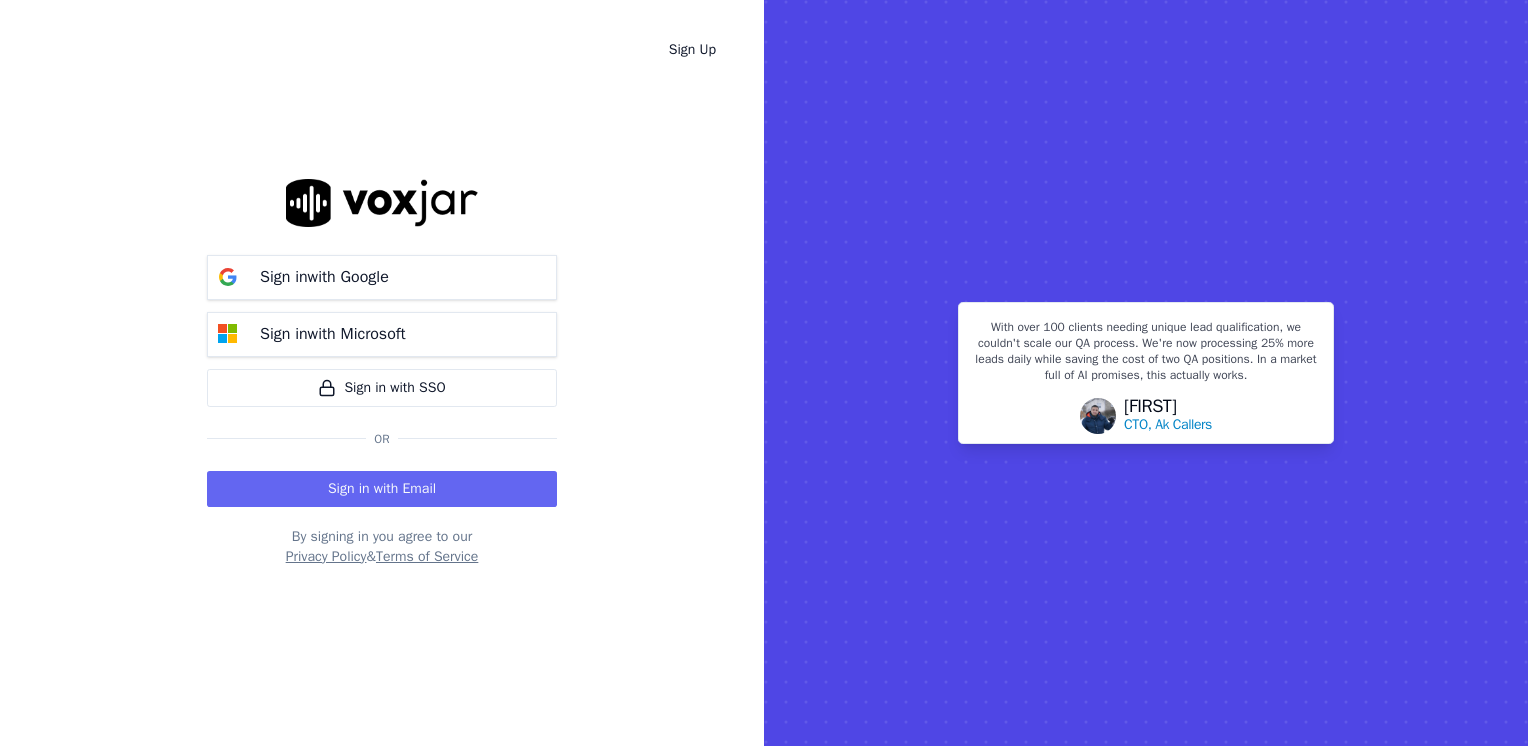 scroll, scrollTop: 0, scrollLeft: 0, axis: both 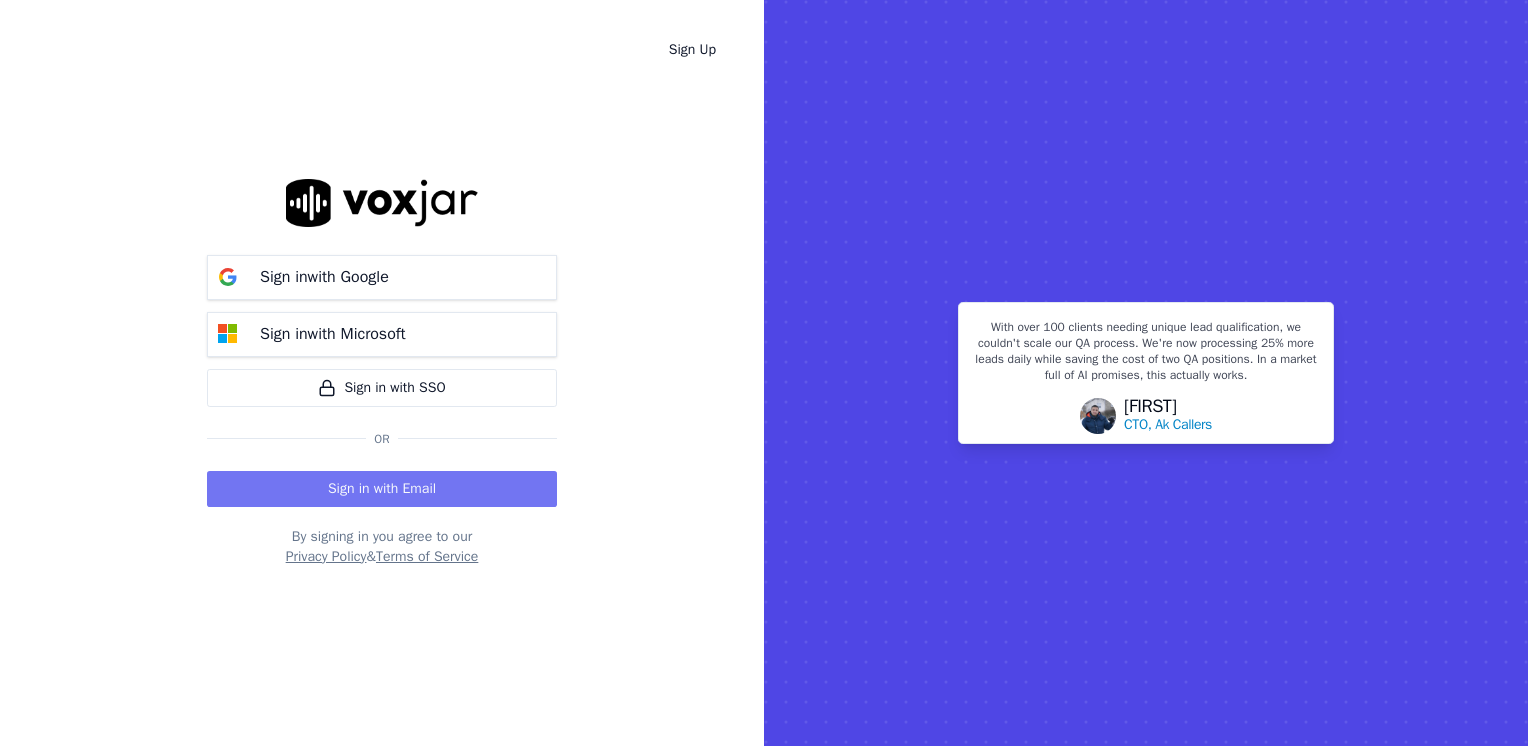 click on "Sign in with Email" at bounding box center (382, 489) 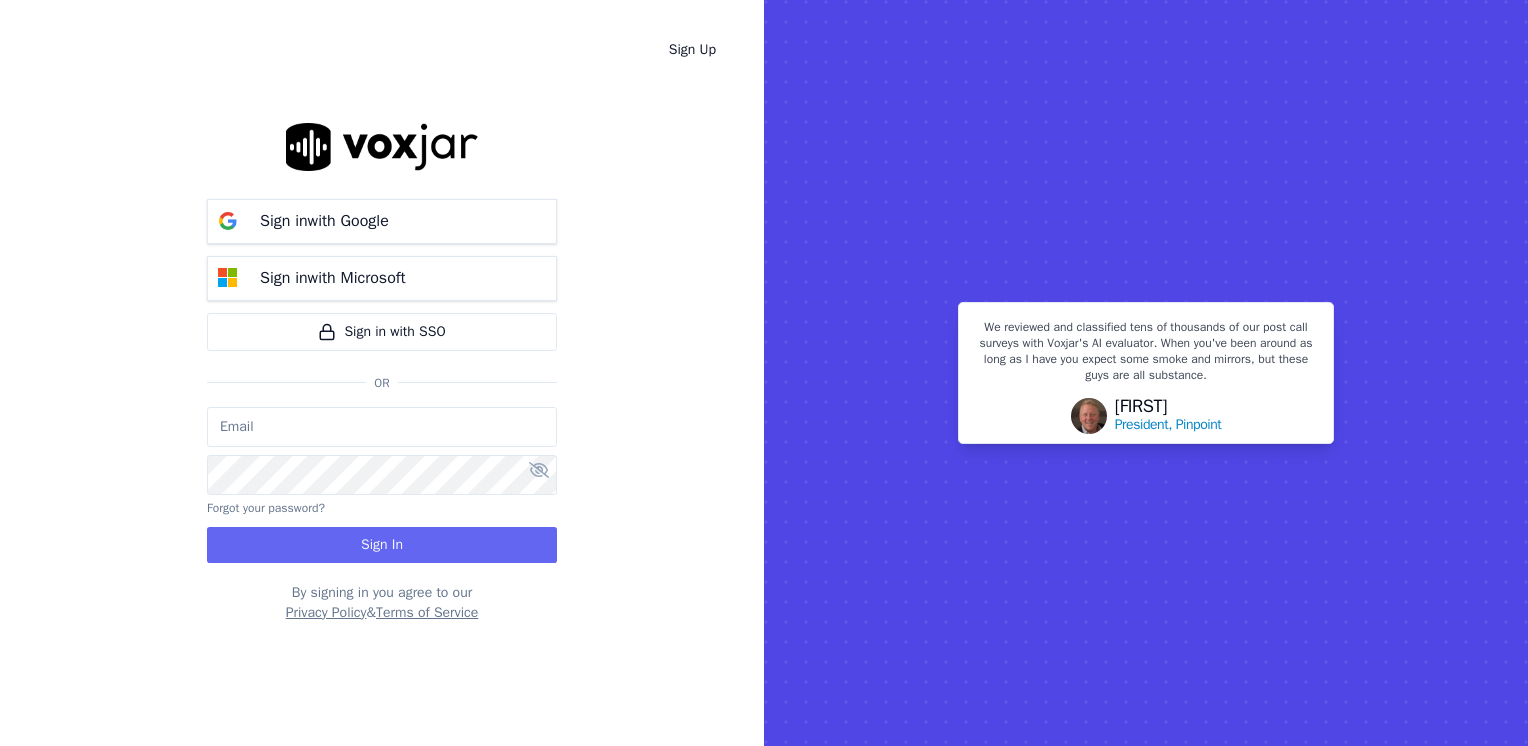 click at bounding box center (382, 427) 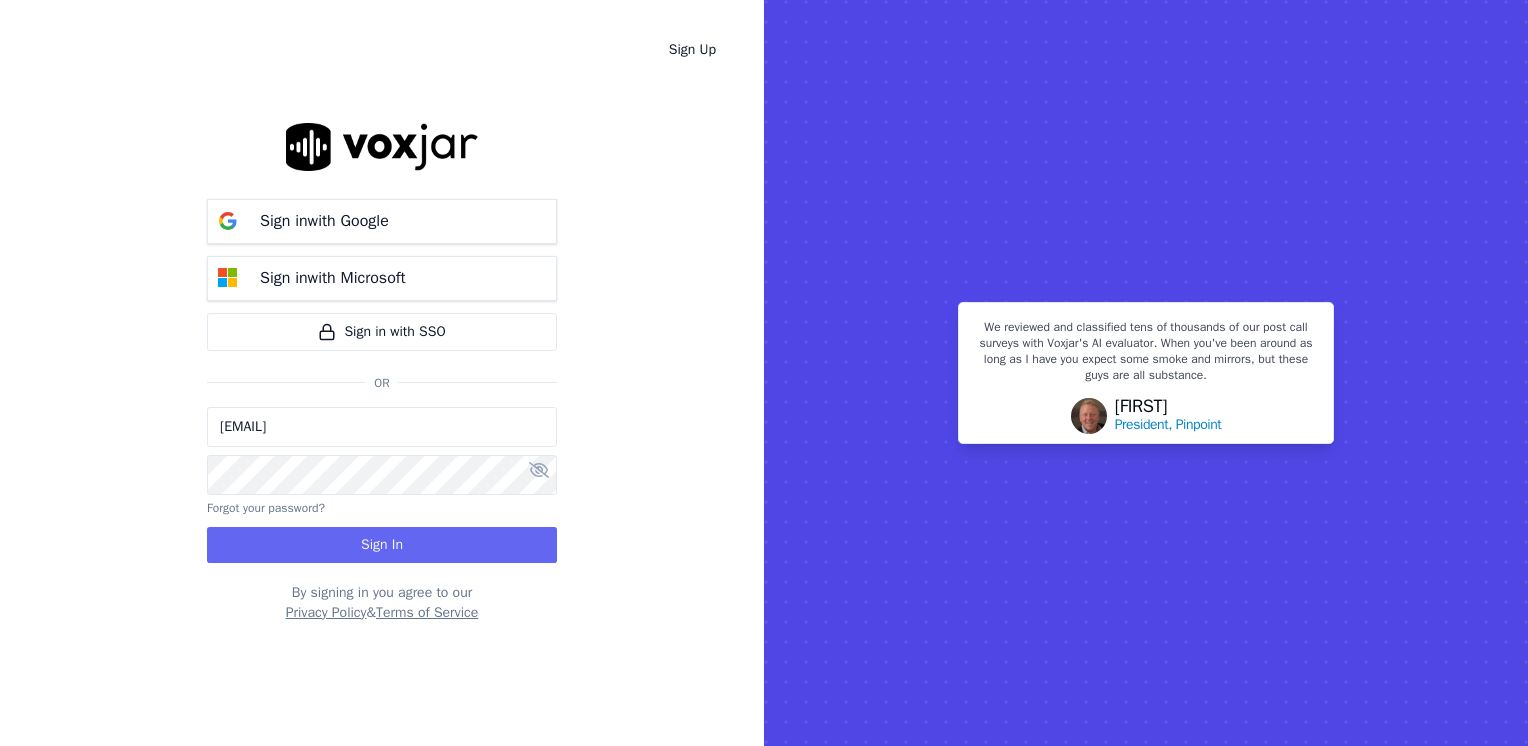 type on "maleman@newwavepower.net" 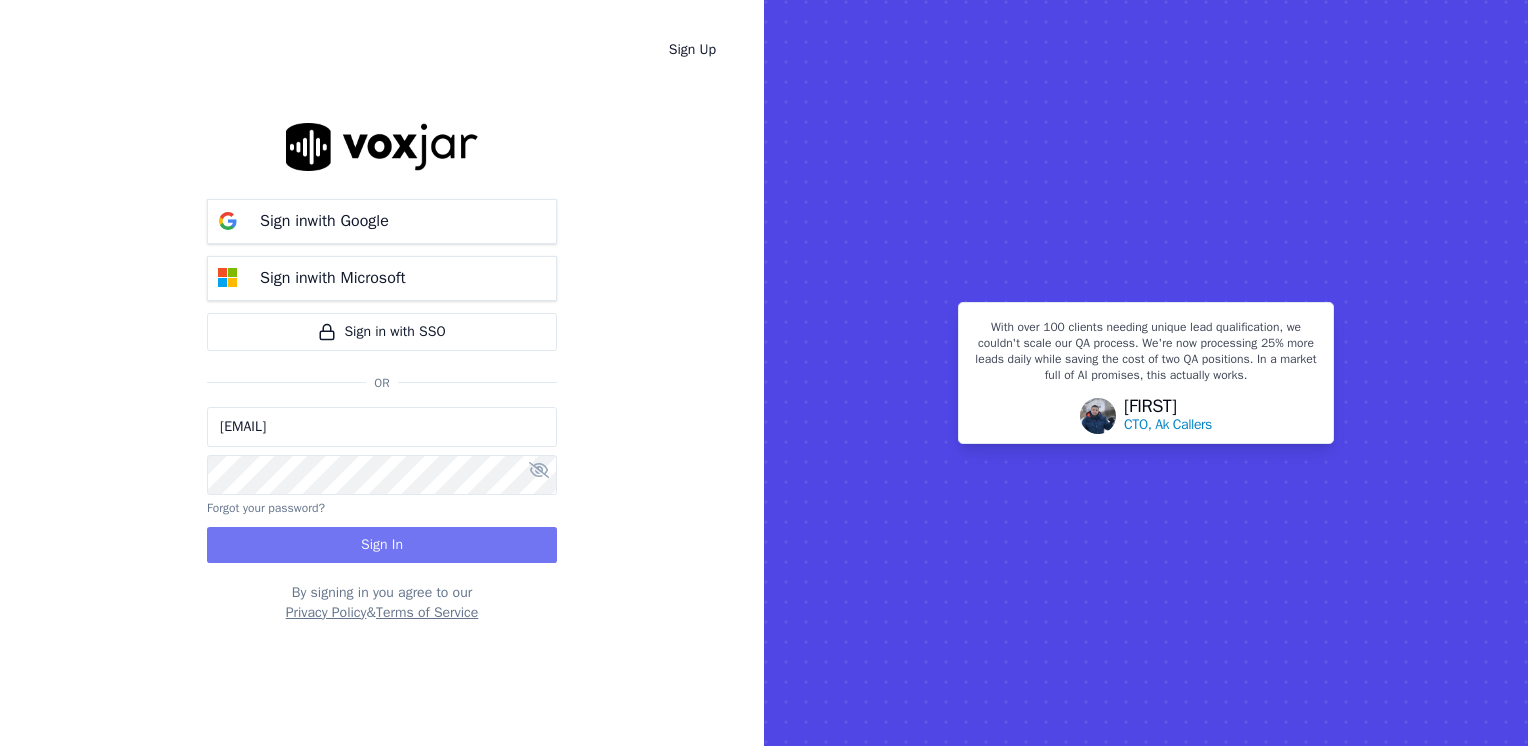 click on "Sign In" at bounding box center (382, 545) 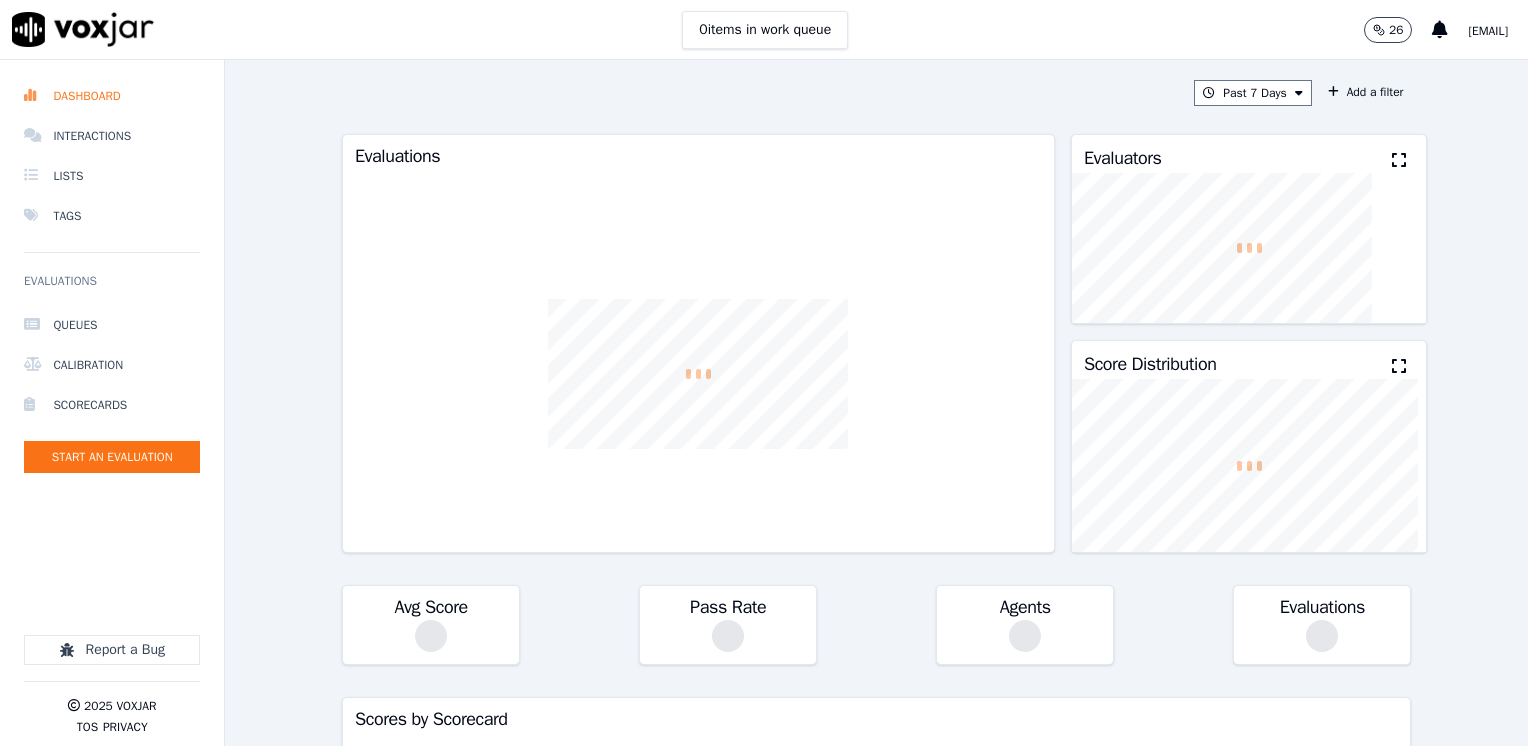 scroll, scrollTop: 0, scrollLeft: 0, axis: both 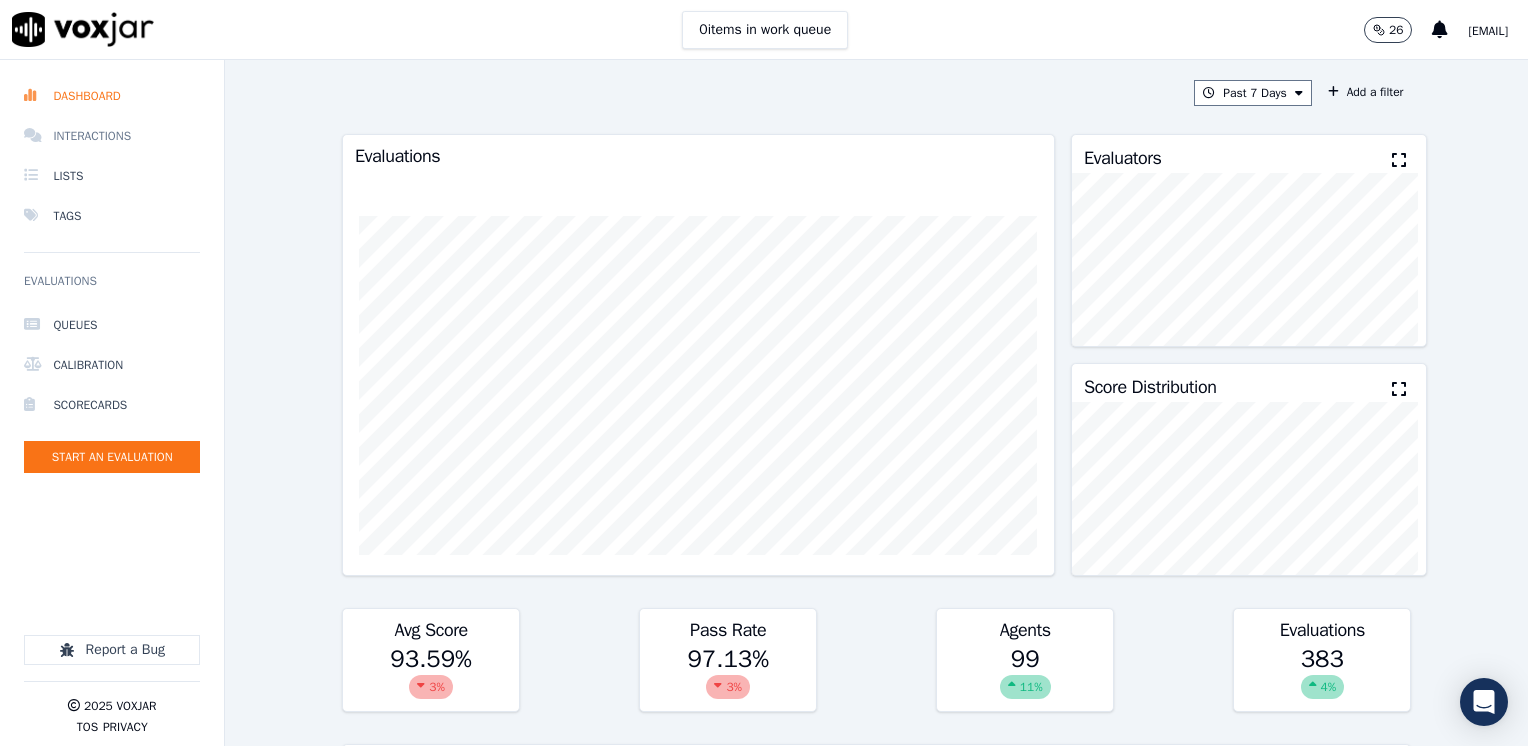 click on "Interactions" at bounding box center [112, 136] 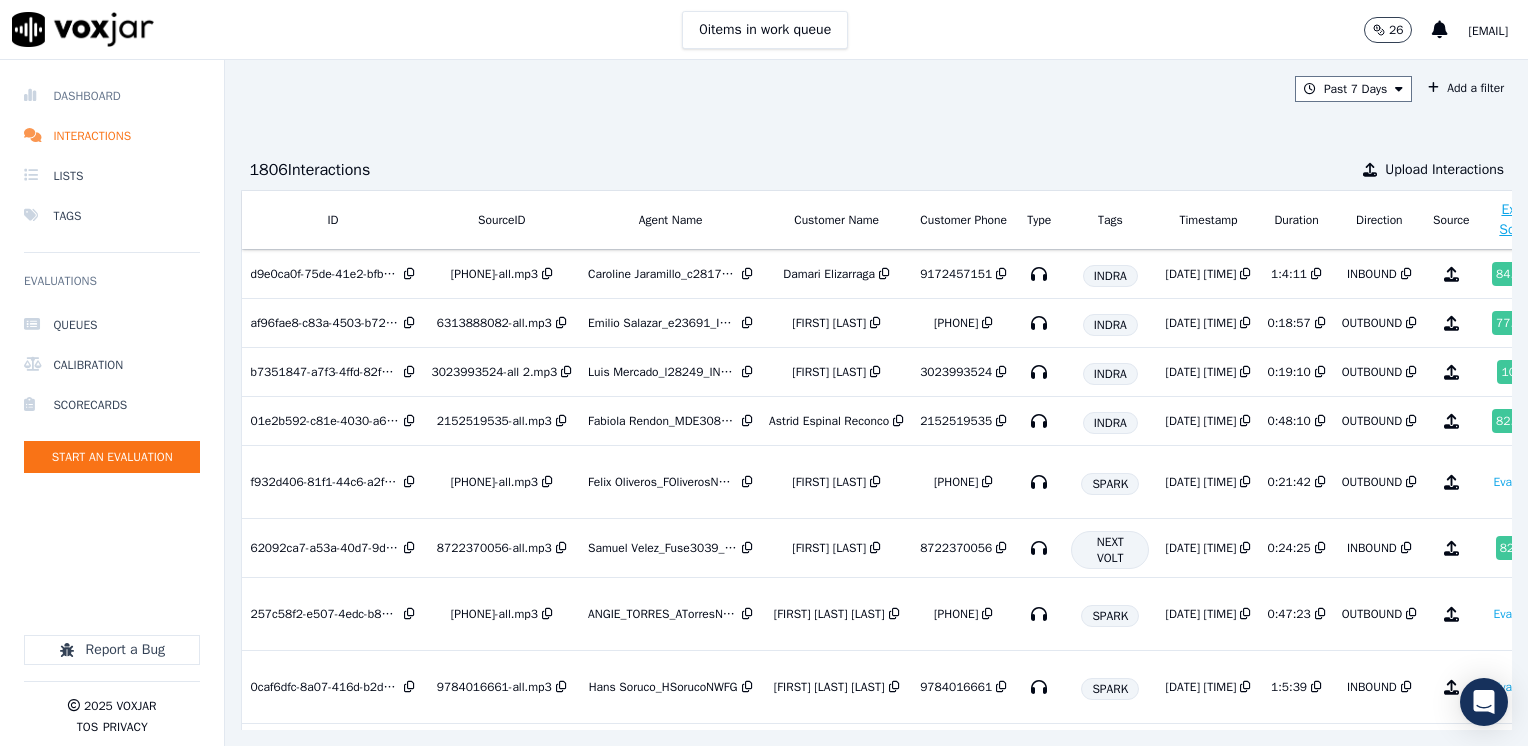 click on "Dashboard" at bounding box center (112, 96) 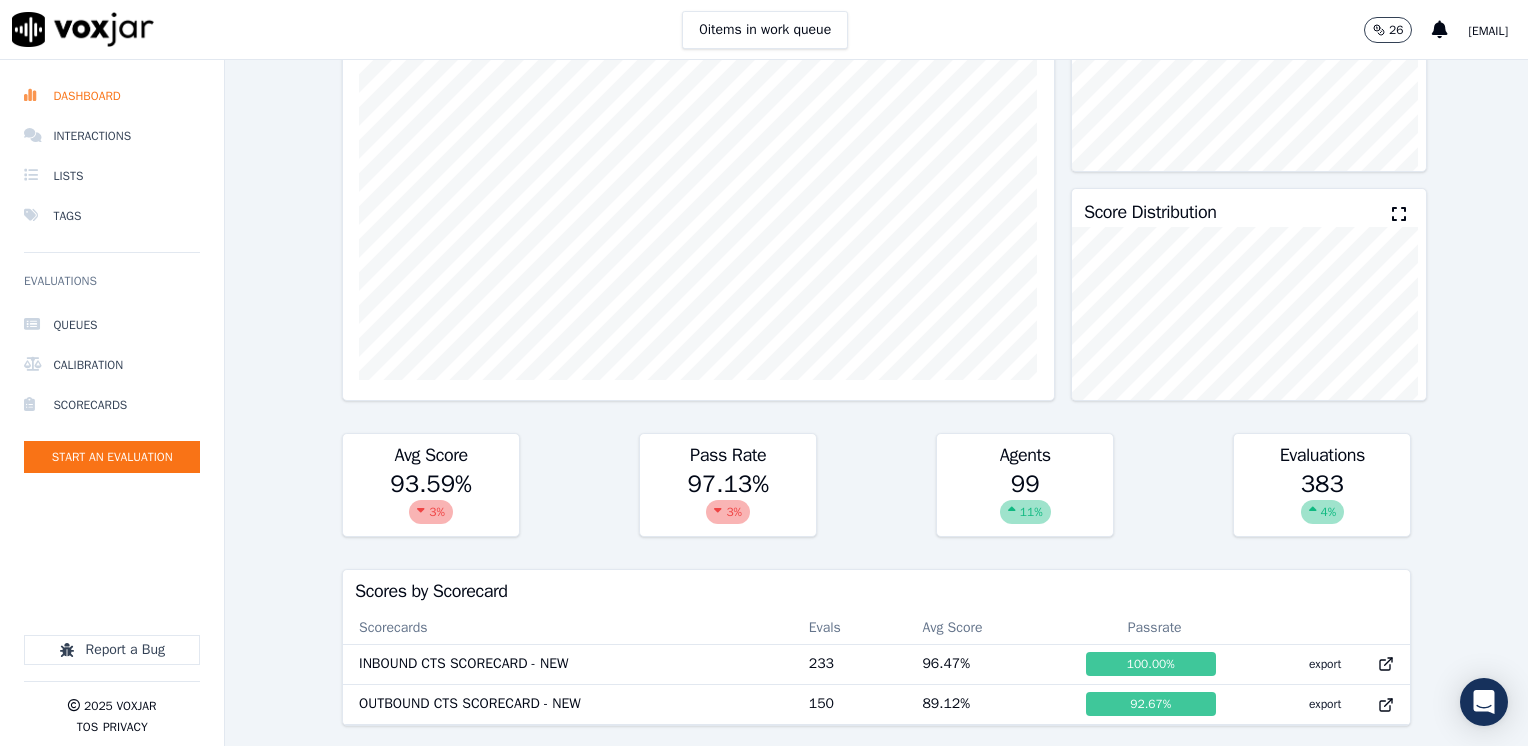 scroll, scrollTop: 200, scrollLeft: 0, axis: vertical 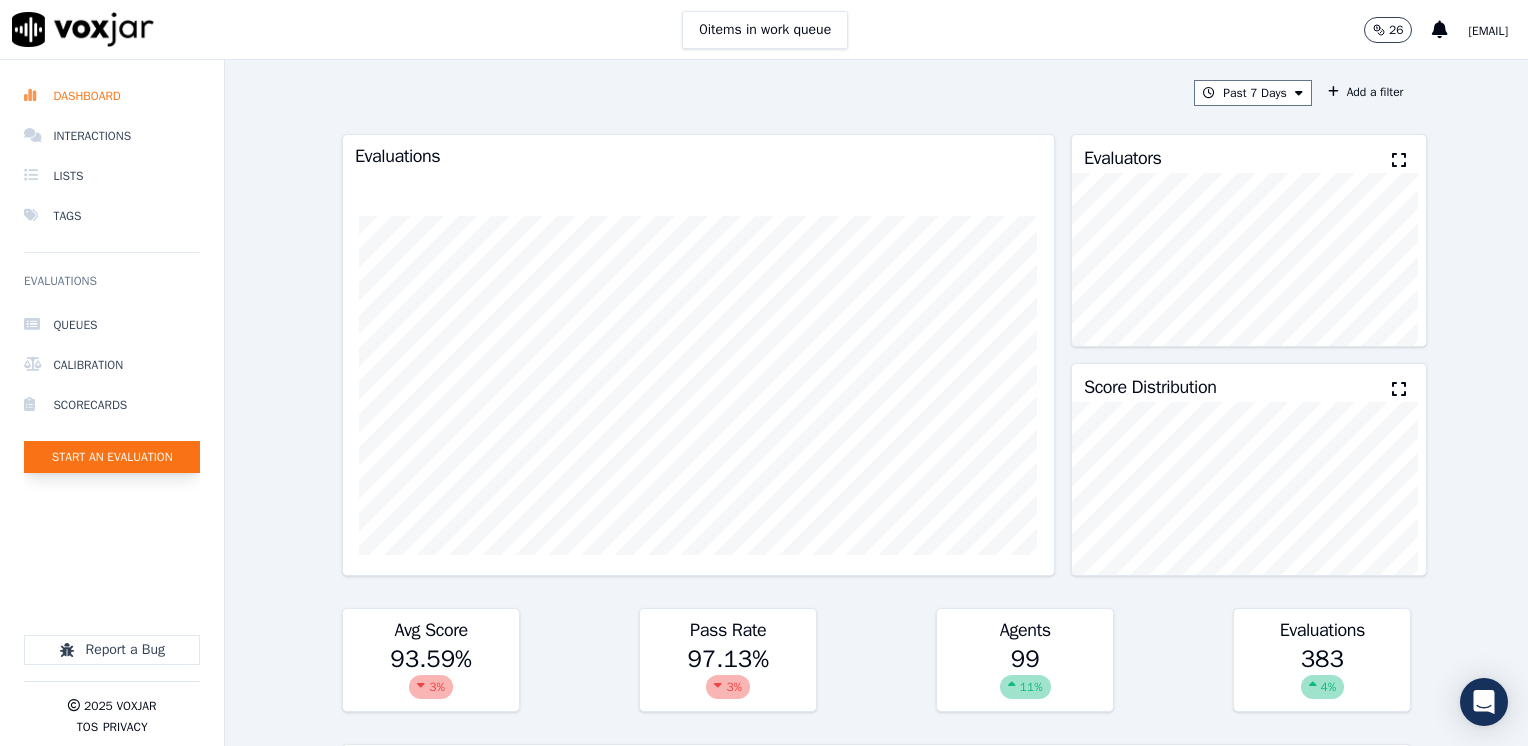 click on "Start an Evaluation" 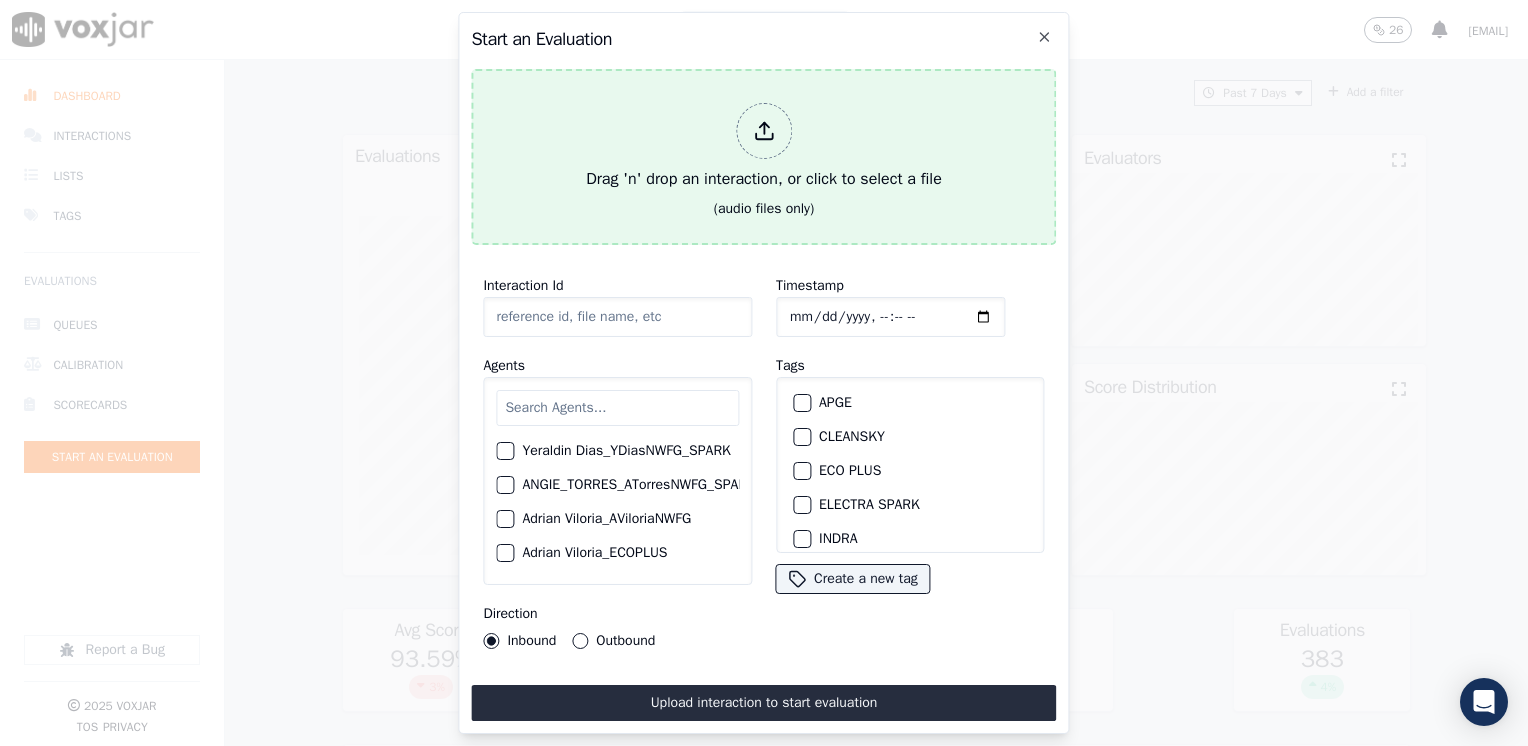 click at bounding box center (764, 131) 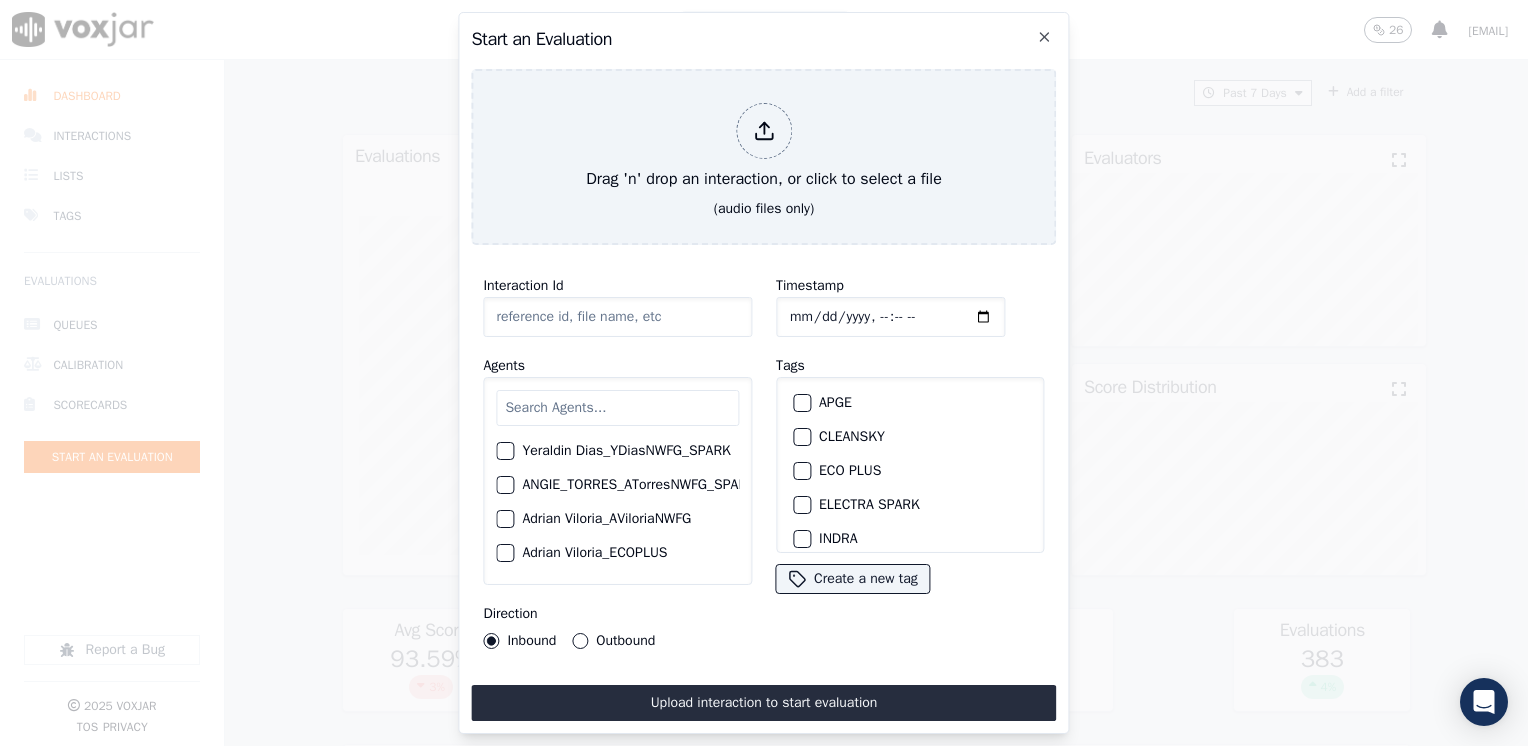 type on "[DATE]-[TIME]_2024865479-all.mp3" 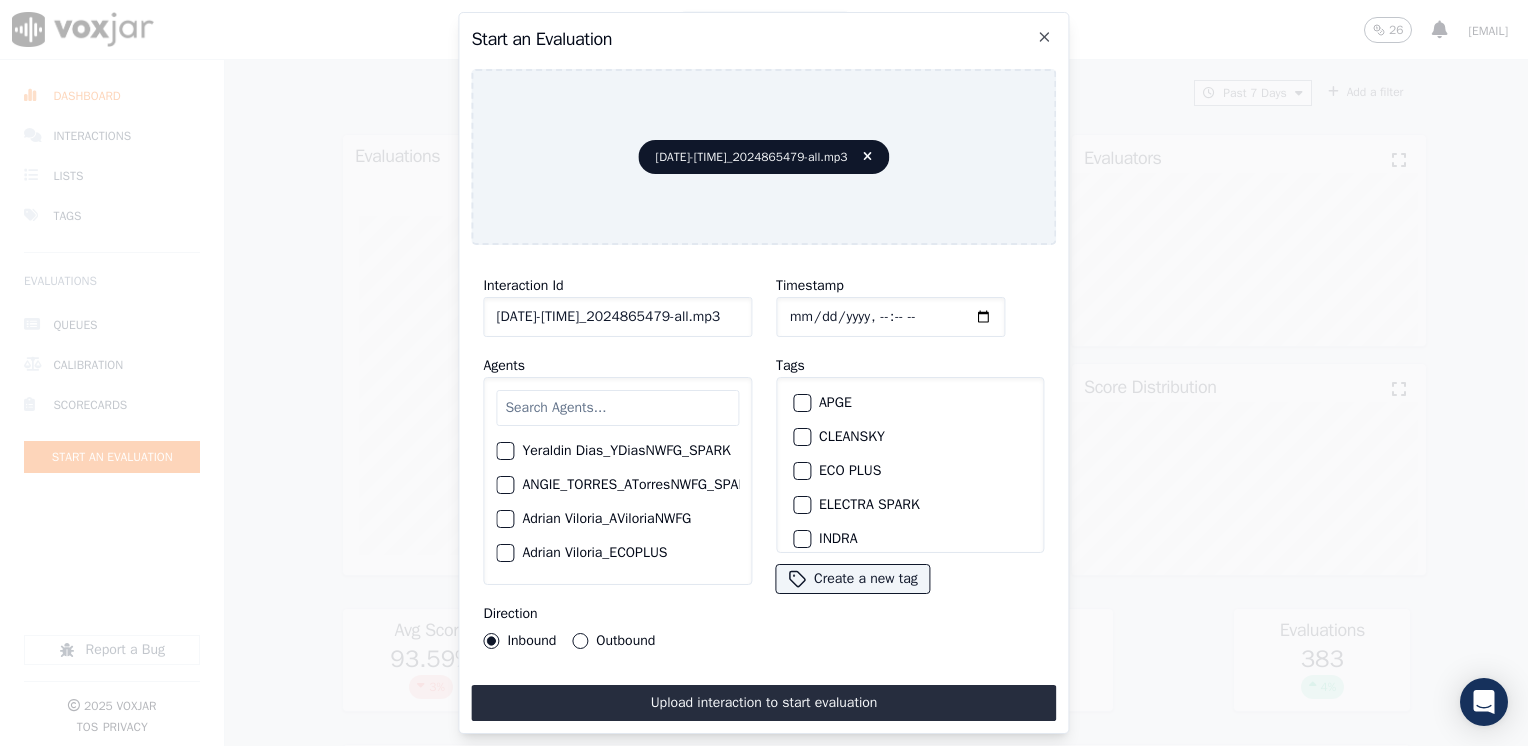 click at bounding box center (617, 408) 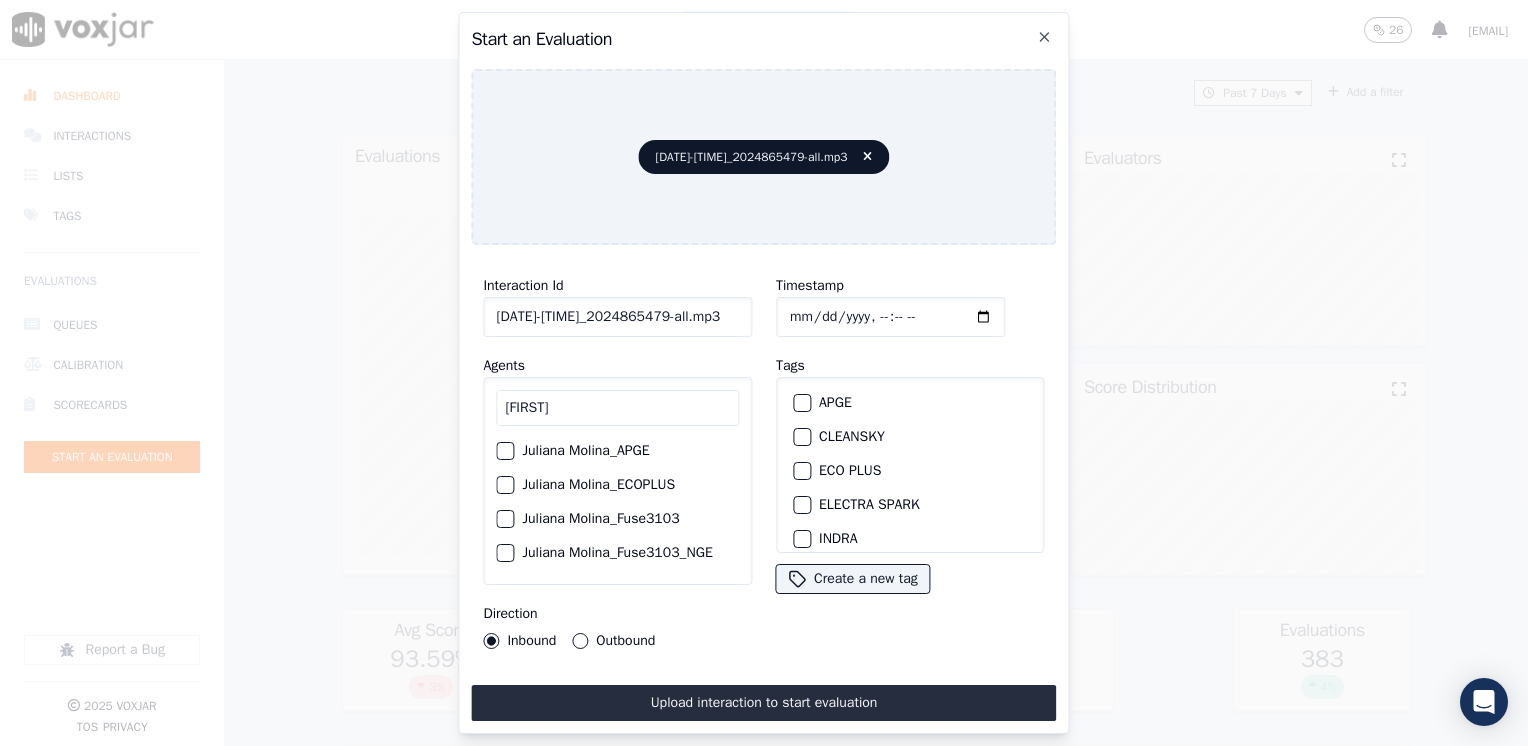 type on "[FIRST]" 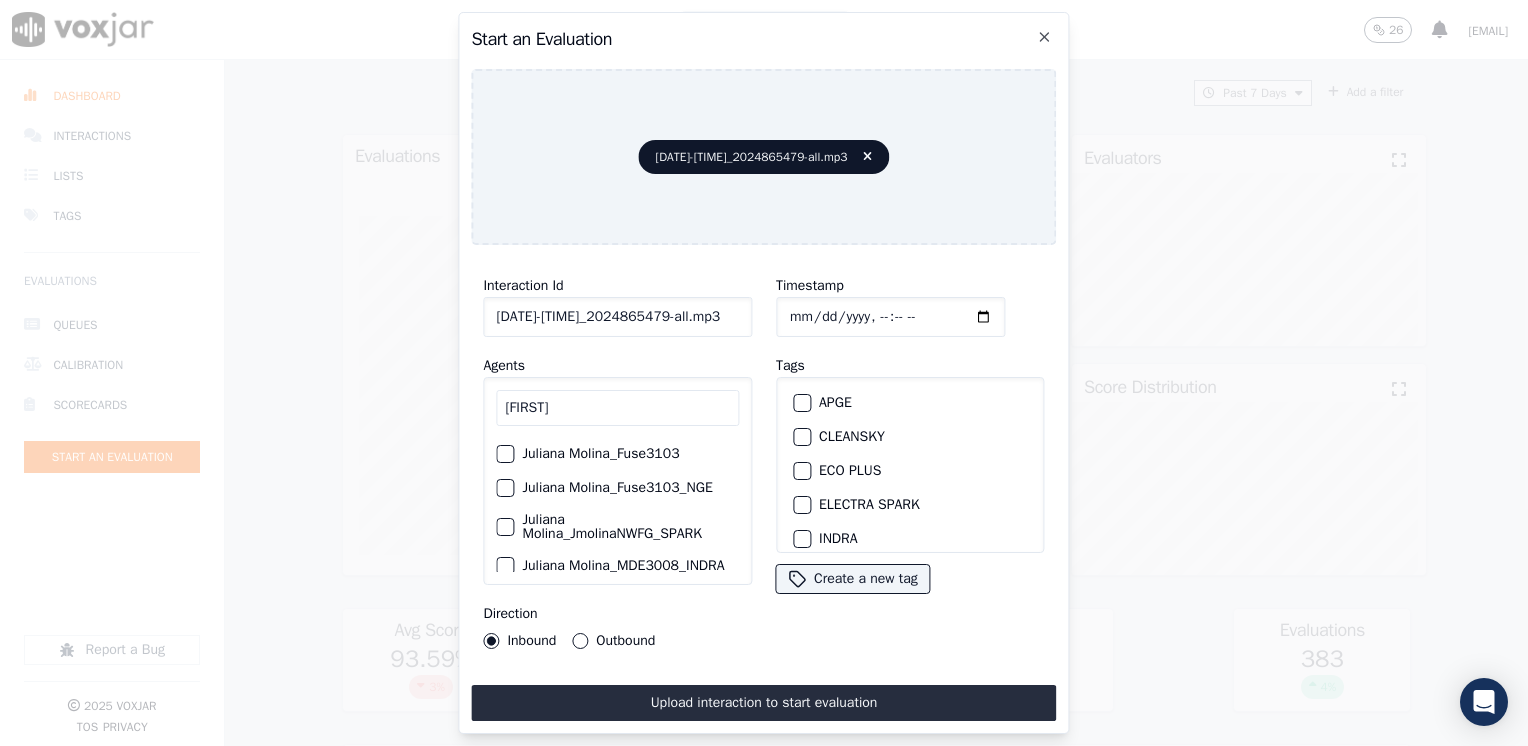 scroll, scrollTop: 100, scrollLeft: 0, axis: vertical 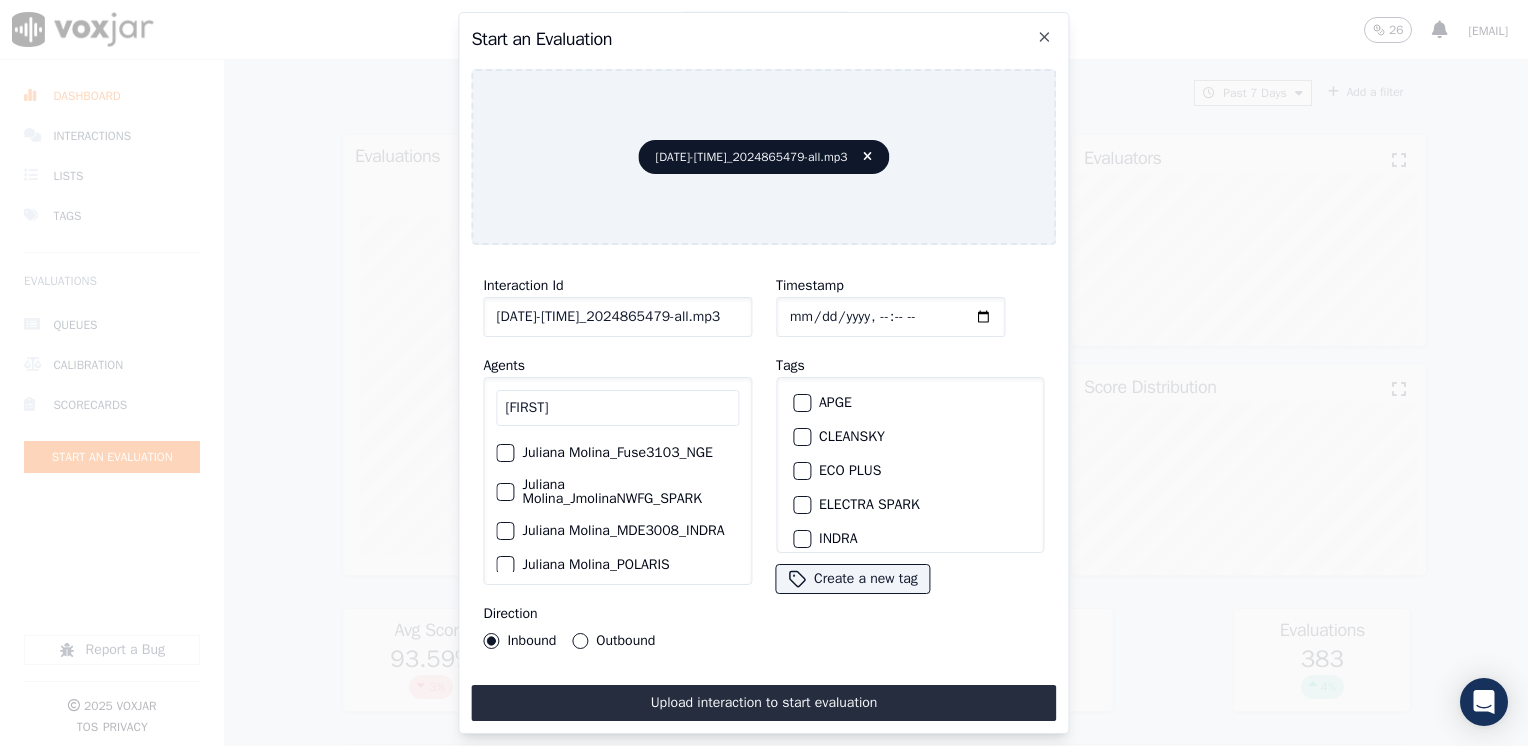 click at bounding box center [504, 531] 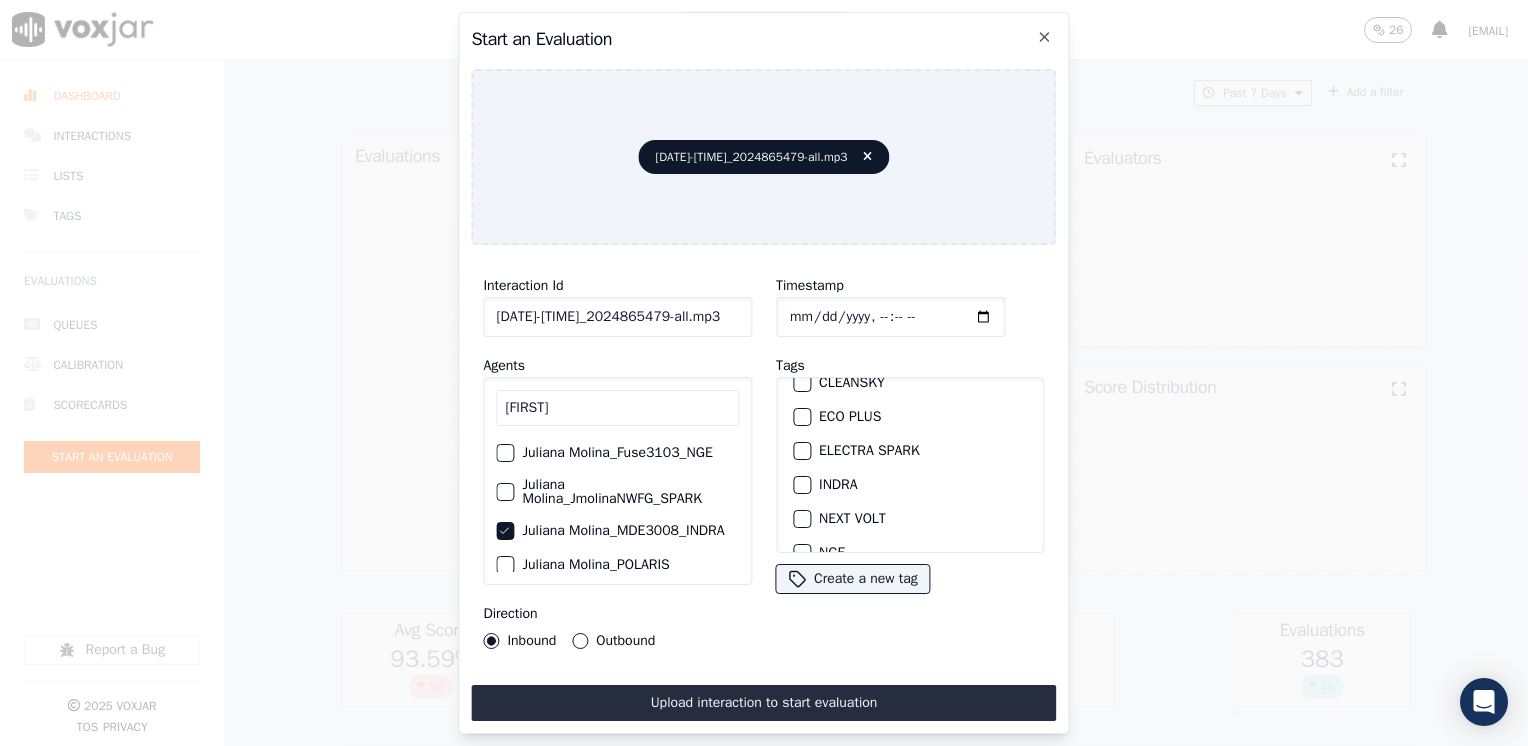 scroll, scrollTop: 100, scrollLeft: 0, axis: vertical 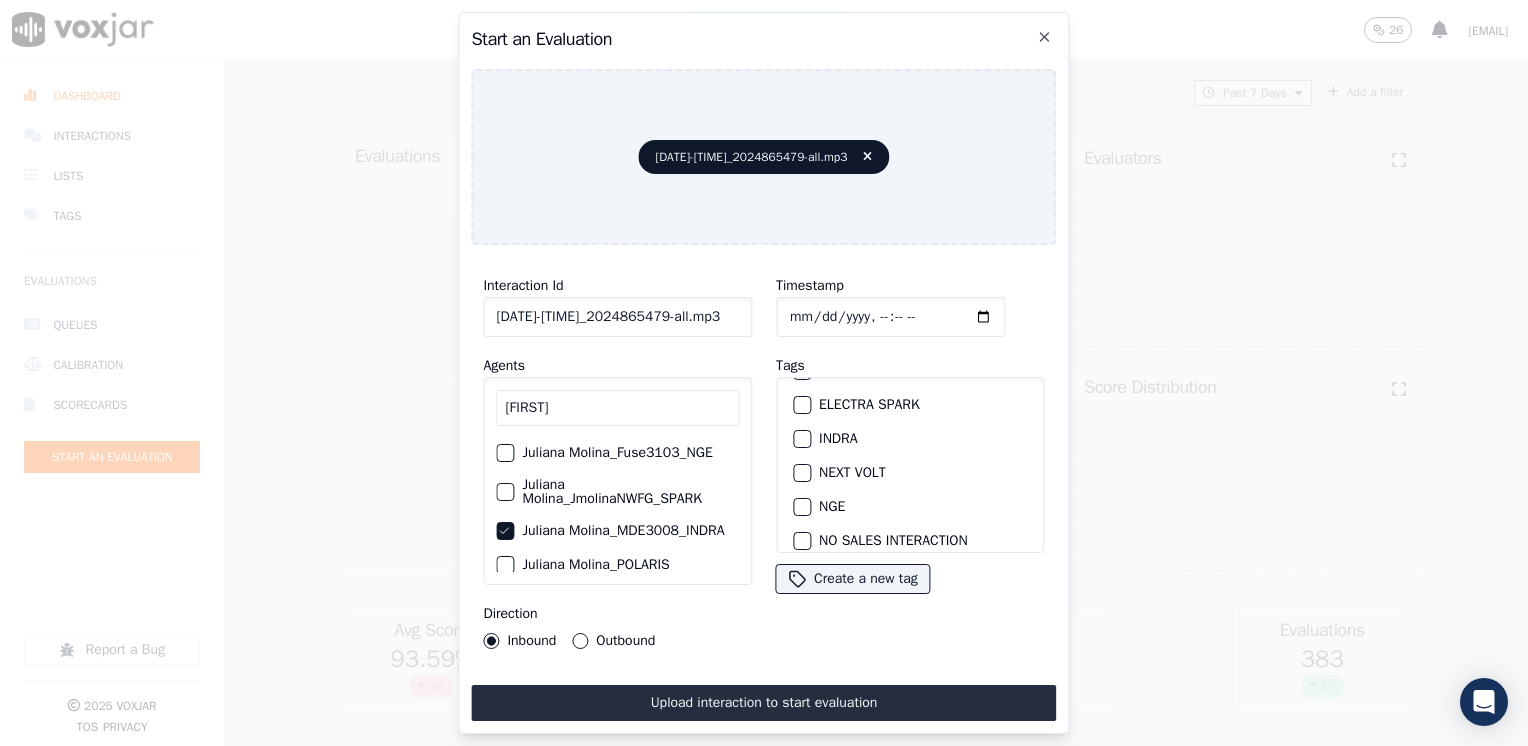 click on "INDRA" at bounding box center [802, 439] 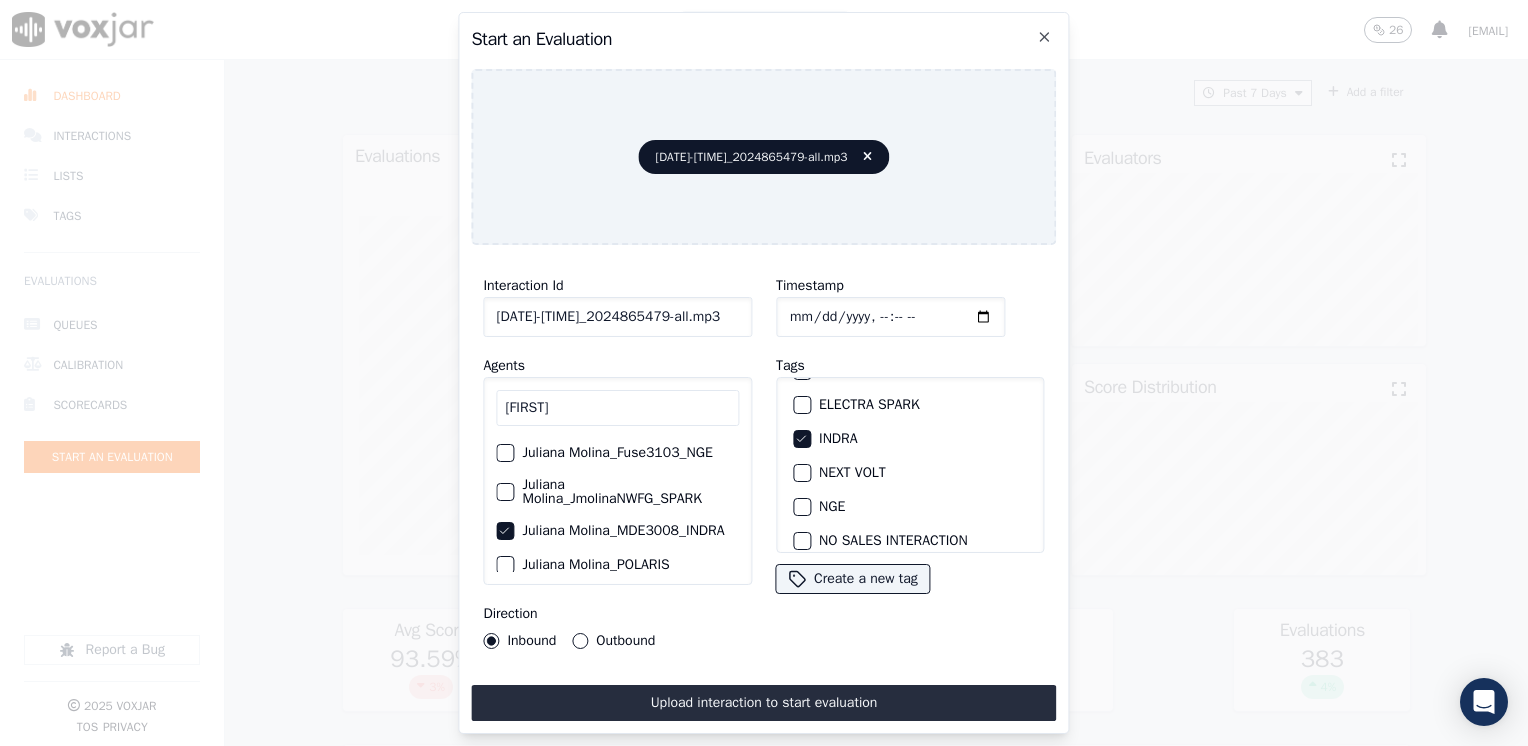 drag, startPoint x: 581, startPoint y: 636, endPoint x: 668, endPoint y: 662, distance: 90.80198 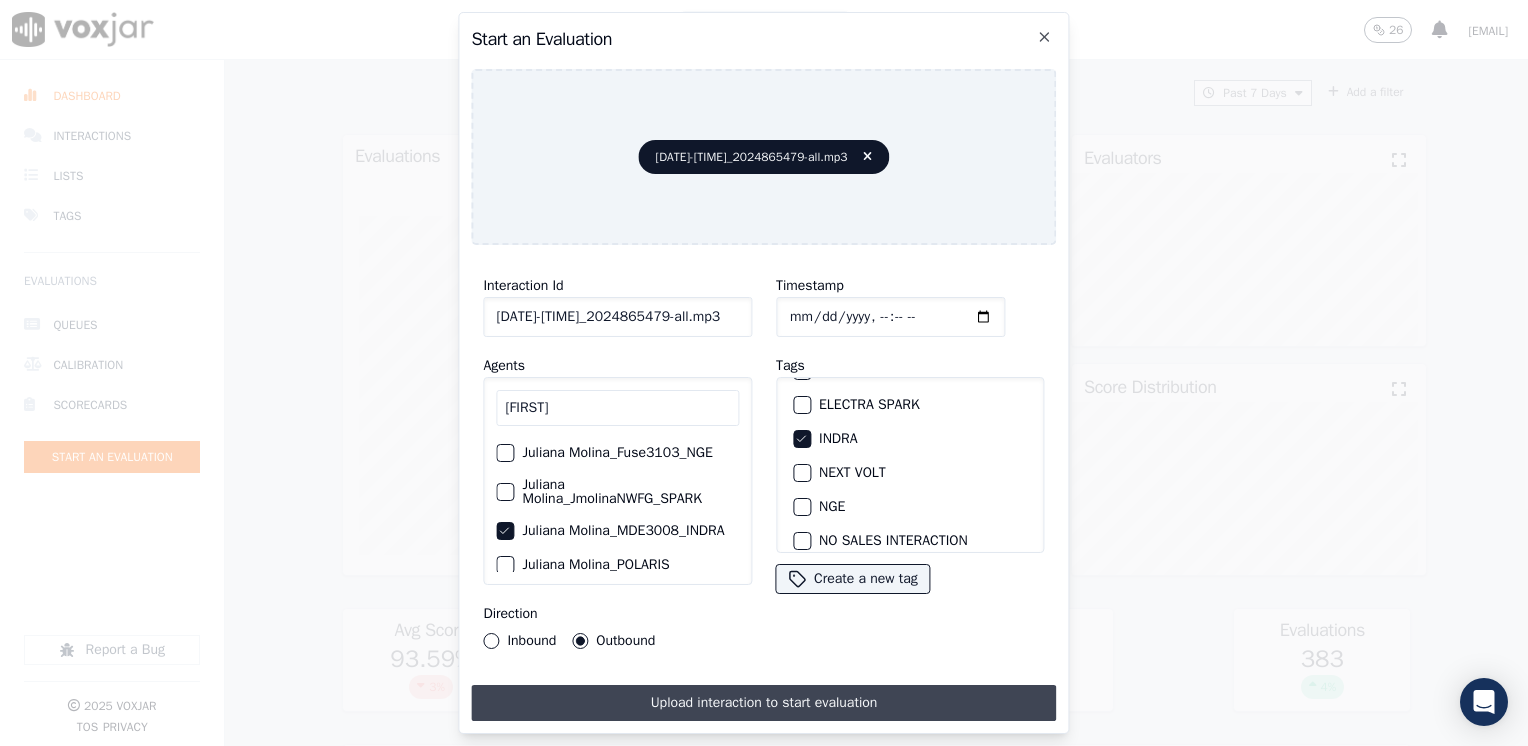 click on "Upload interaction to start evaluation" at bounding box center [763, 703] 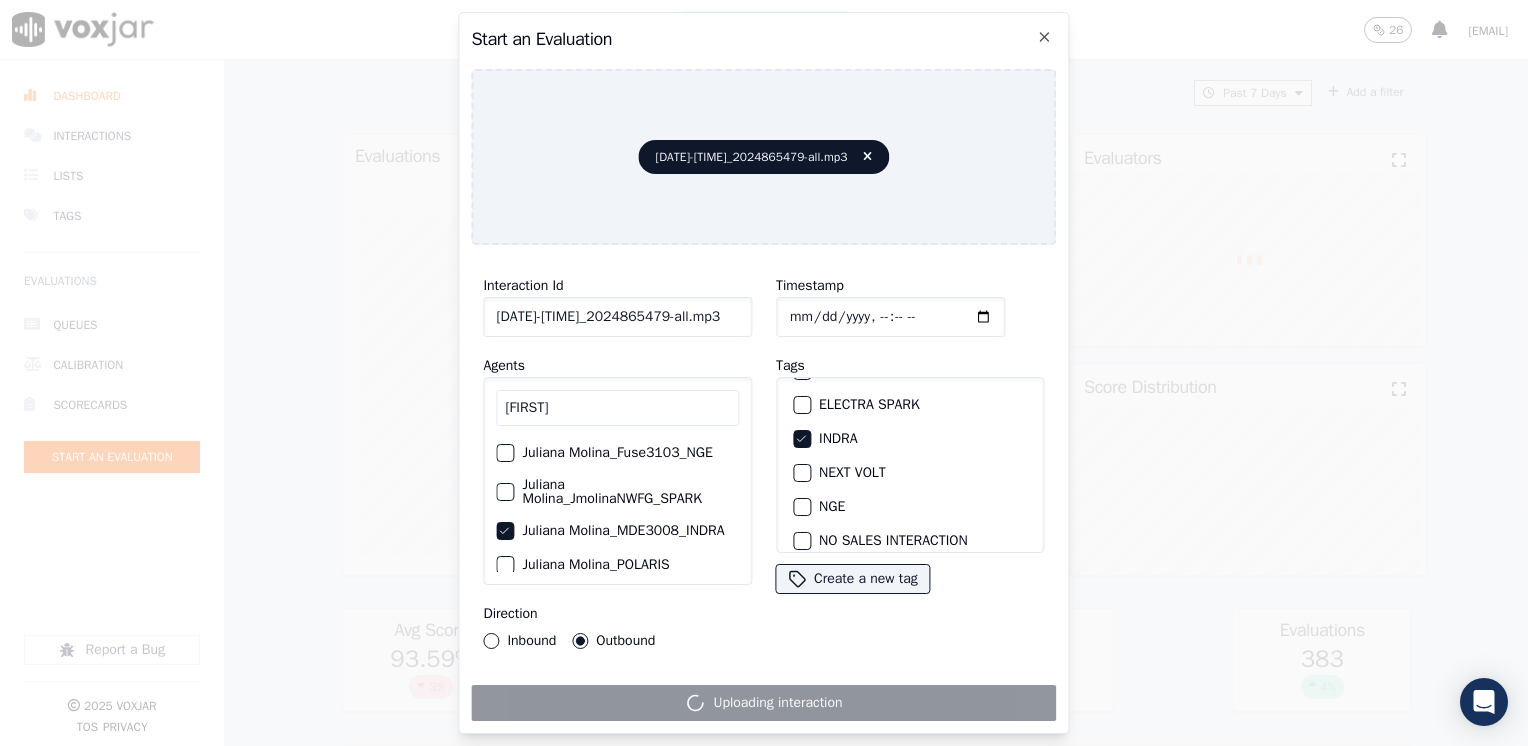 scroll, scrollTop: 0, scrollLeft: 0, axis: both 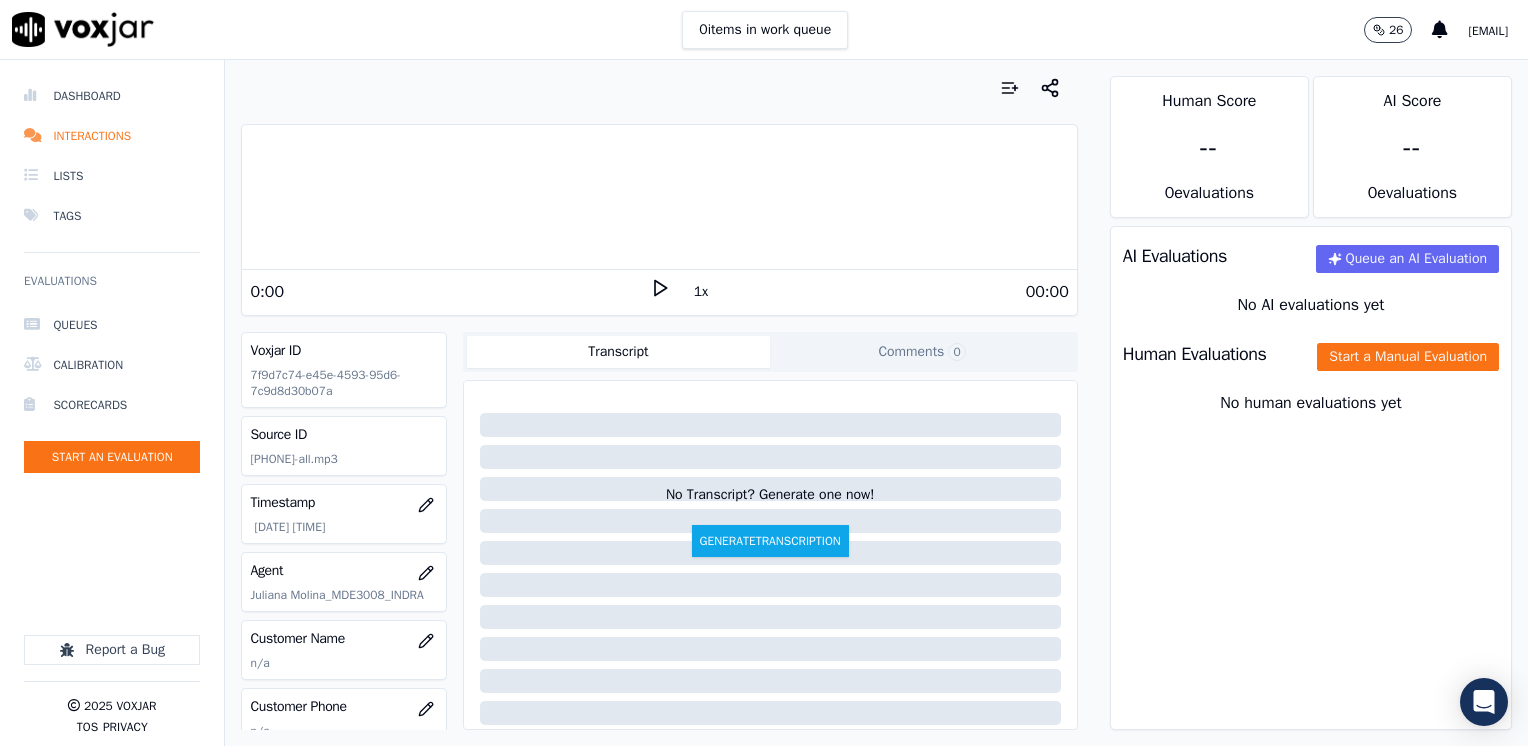 click 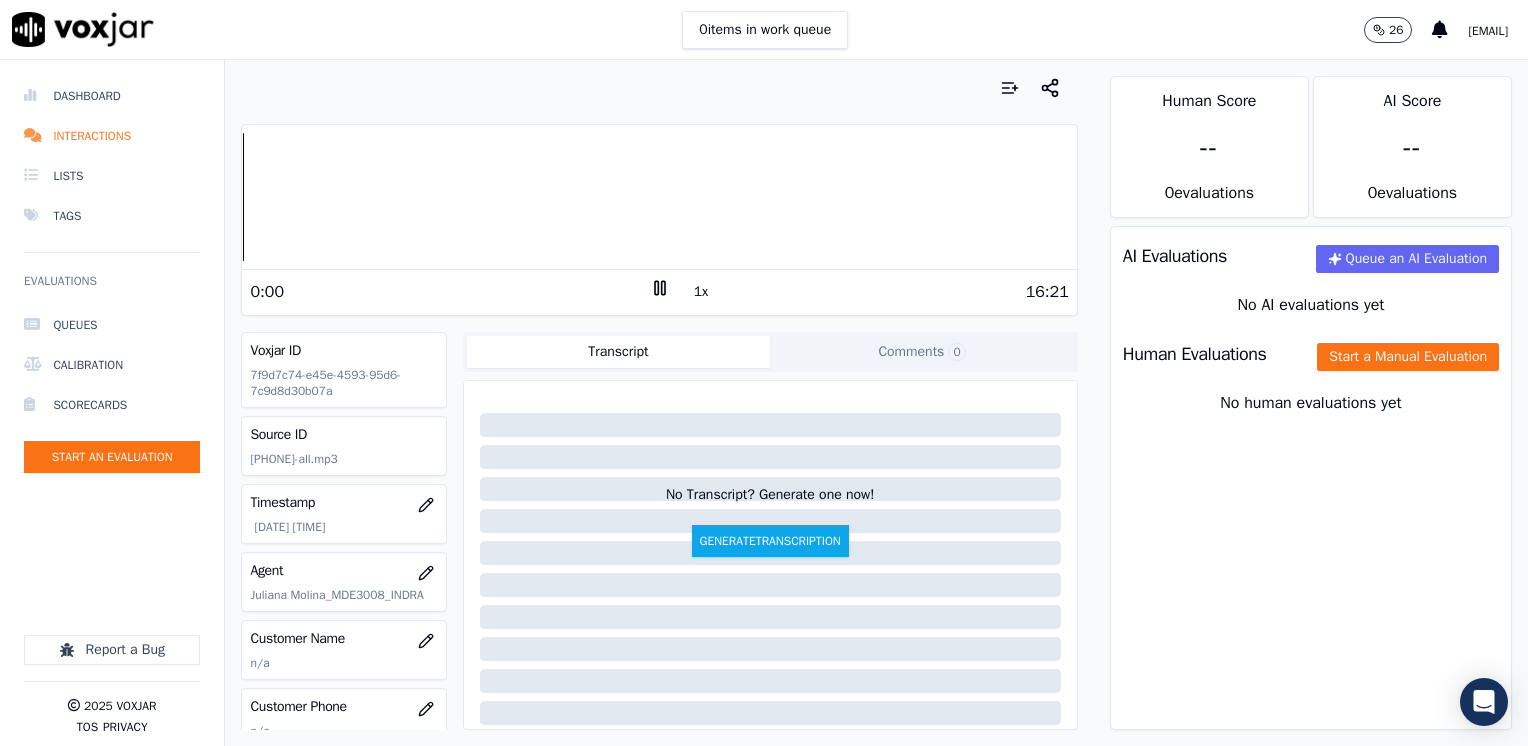 click 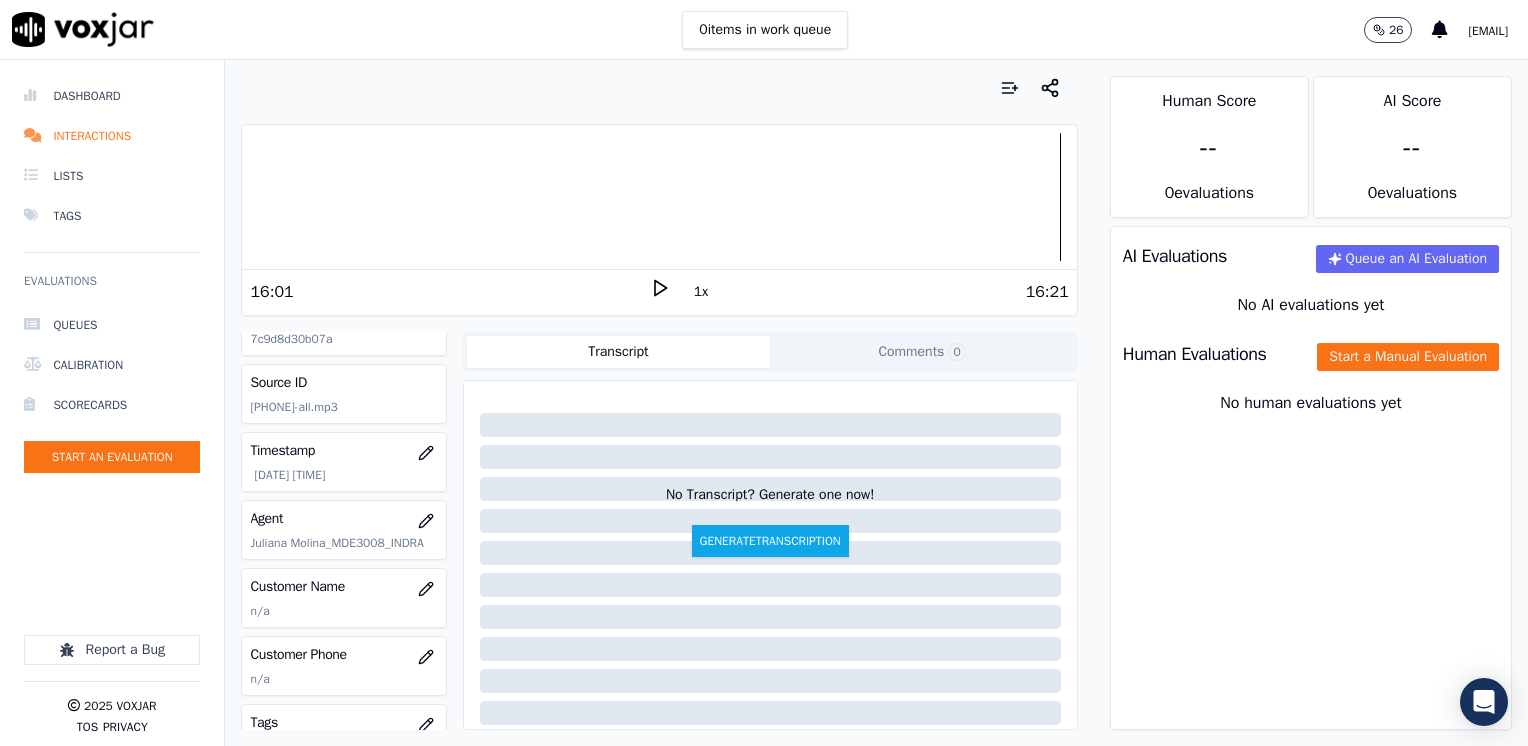 scroll, scrollTop: 100, scrollLeft: 0, axis: vertical 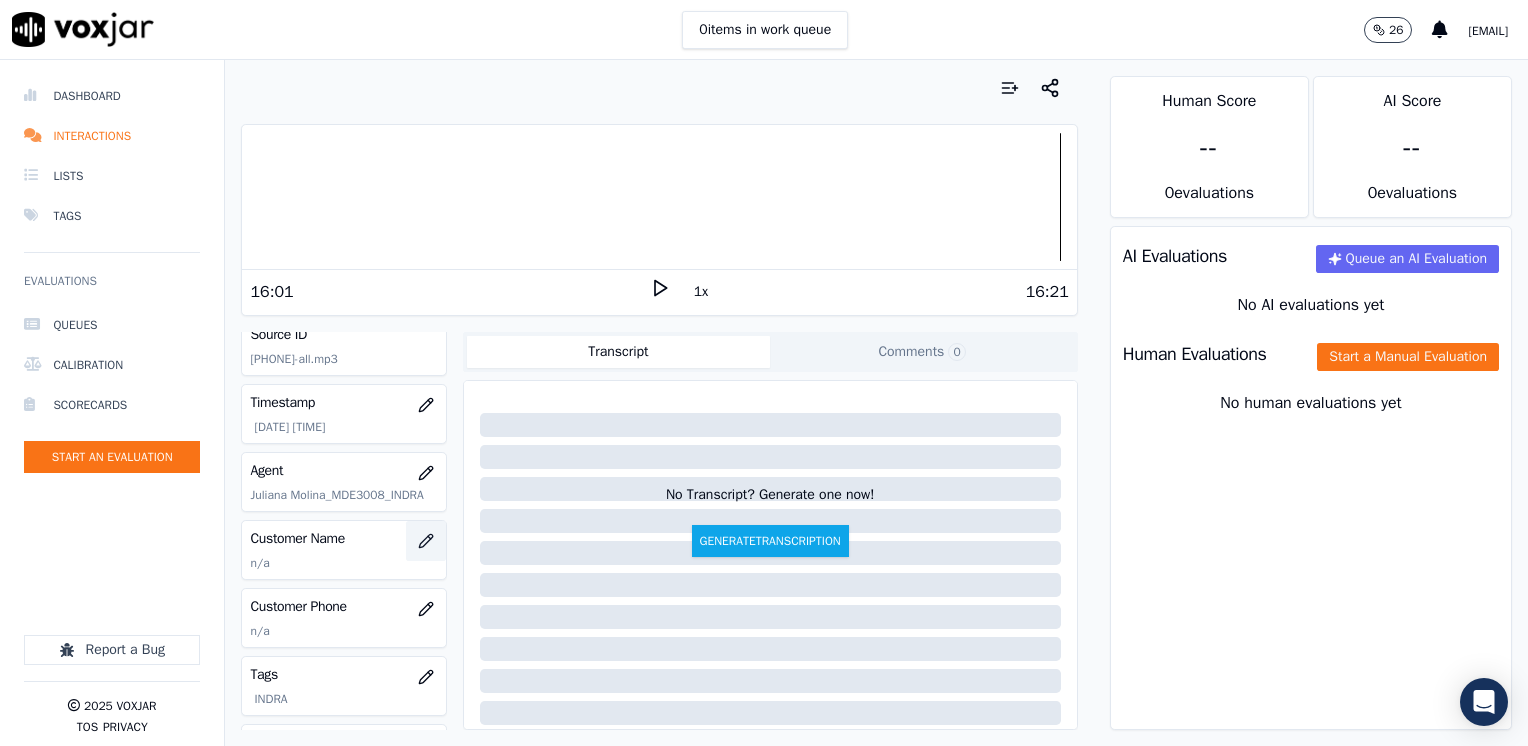 click 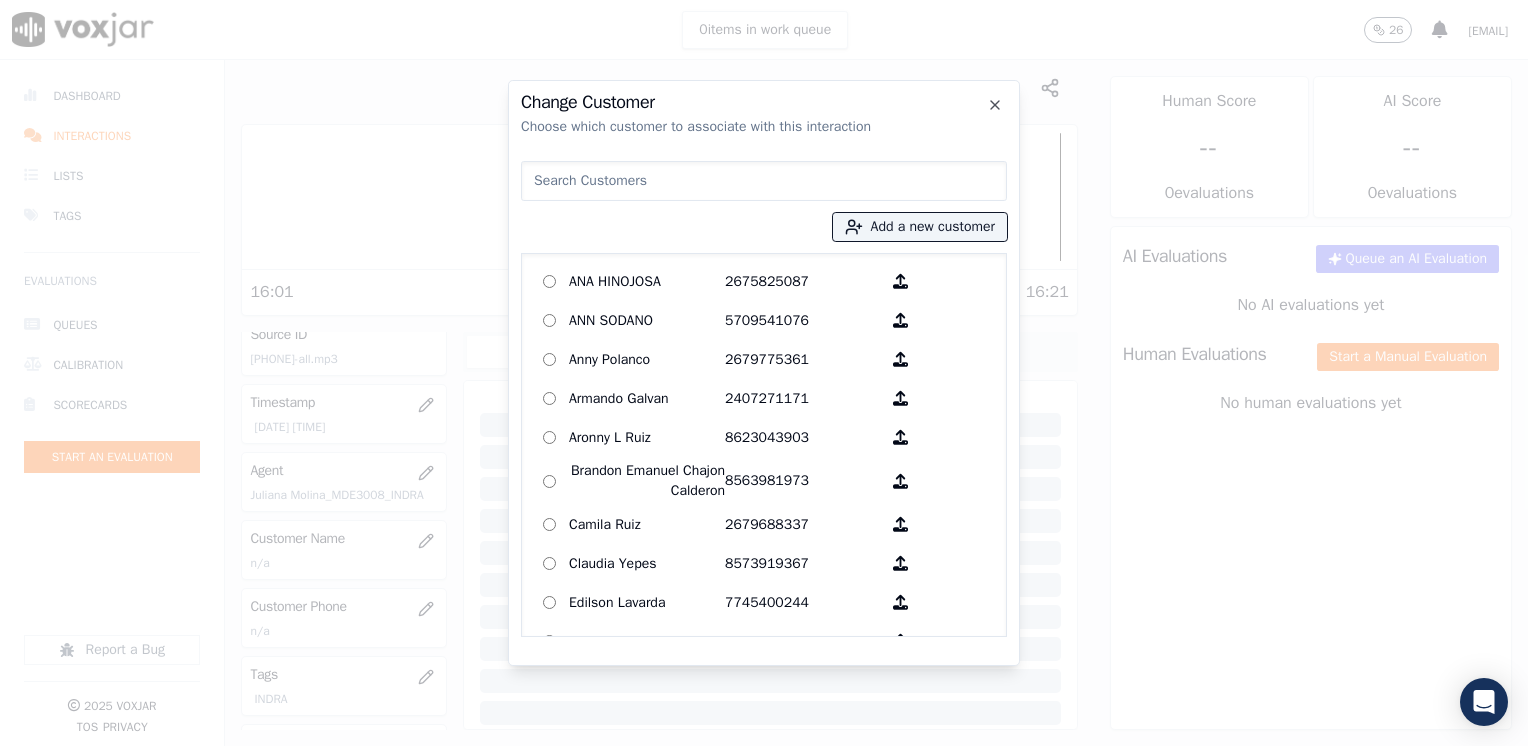 click at bounding box center (764, 181) 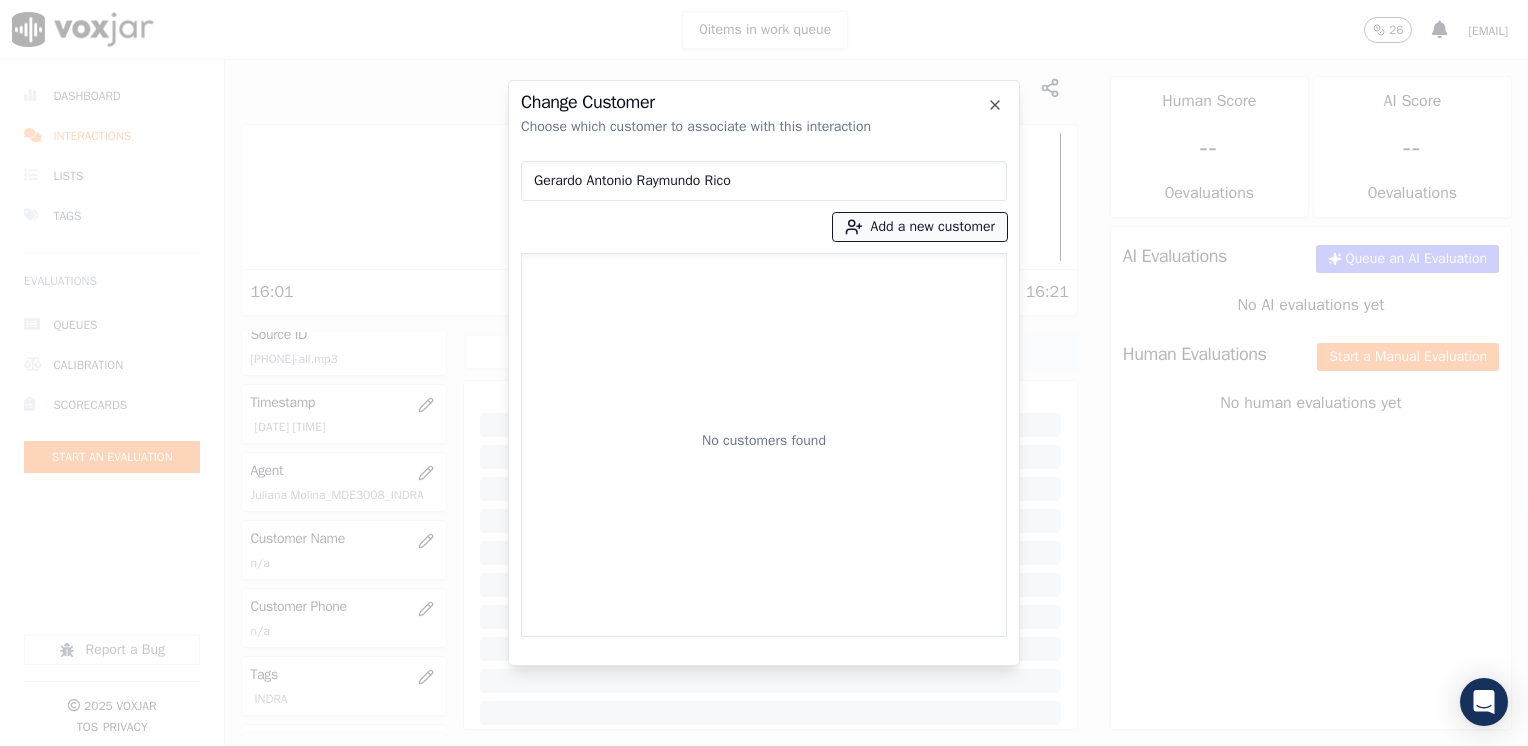 type on "Gerardo Antonio Raymundo Rico" 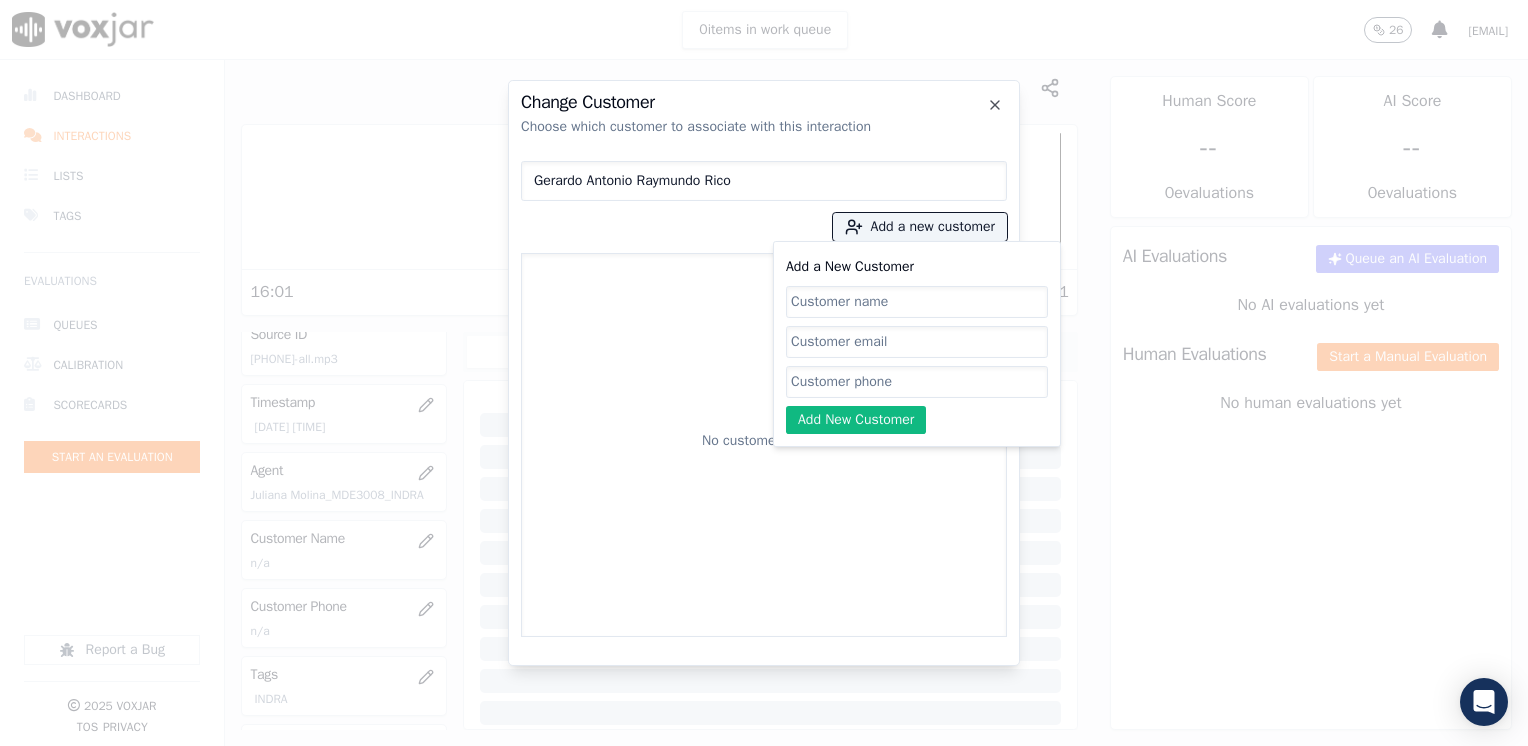 drag, startPoint x: 818, startPoint y: 305, endPoint x: 855, endPoint y: 309, distance: 37.215588 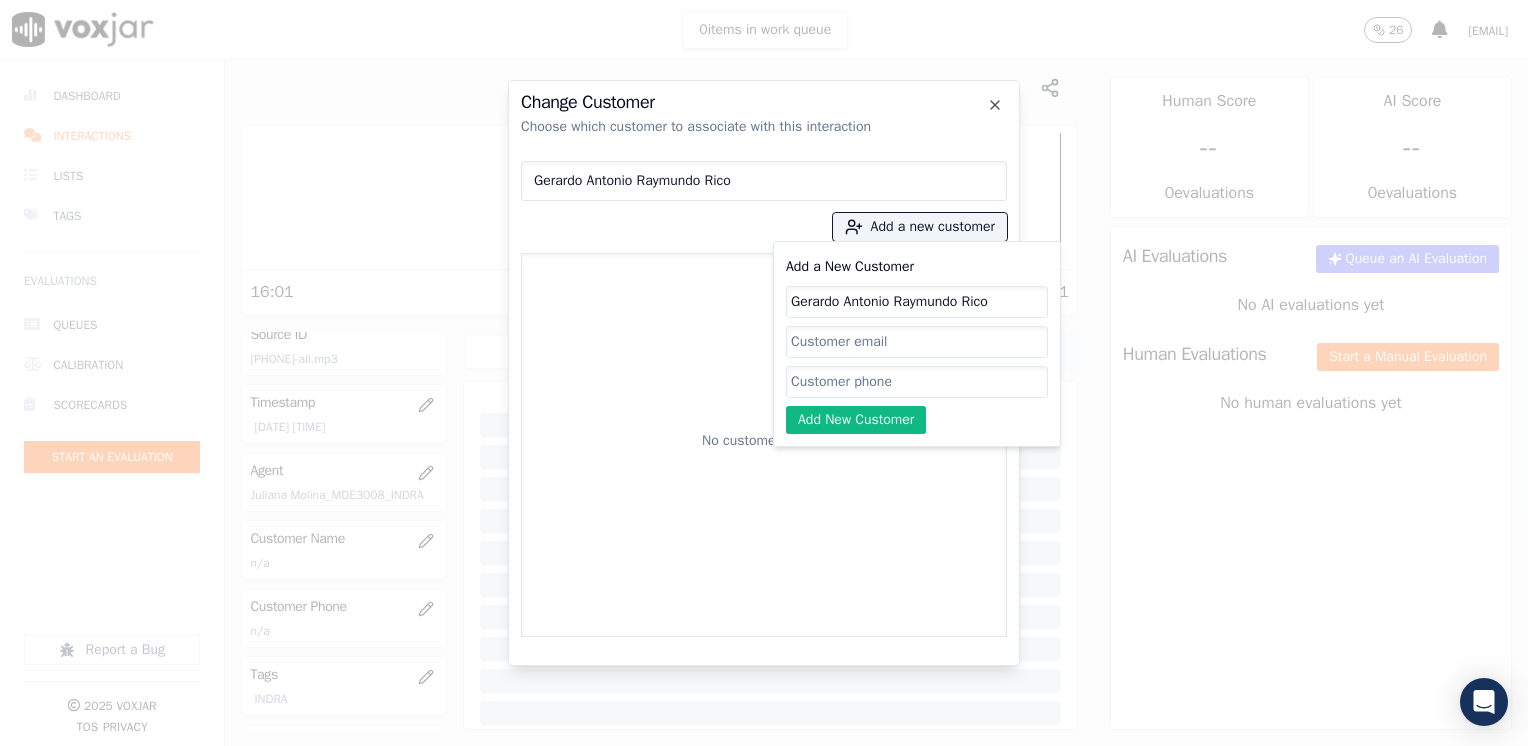 type on "Gerardo Antonio Raymundo Rico" 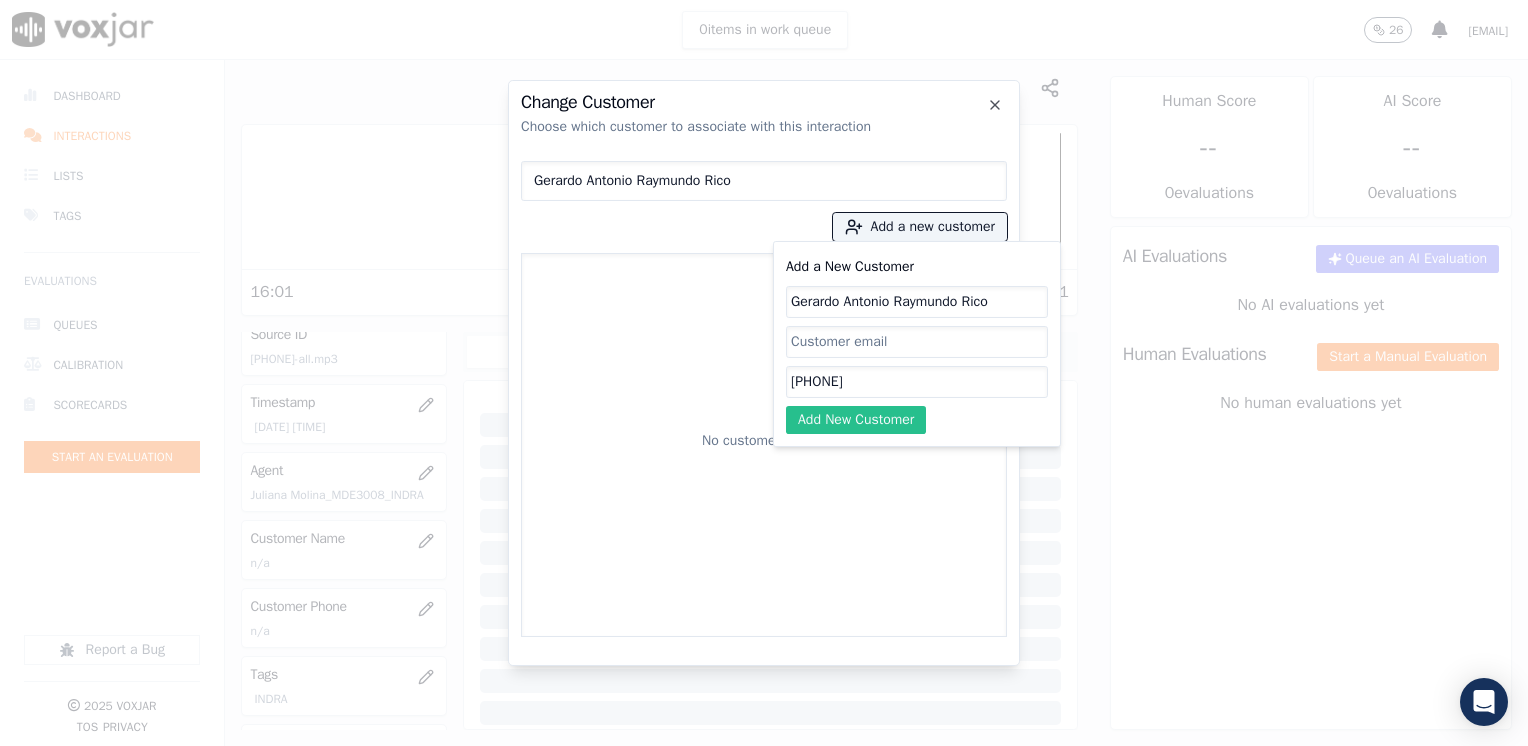 type on "[PHONE]" 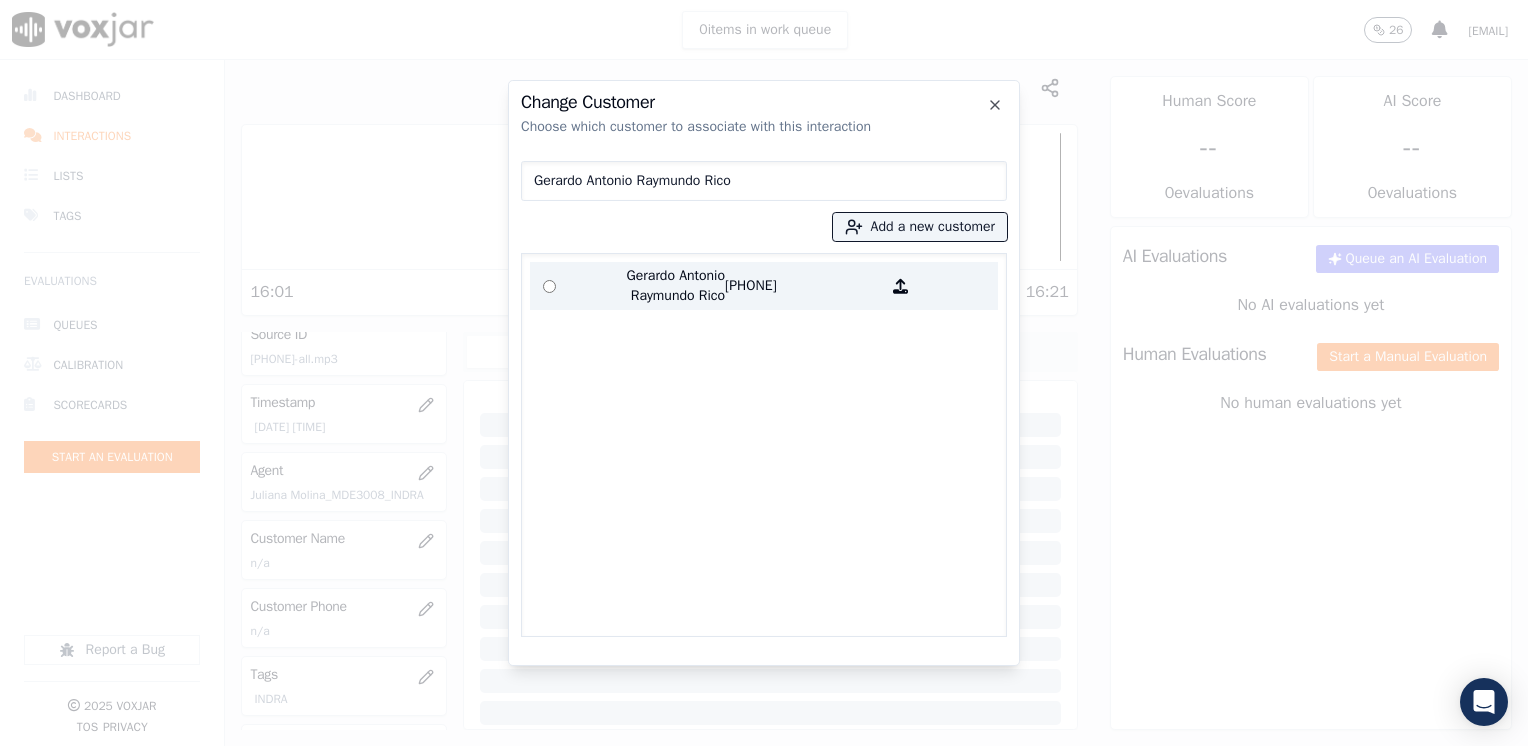 click on "[PHONE]" at bounding box center [803, 286] 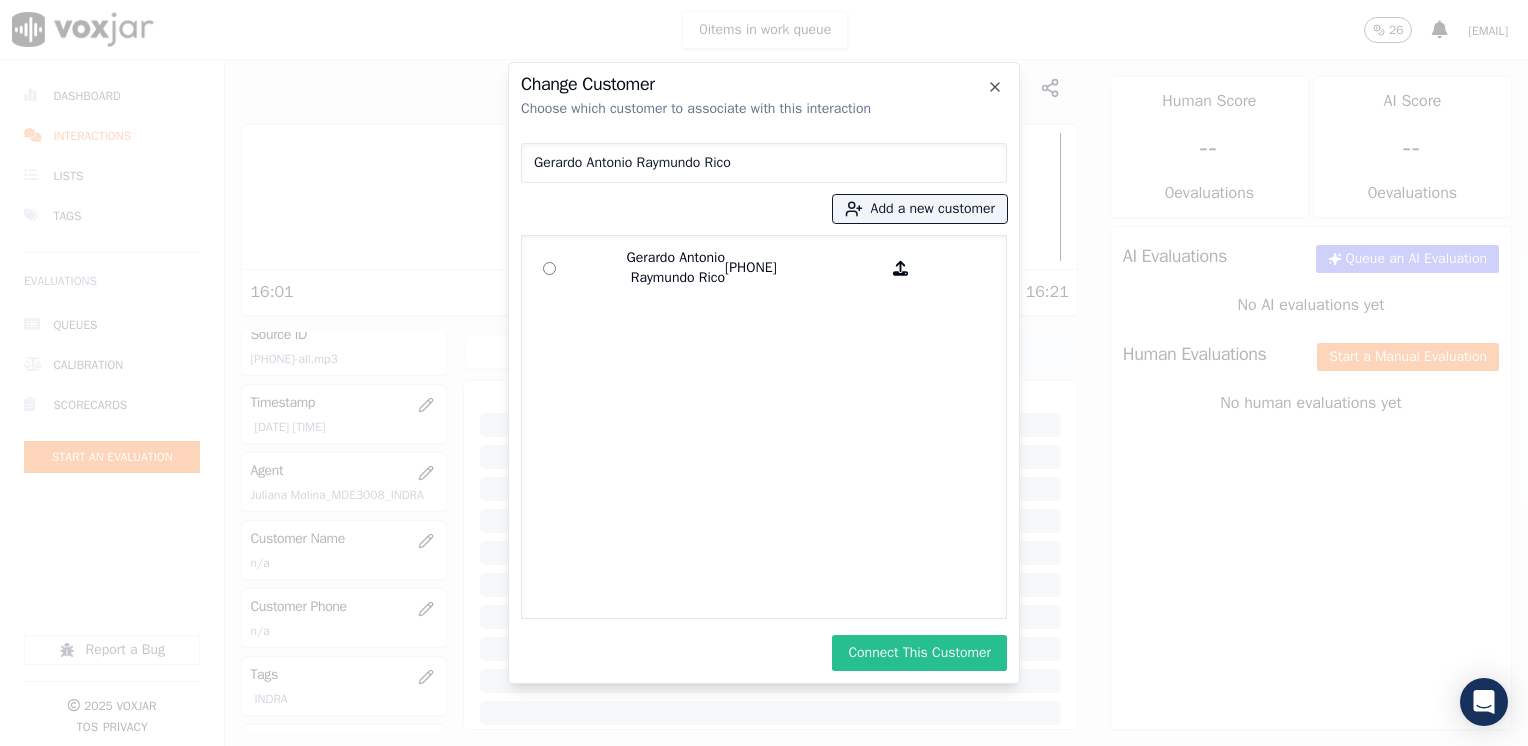 click on "Connect This Customer" at bounding box center [919, 653] 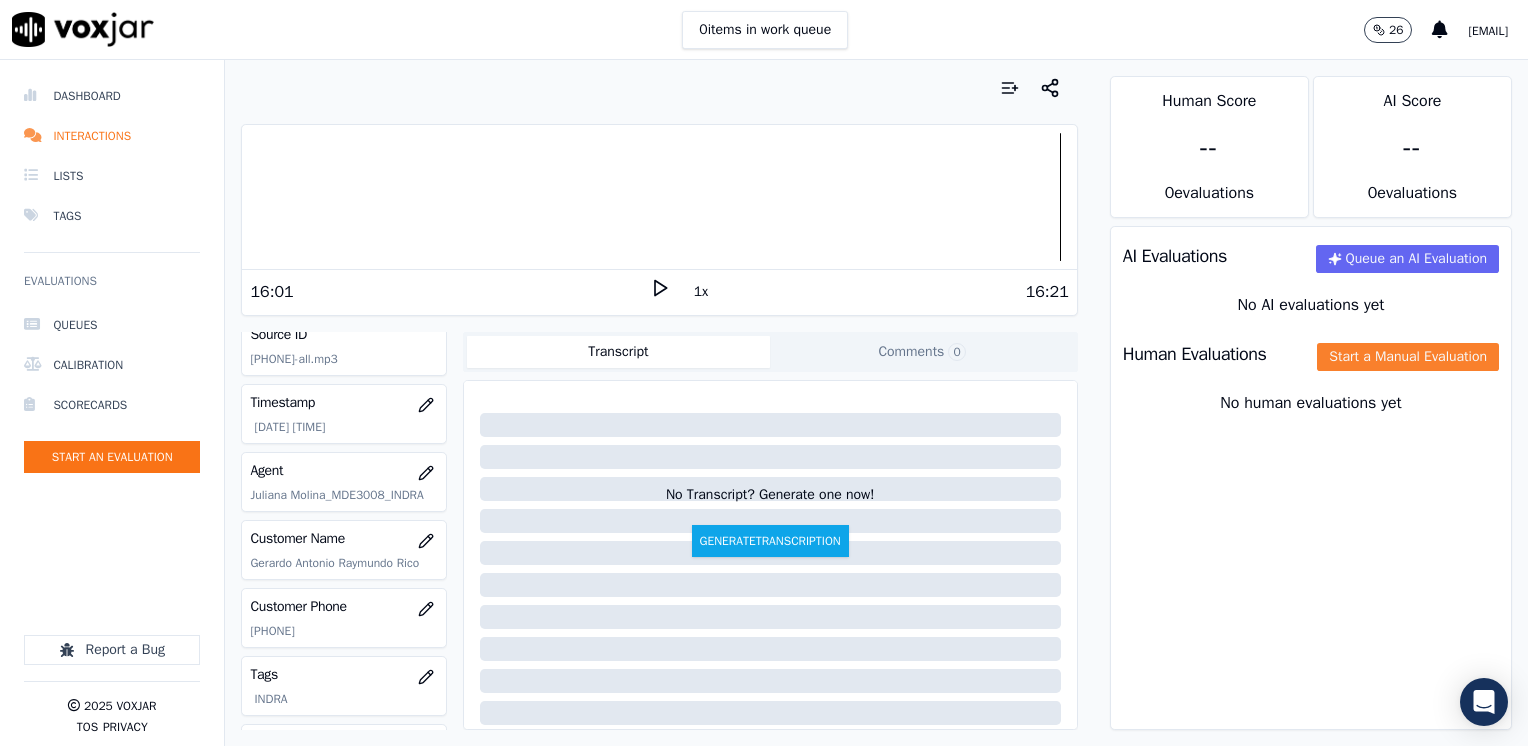 click on "Start a Manual Evaluation" 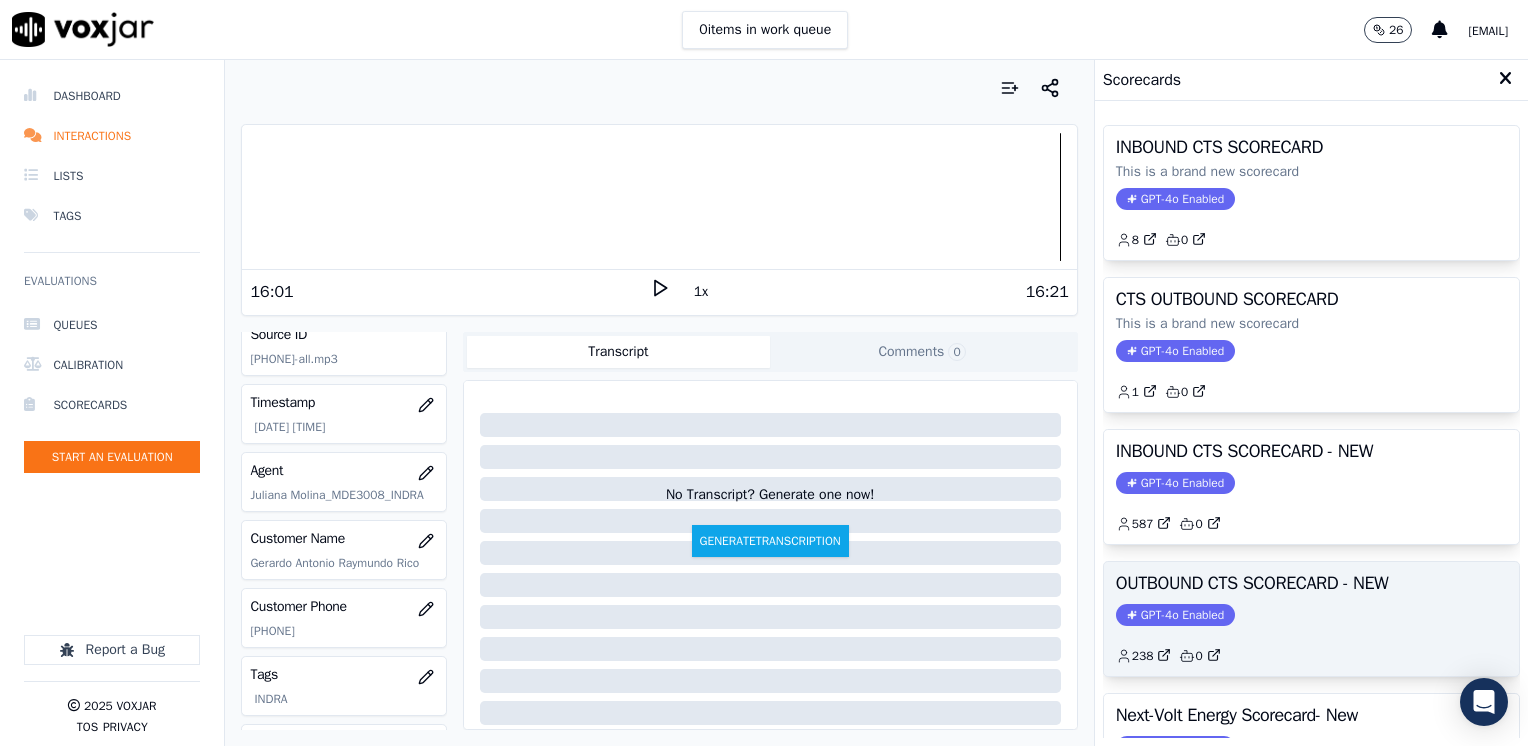 click on "GPT-4o Enabled" at bounding box center (1175, 615) 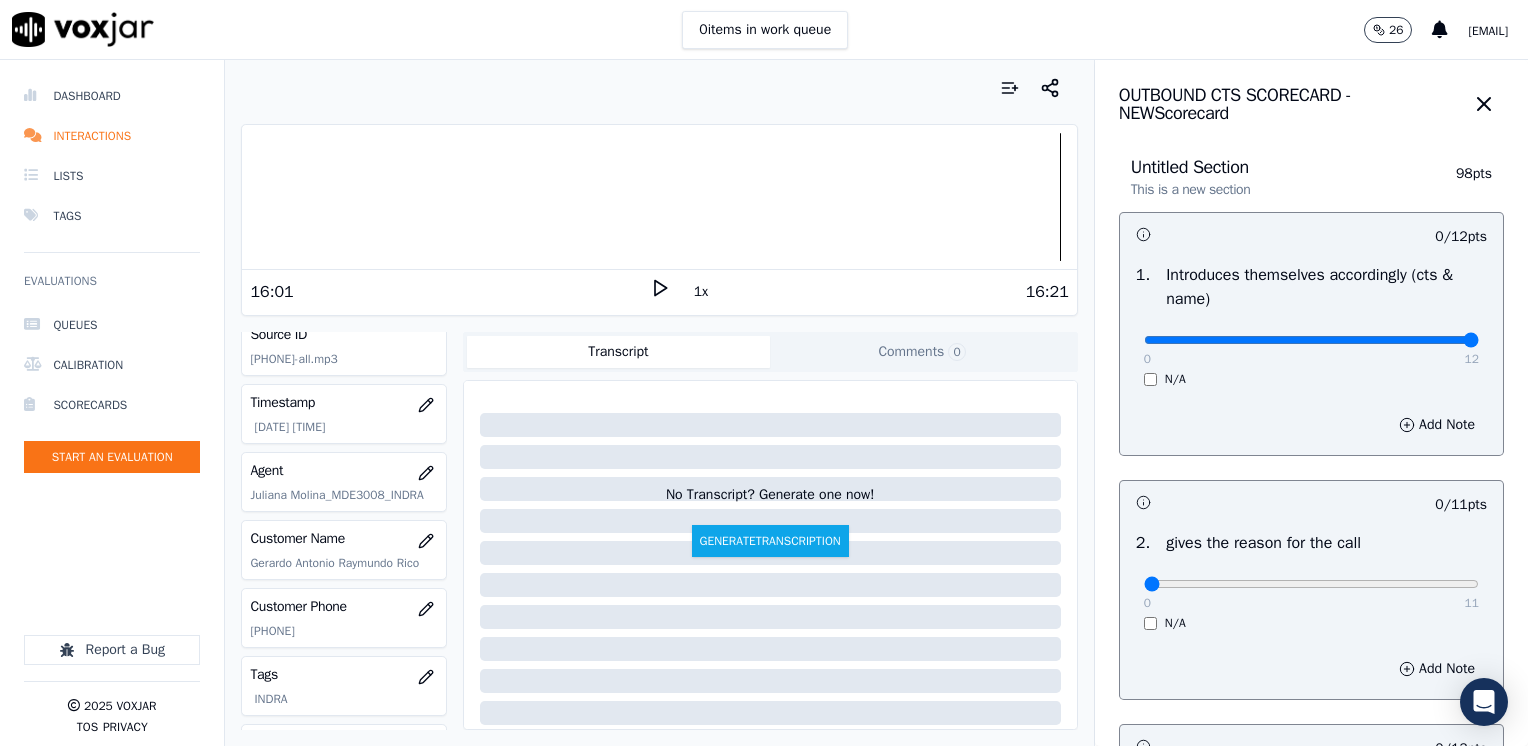 drag, startPoint x: 1136, startPoint y: 335, endPoint x: 1531, endPoint y: 352, distance: 395.36566 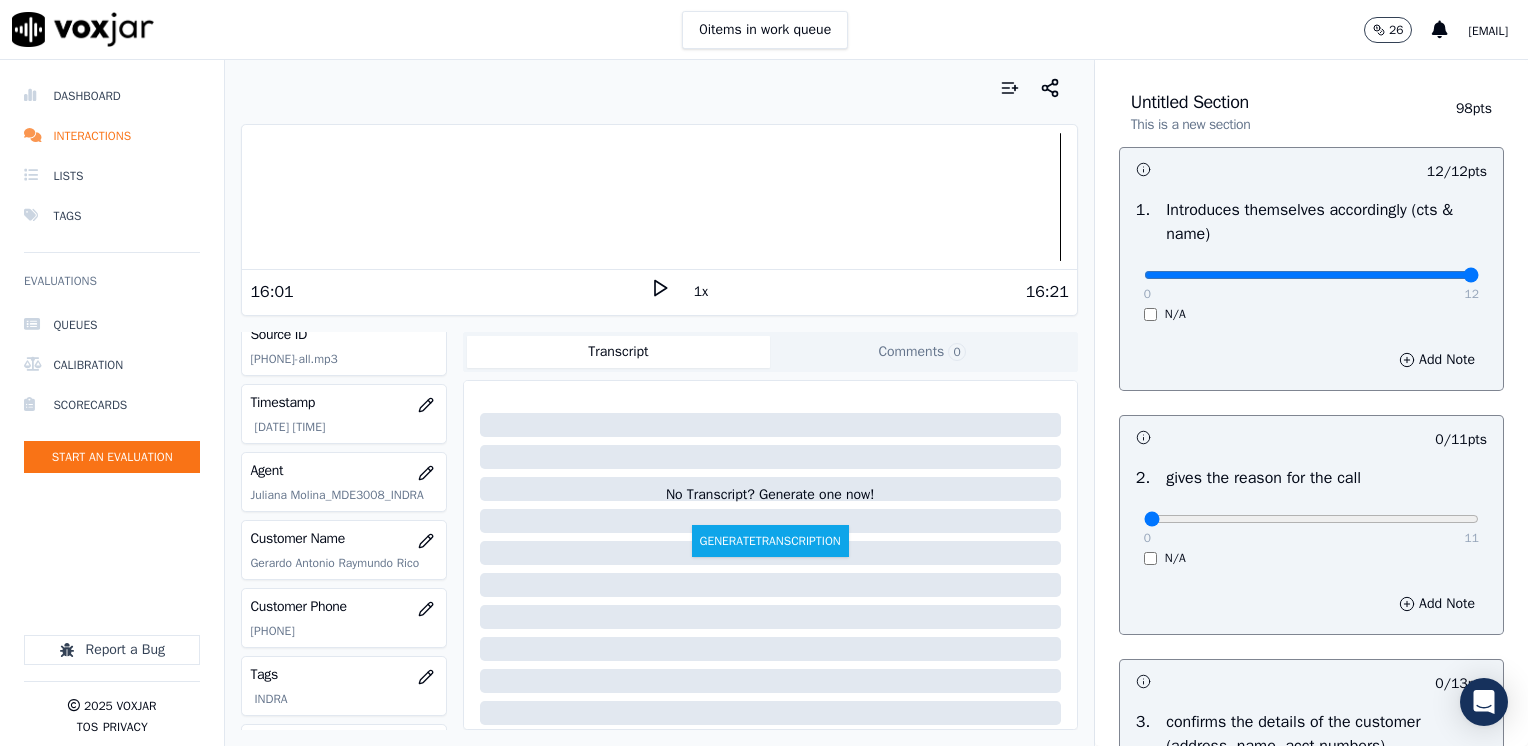 scroll, scrollTop: 100, scrollLeft: 0, axis: vertical 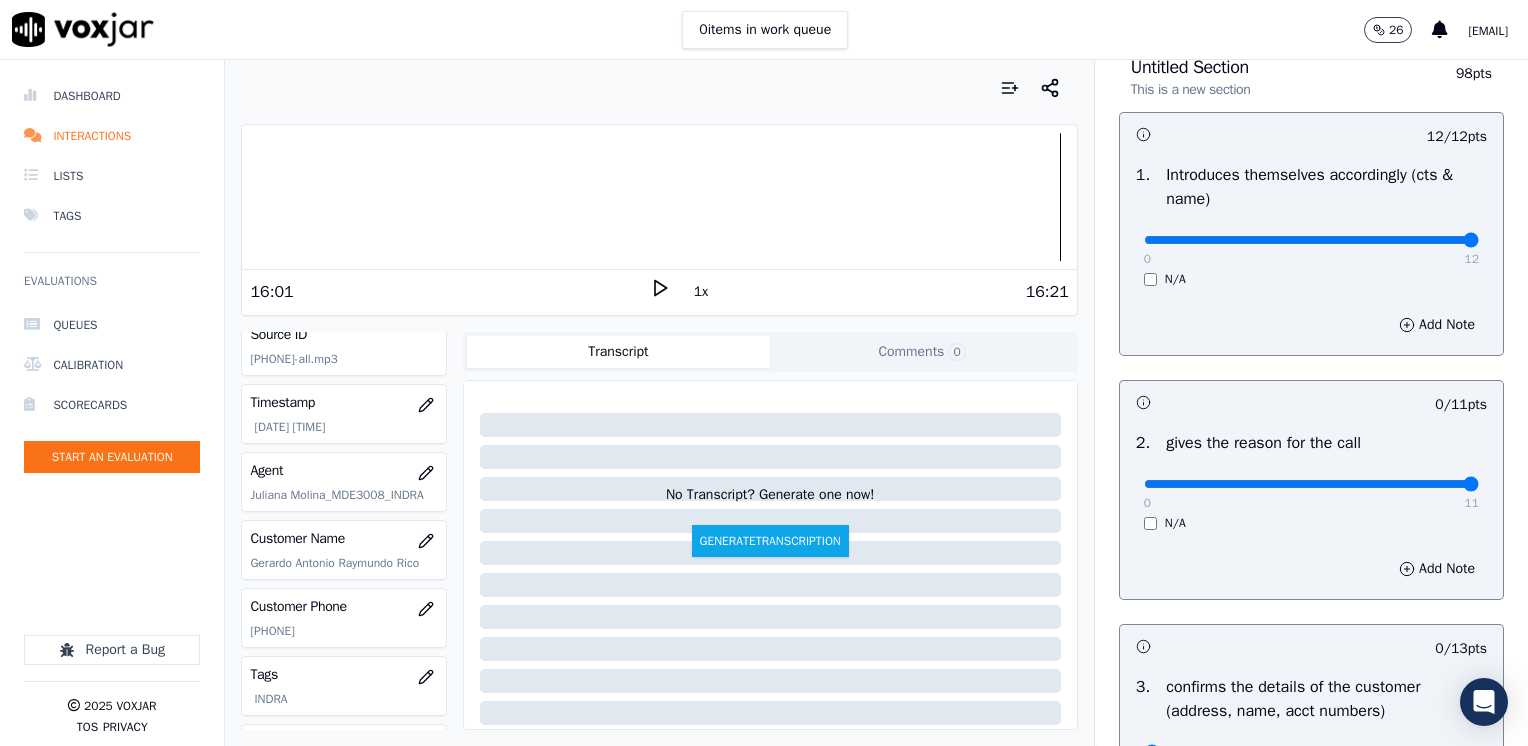drag, startPoint x: 1122, startPoint y: 486, endPoint x: 1499, endPoint y: 509, distance: 377.70093 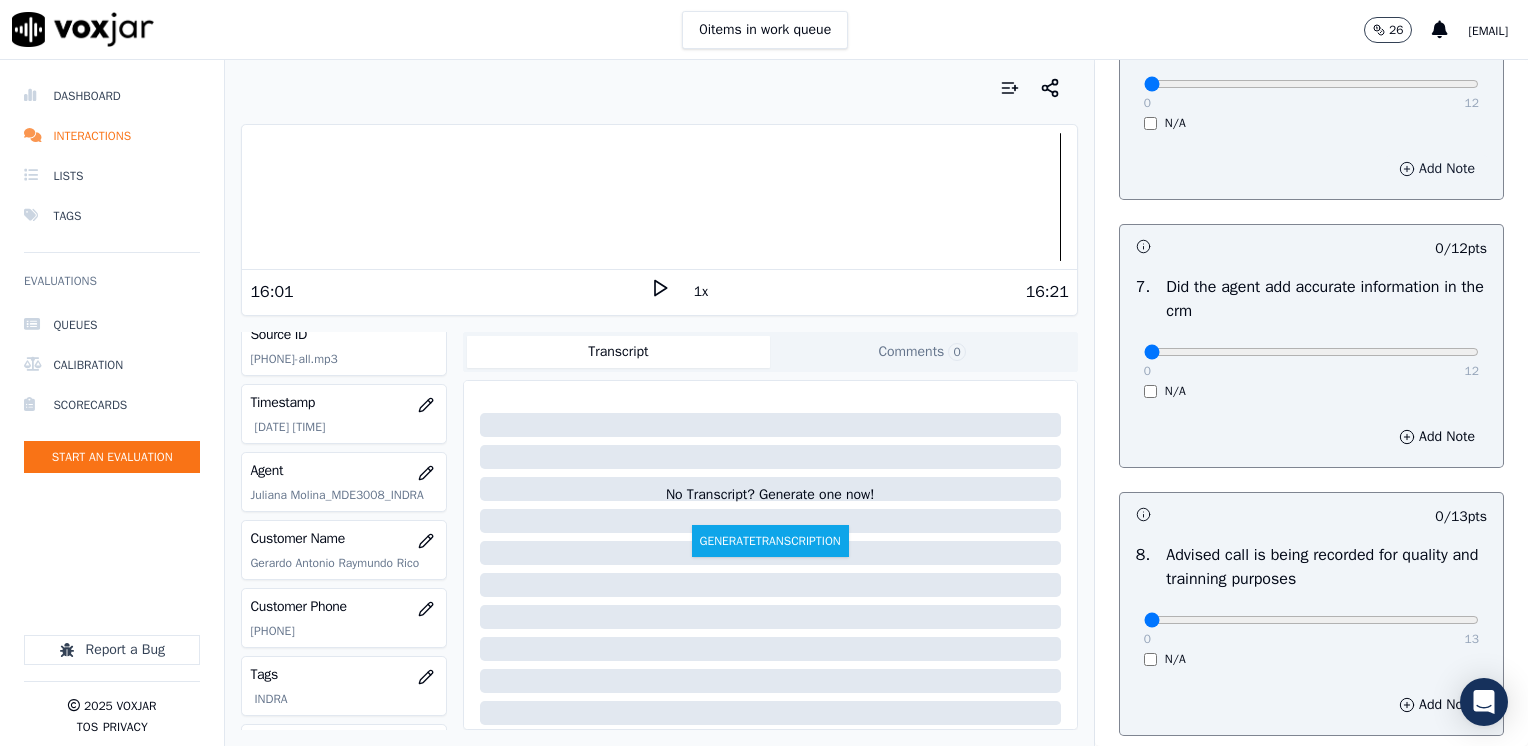 scroll, scrollTop: 1748, scrollLeft: 0, axis: vertical 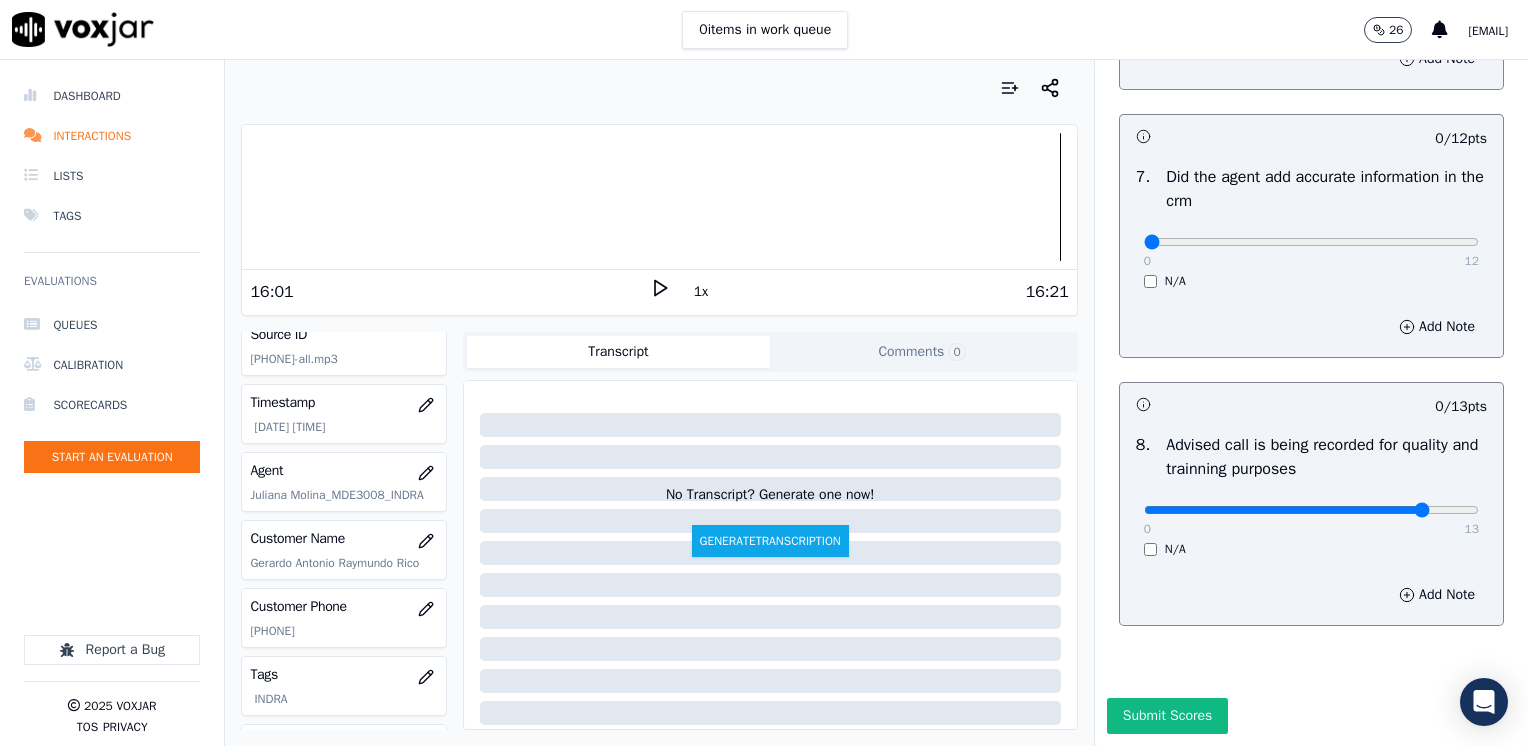 click at bounding box center [1311, -1366] 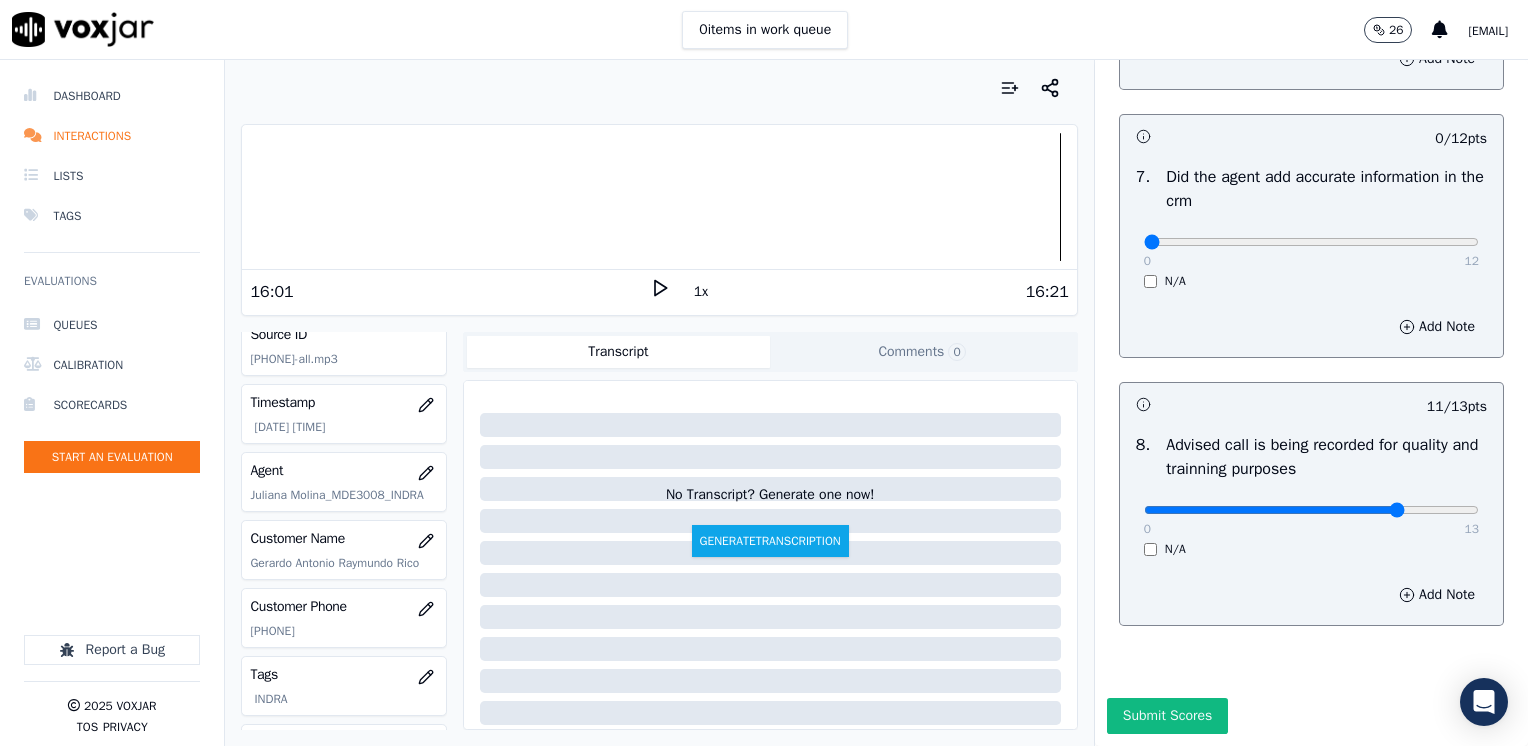type on "10" 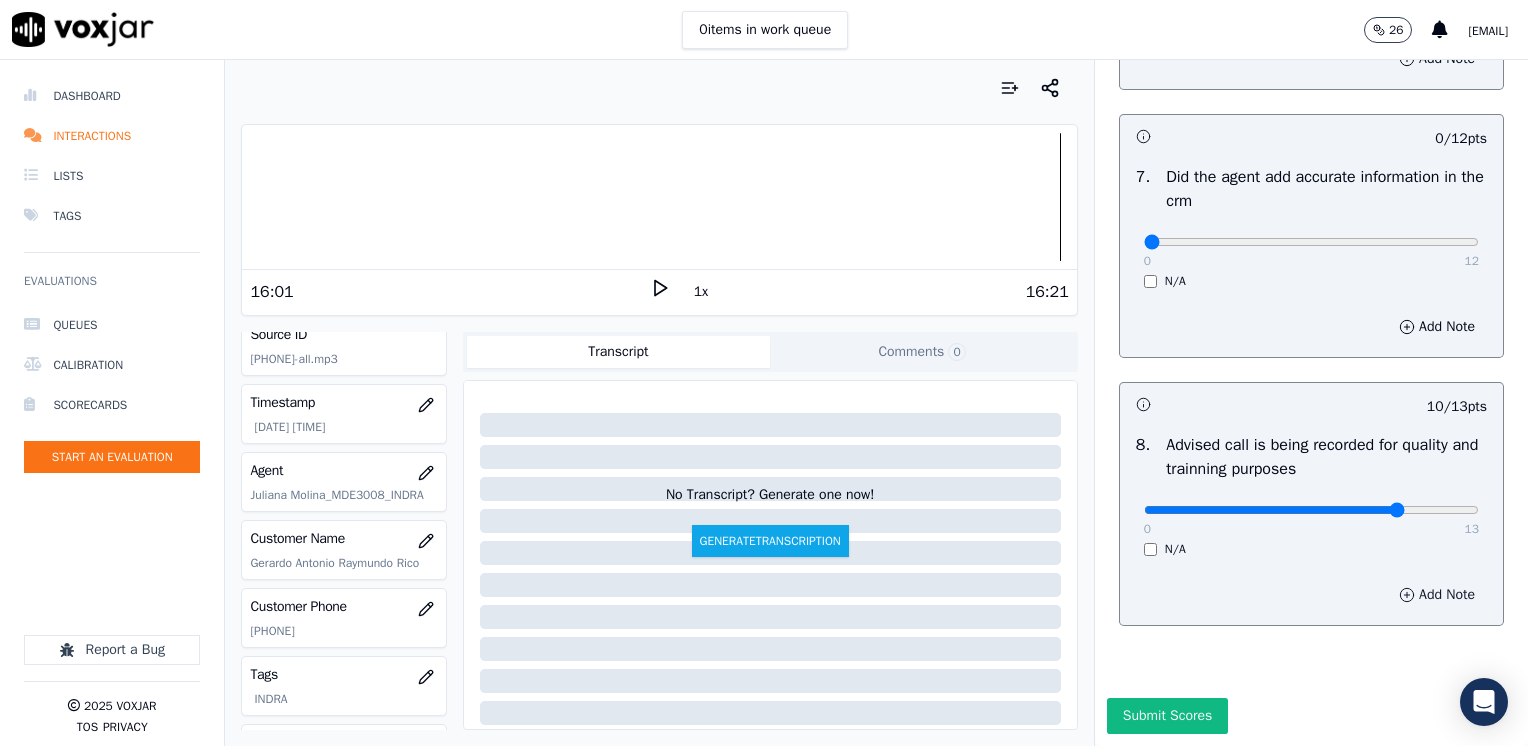 click on "Add Note" at bounding box center (1437, 595) 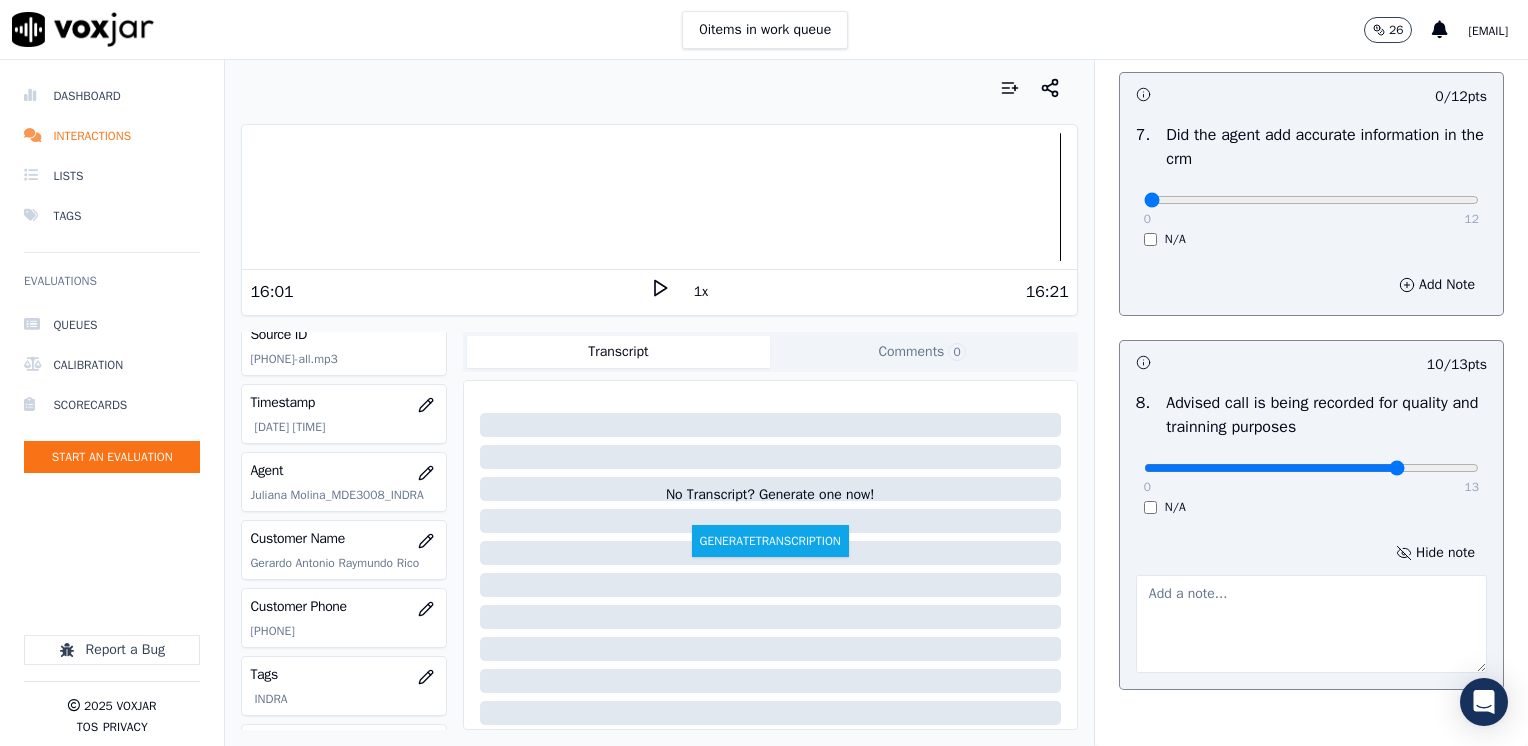 click at bounding box center (1311, 624) 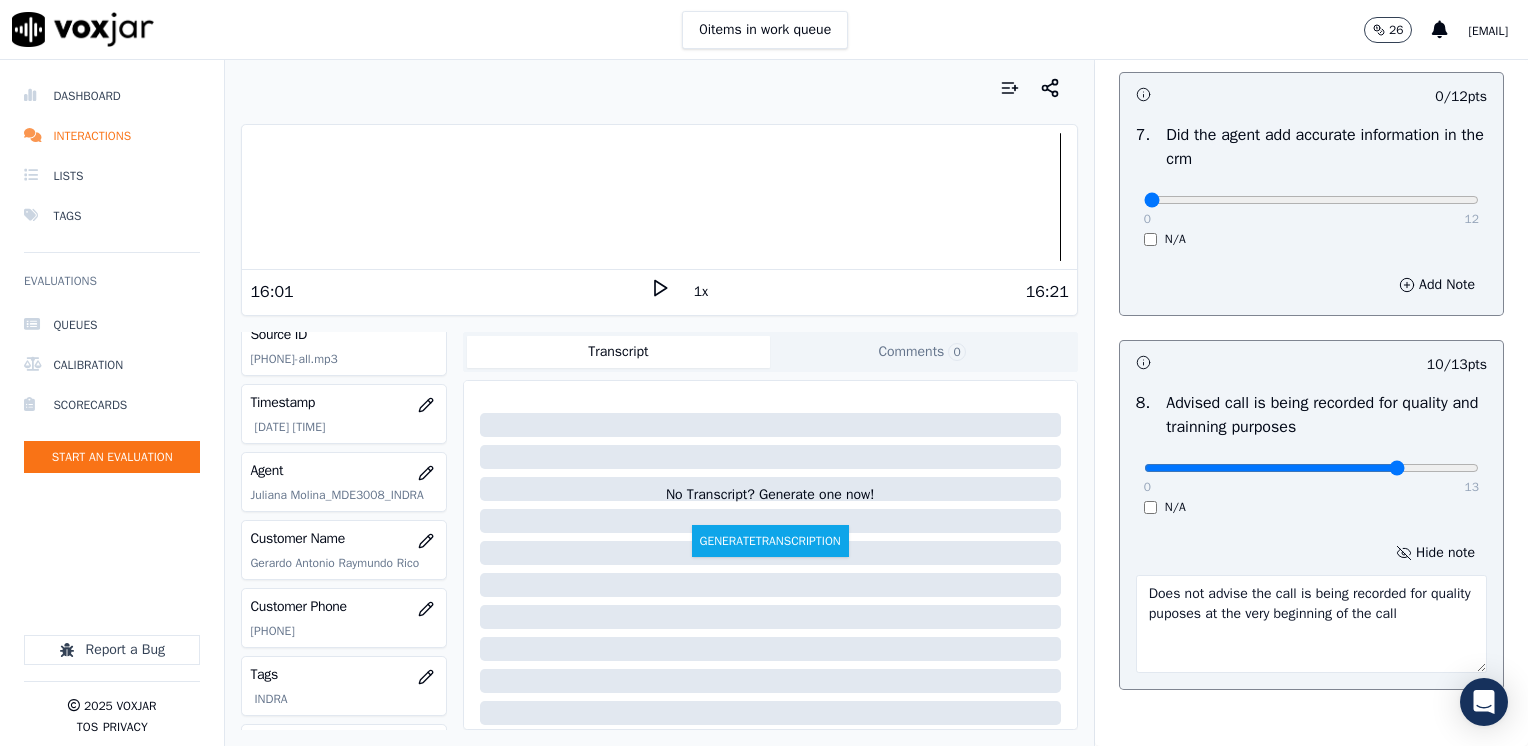 type on "Does not advise the call is being recorded for quality puposes at the very beginning of the call" 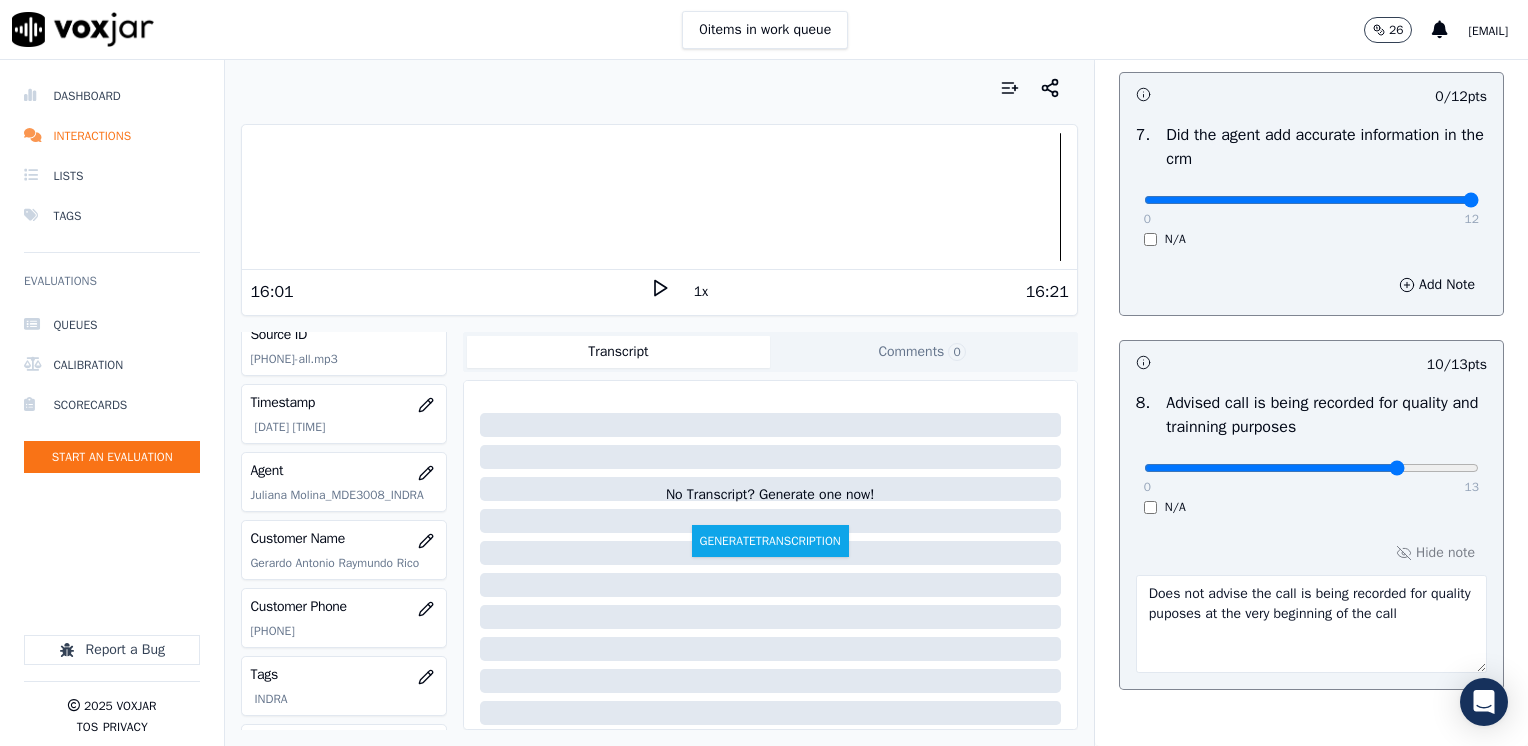 drag, startPoint x: 1134, startPoint y: 197, endPoint x: 1531, endPoint y: 239, distance: 399.21548 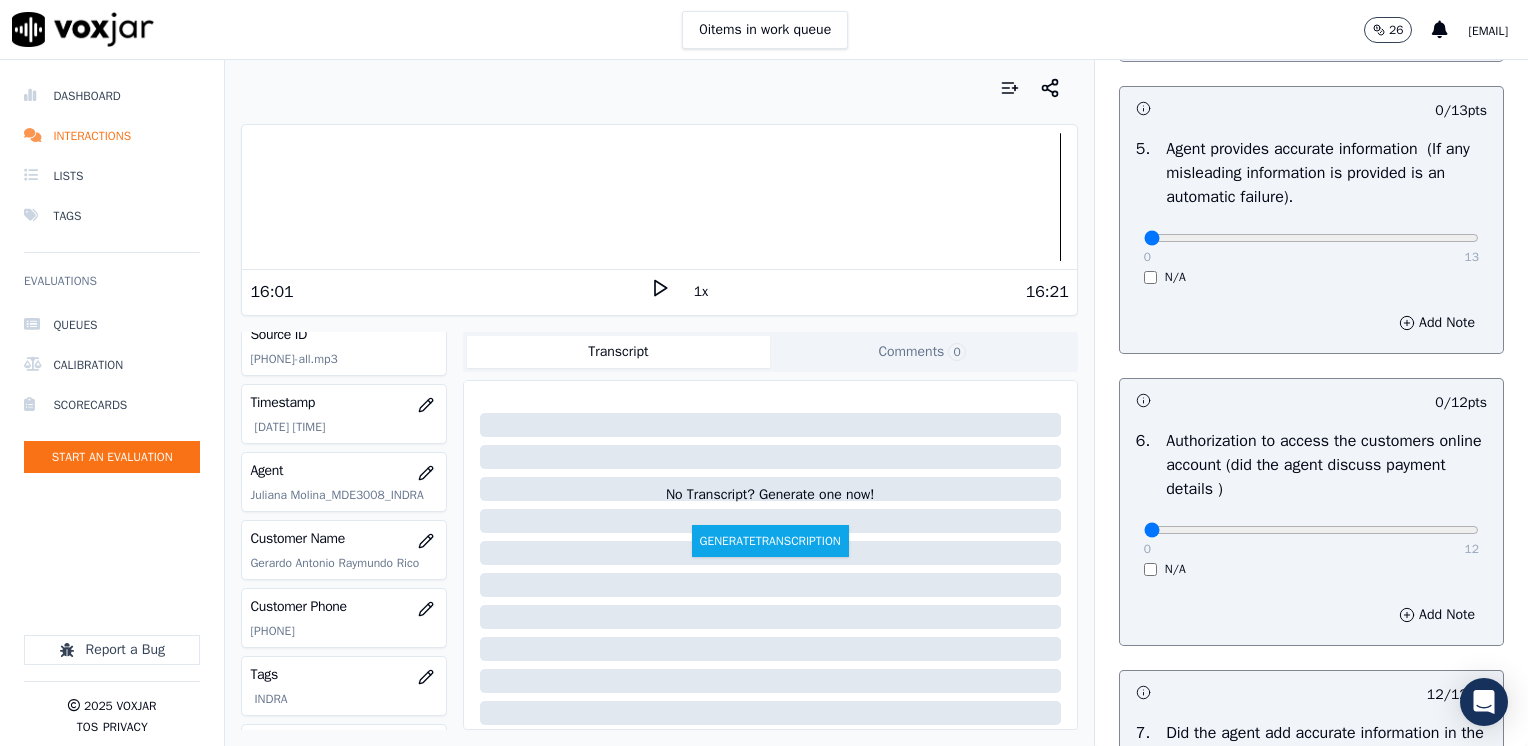 scroll, scrollTop: 1148, scrollLeft: 0, axis: vertical 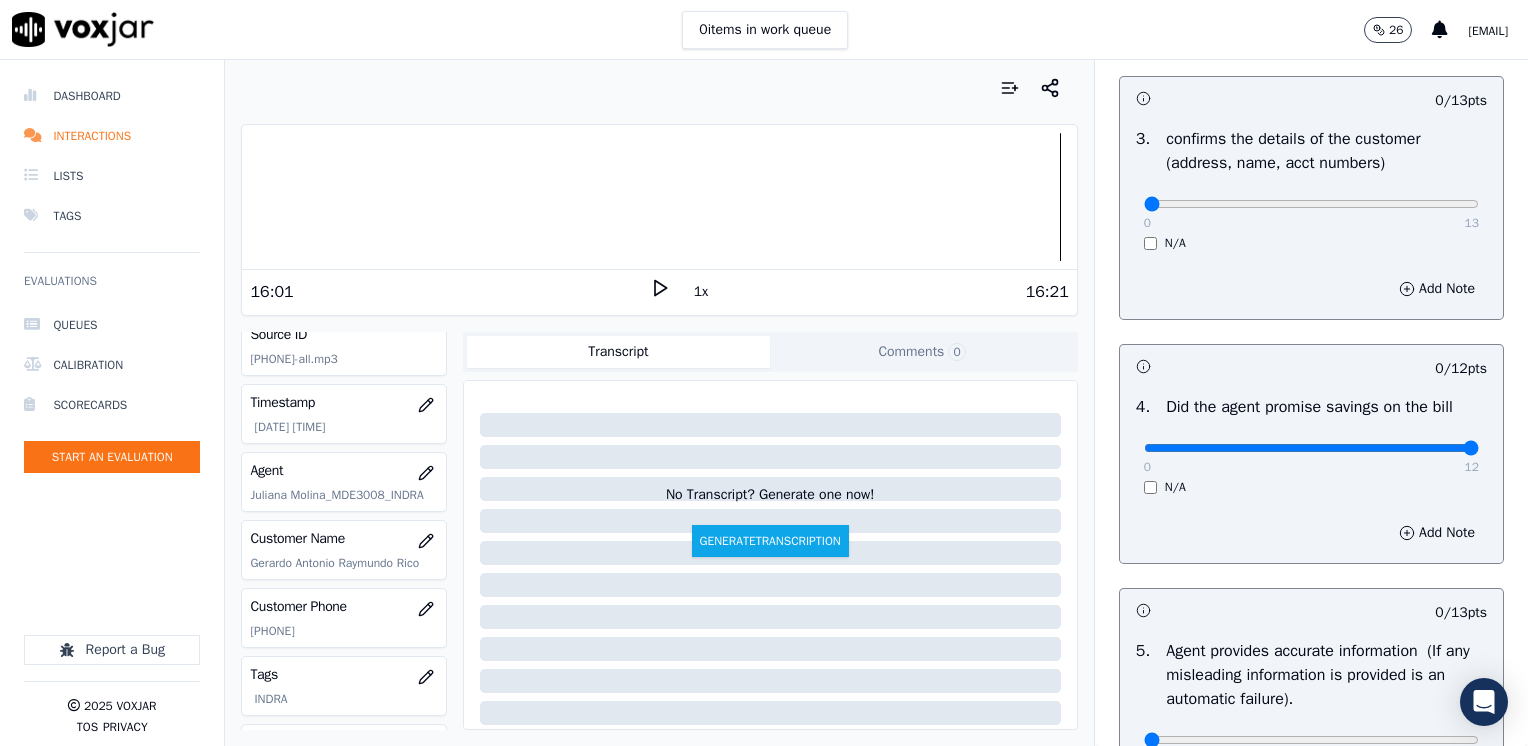 drag, startPoint x: 1132, startPoint y: 449, endPoint x: 1531, endPoint y: 474, distance: 399.78244 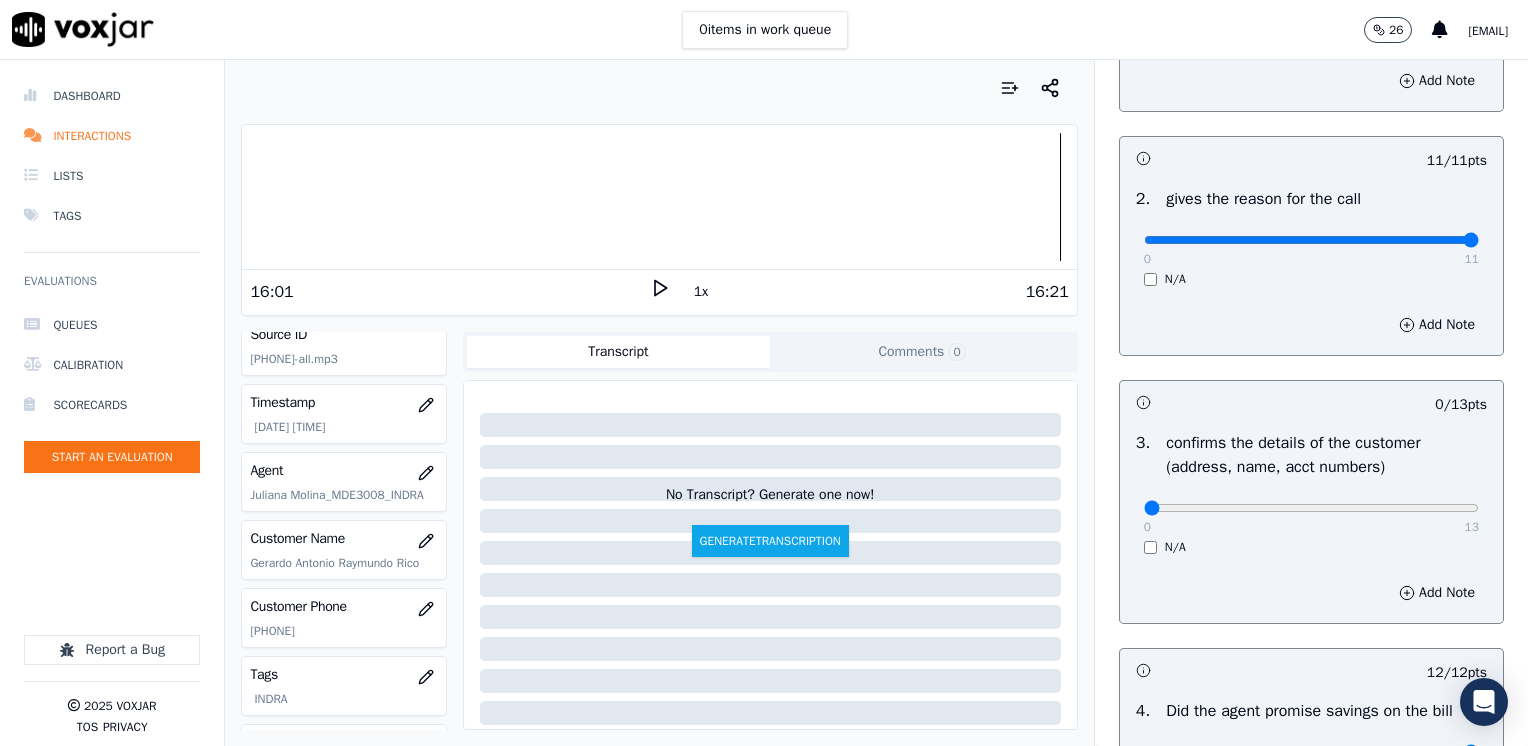 scroll, scrollTop: 348, scrollLeft: 0, axis: vertical 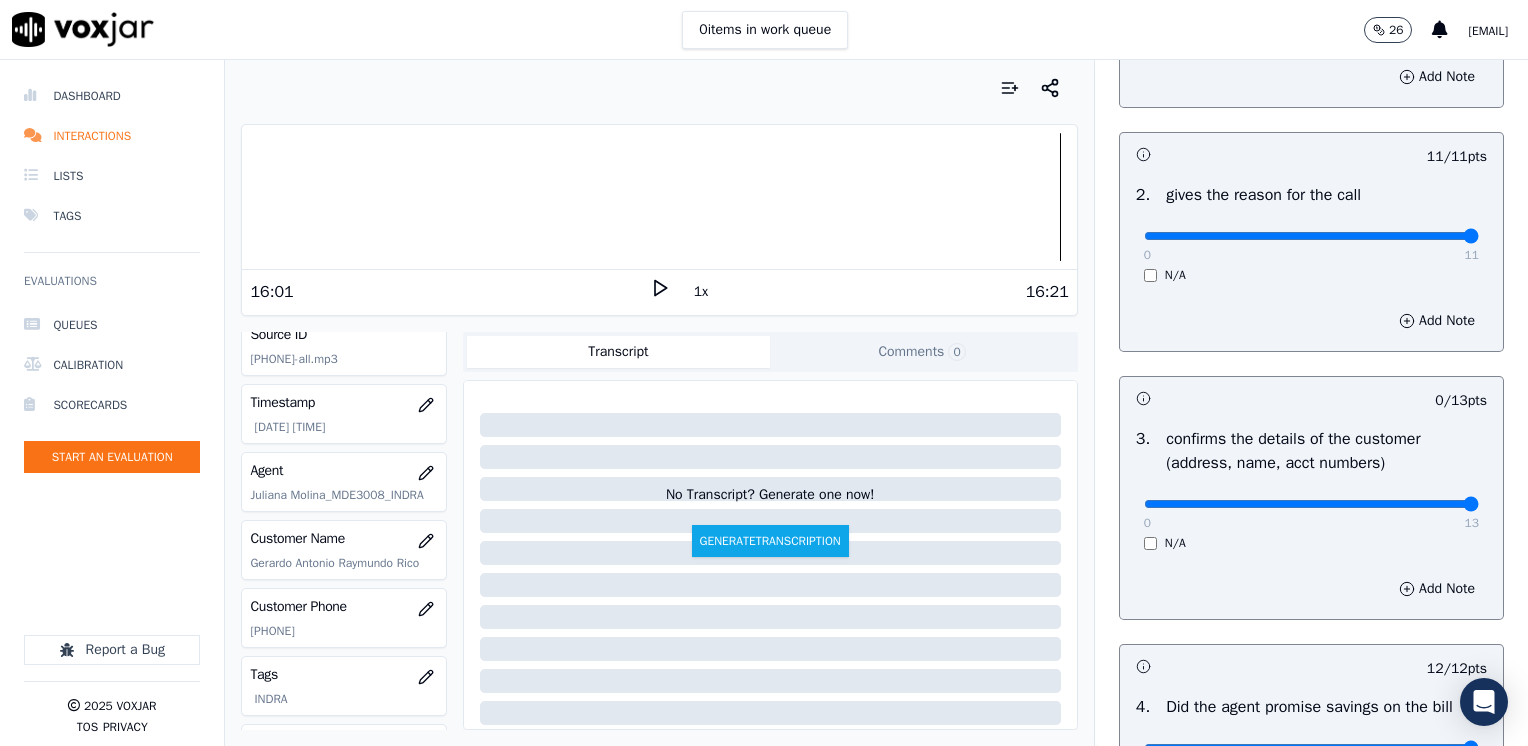 drag, startPoint x: 1132, startPoint y: 511, endPoint x: 1531, endPoint y: 575, distance: 404.10025 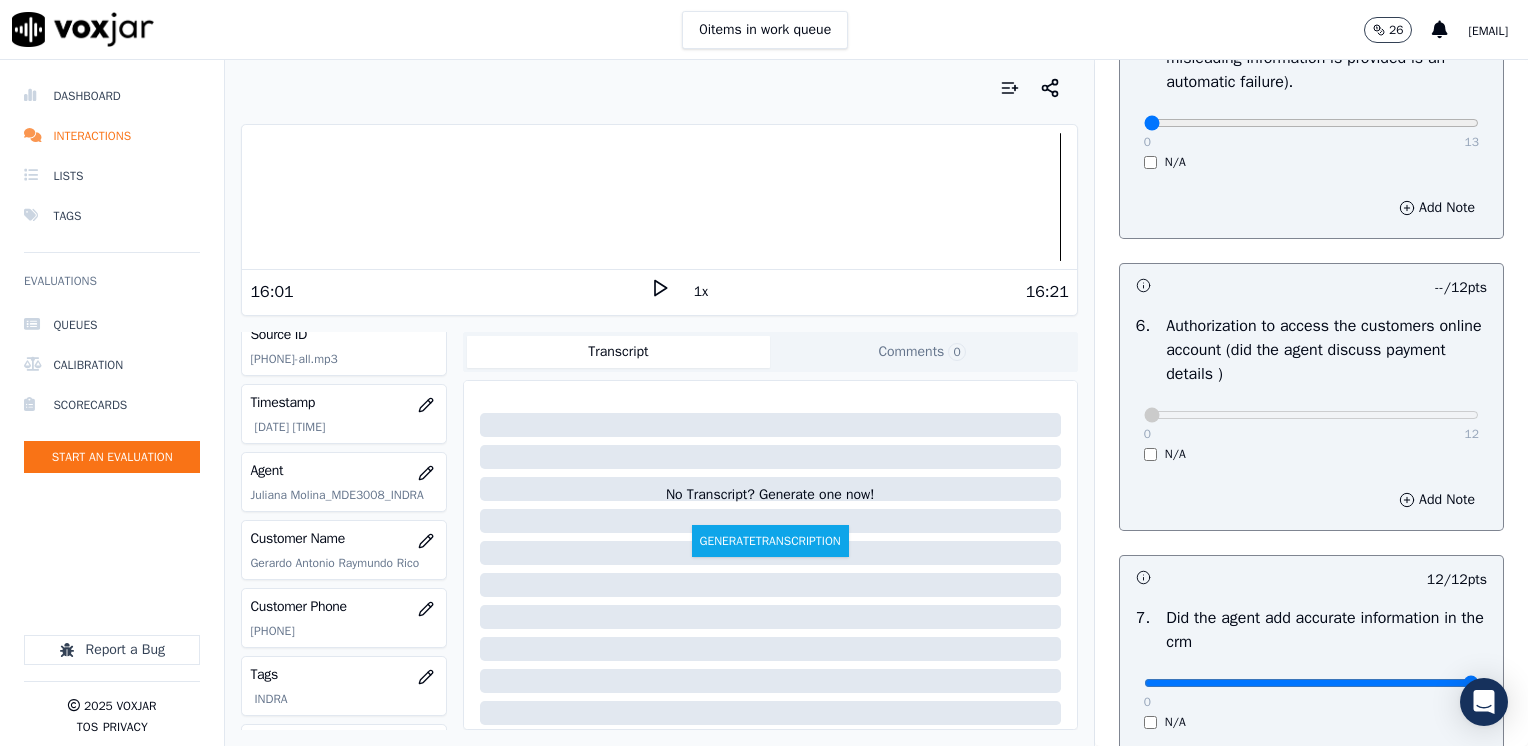 scroll, scrollTop: 1253, scrollLeft: 0, axis: vertical 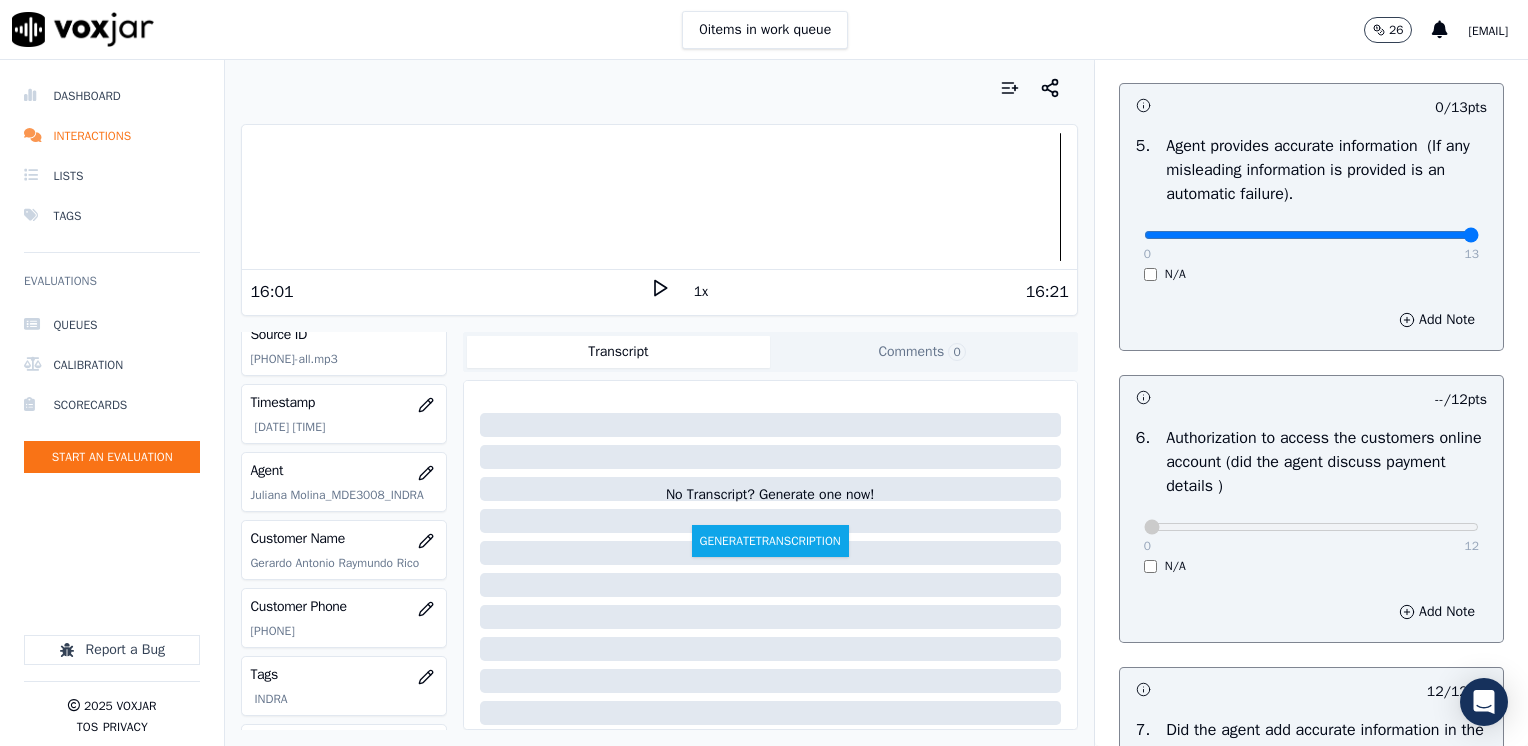 drag, startPoint x: 1128, startPoint y: 239, endPoint x: 1531, endPoint y: 305, distance: 408.3687 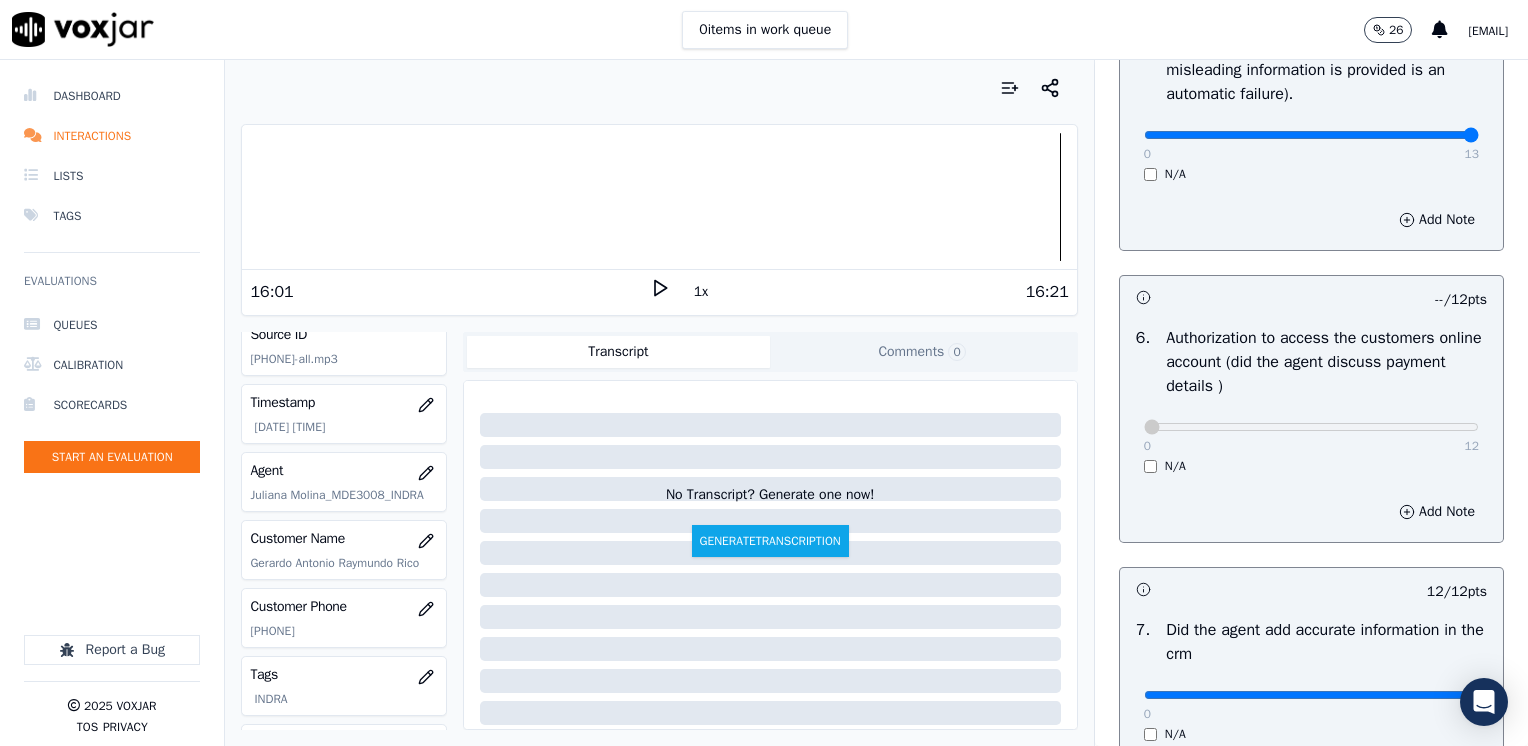 scroll, scrollTop: 1853, scrollLeft: 0, axis: vertical 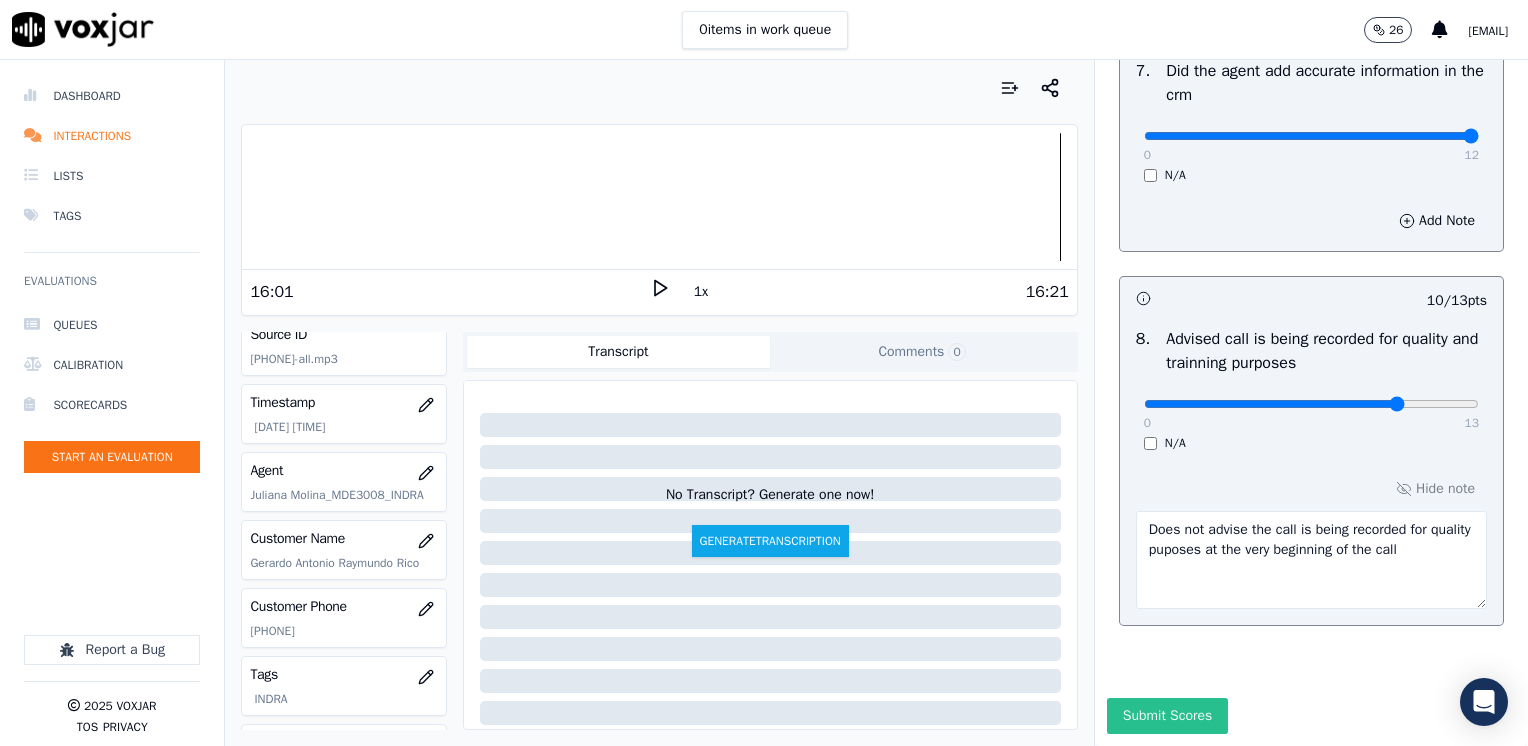click on "Submit Scores" at bounding box center [1167, 716] 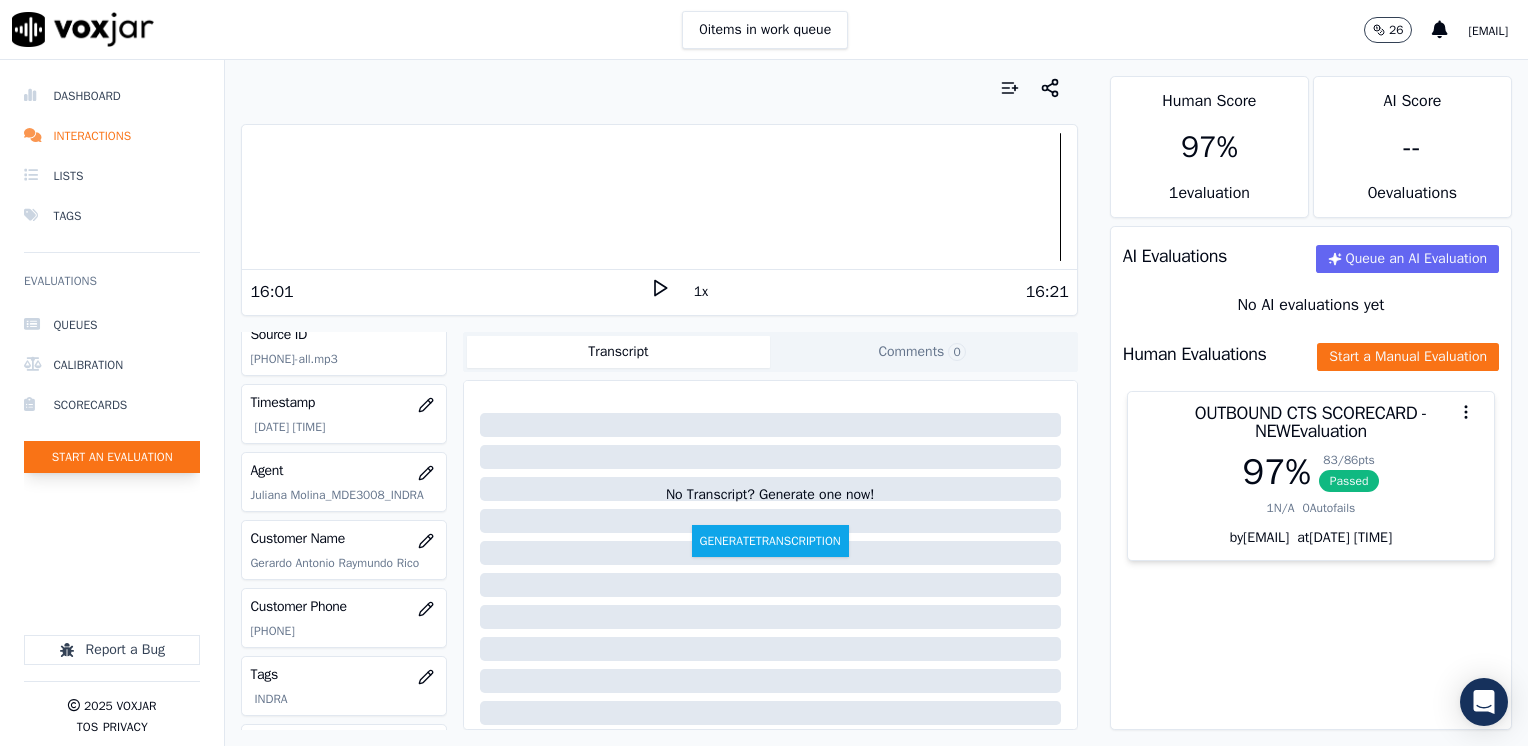 click on "Start an Evaluation" 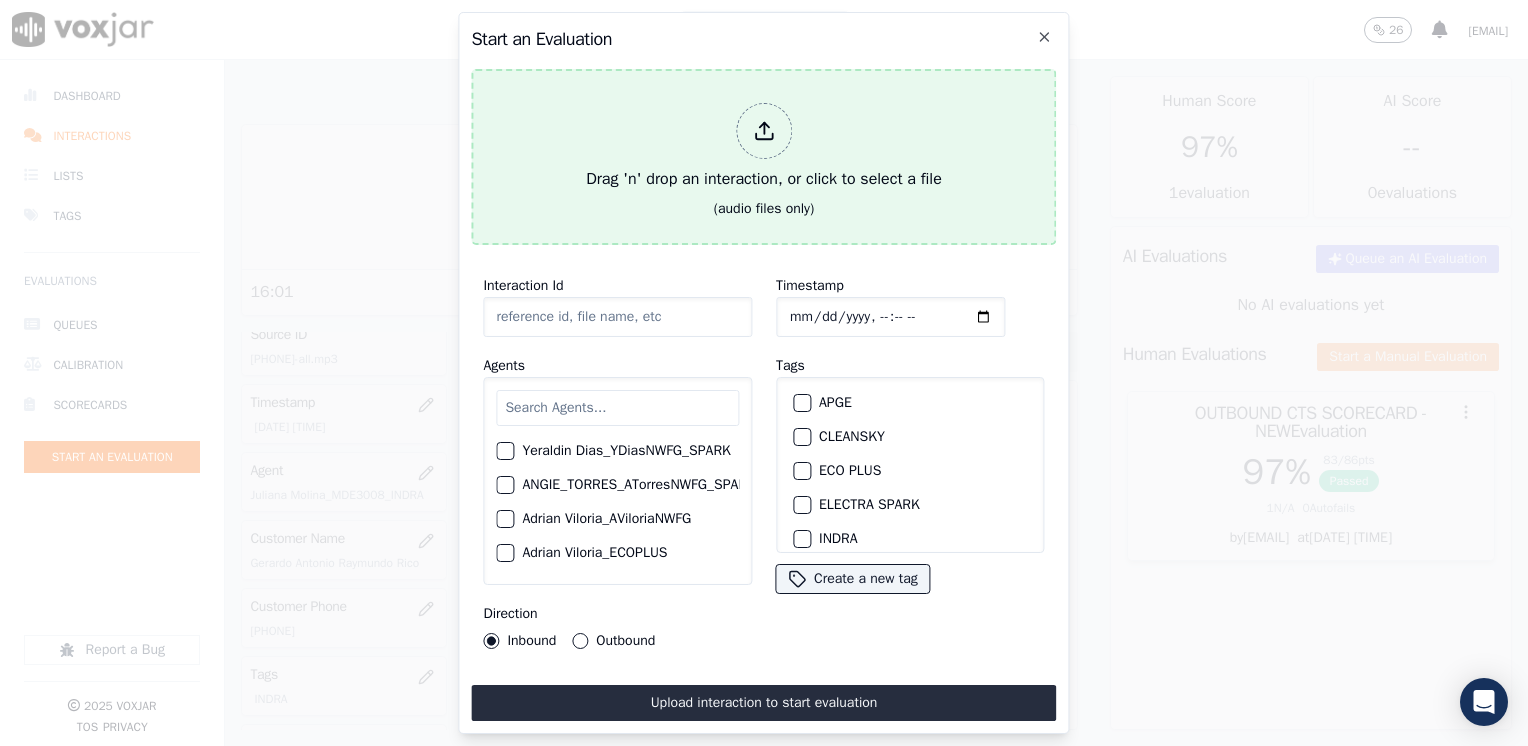 click 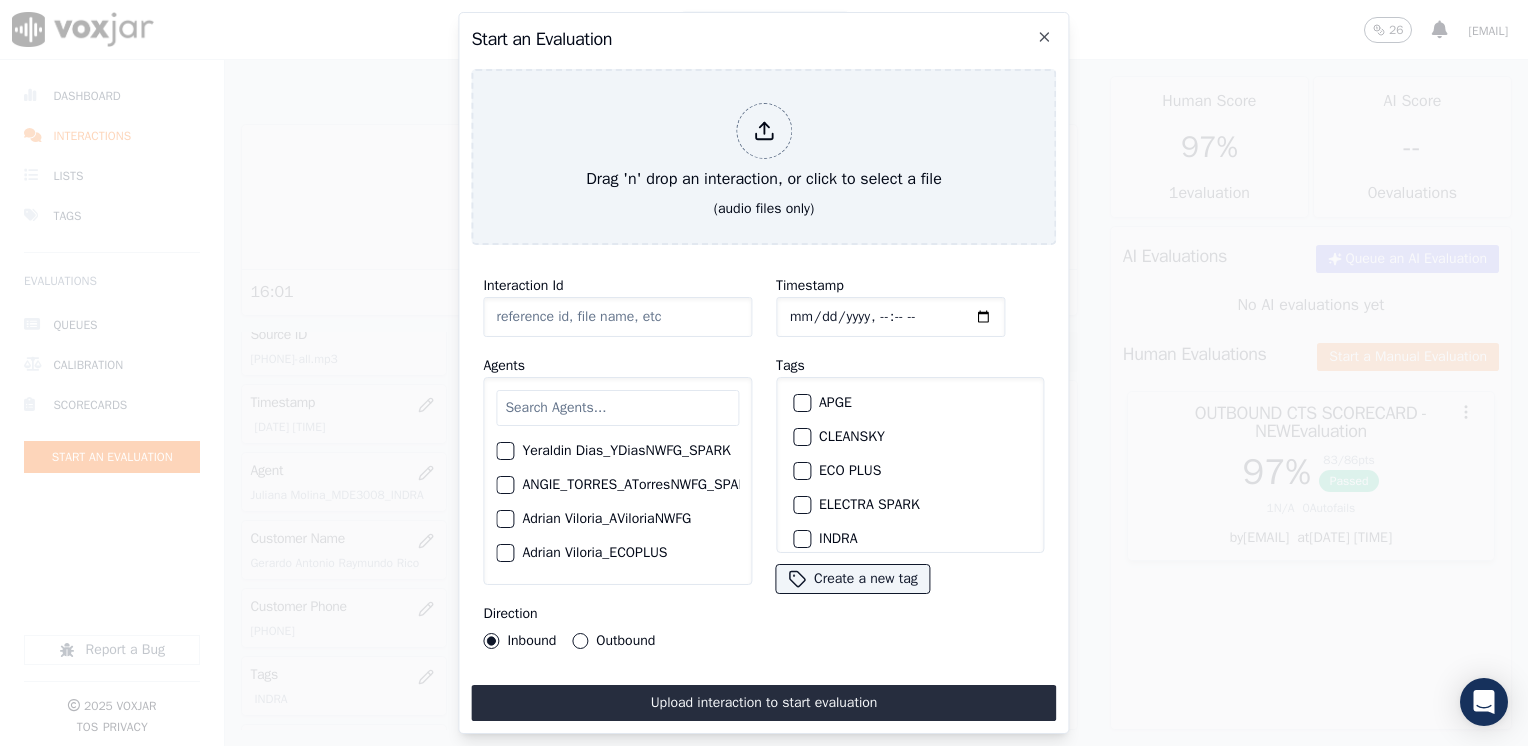 type on "[DATE]-[TIME]_5164952838-all.mp3" 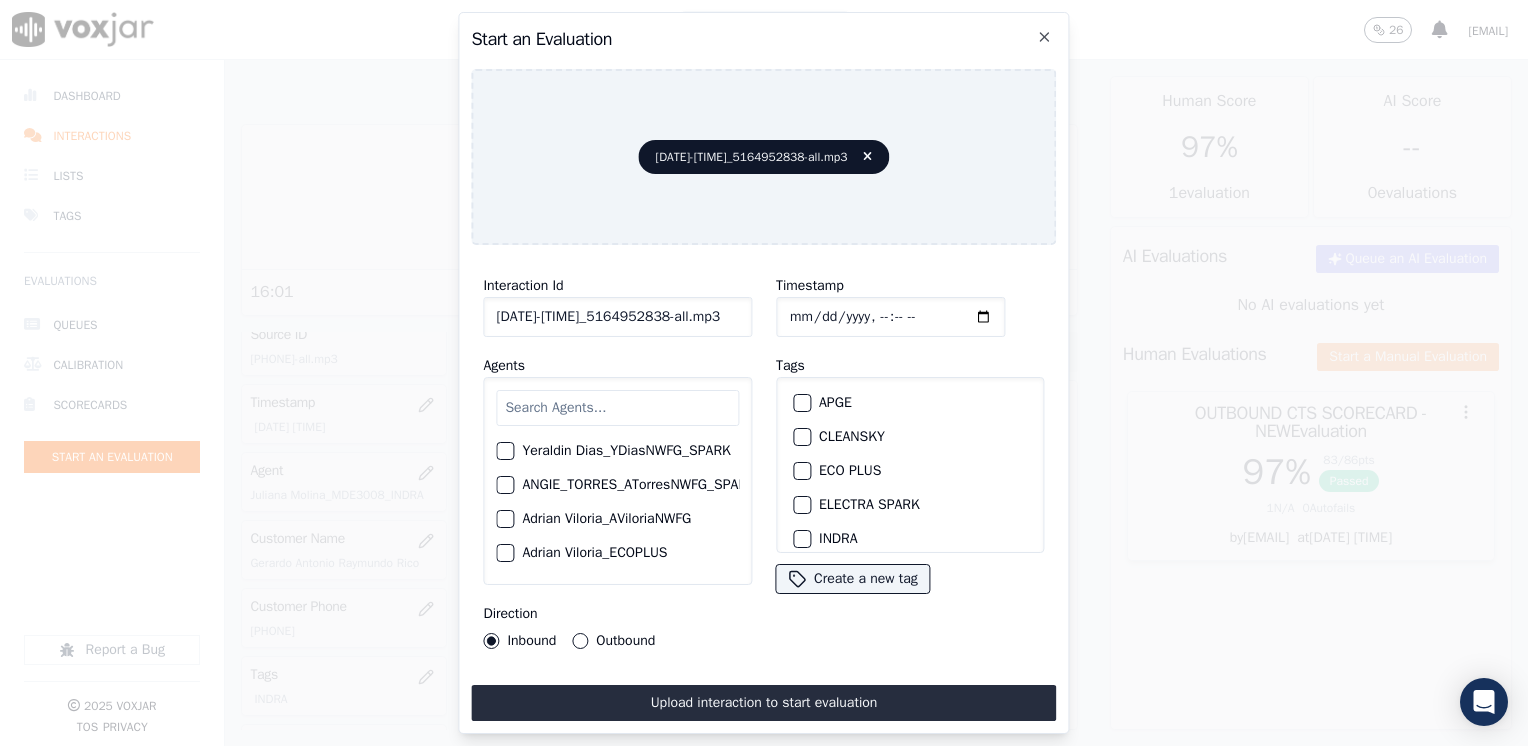 click at bounding box center (617, 408) 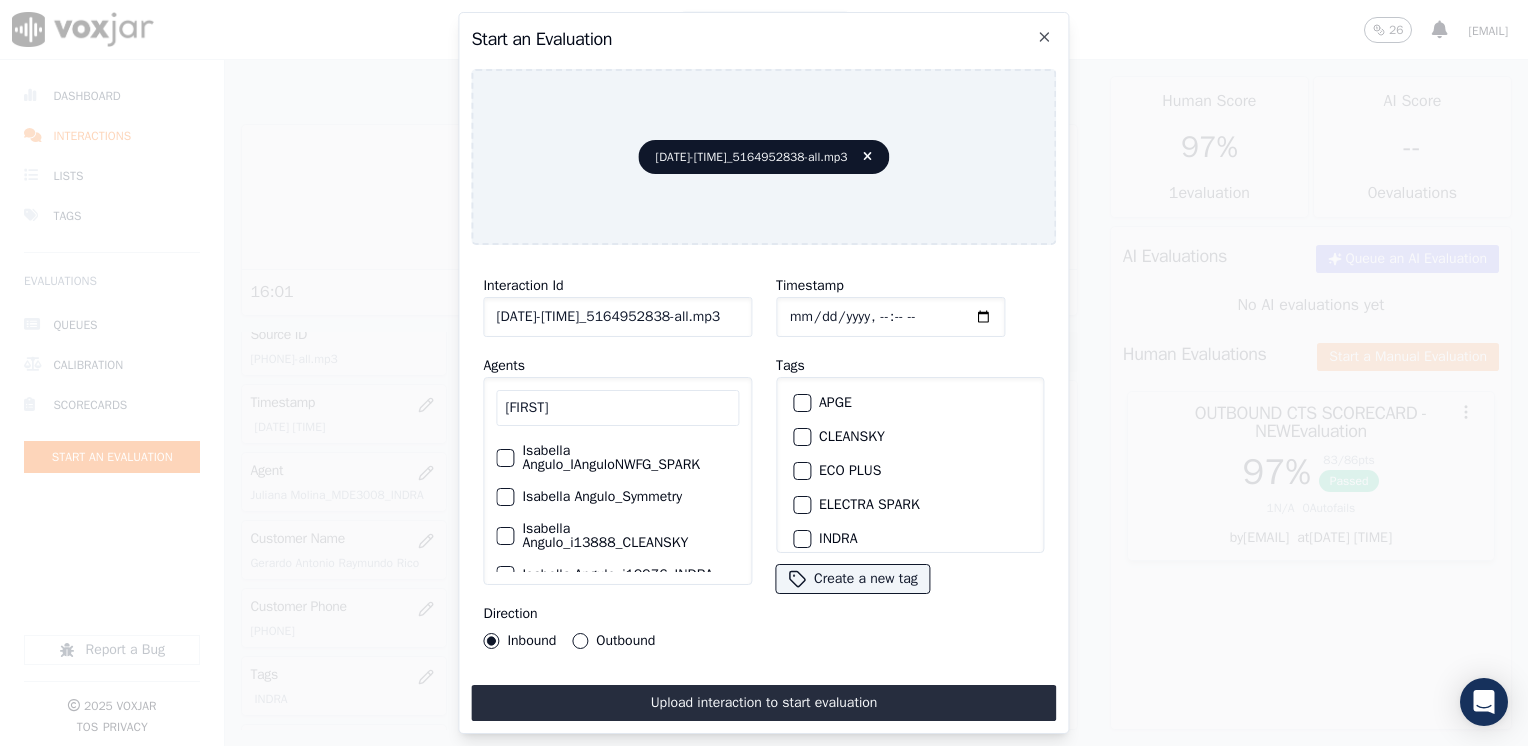 scroll, scrollTop: 60, scrollLeft: 0, axis: vertical 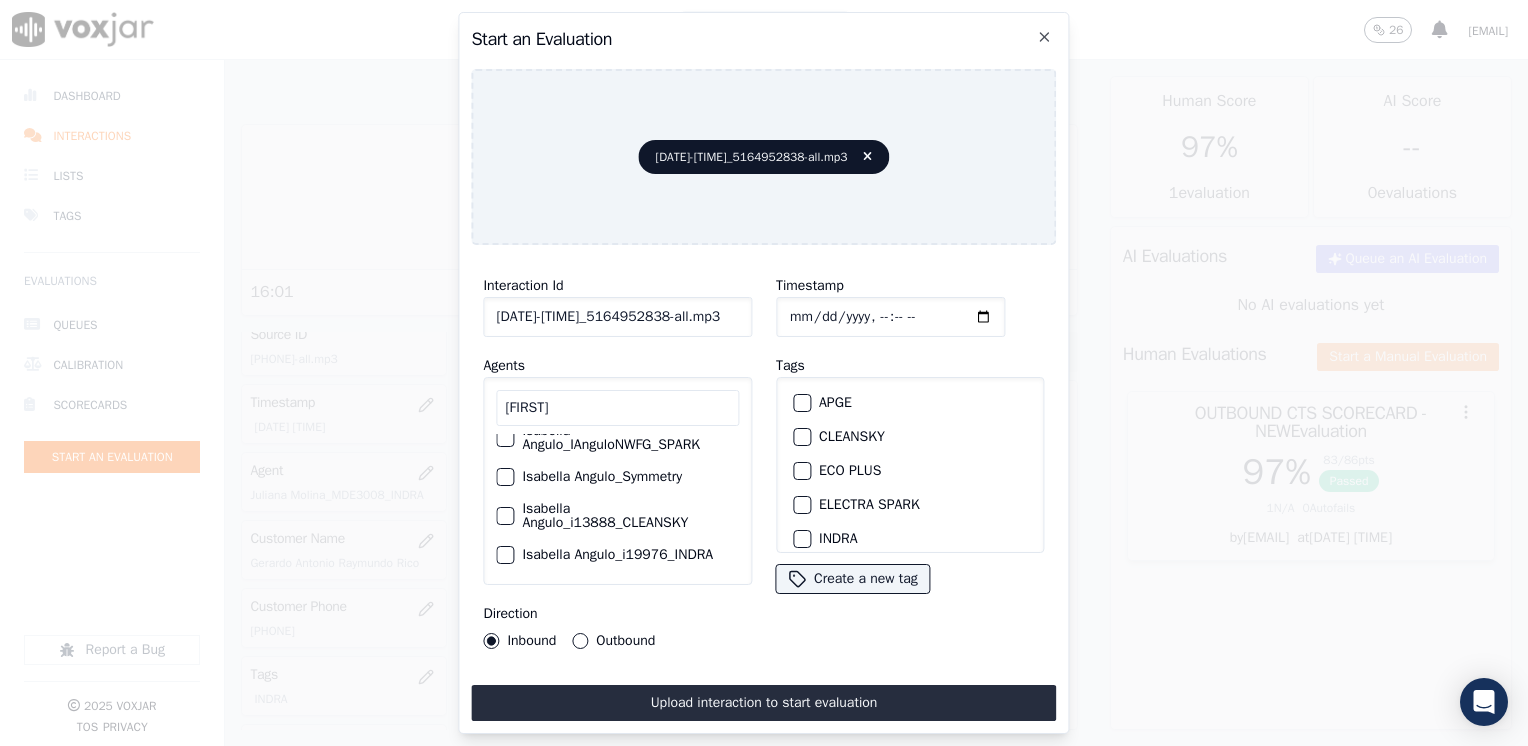 type on "[FIRST]" 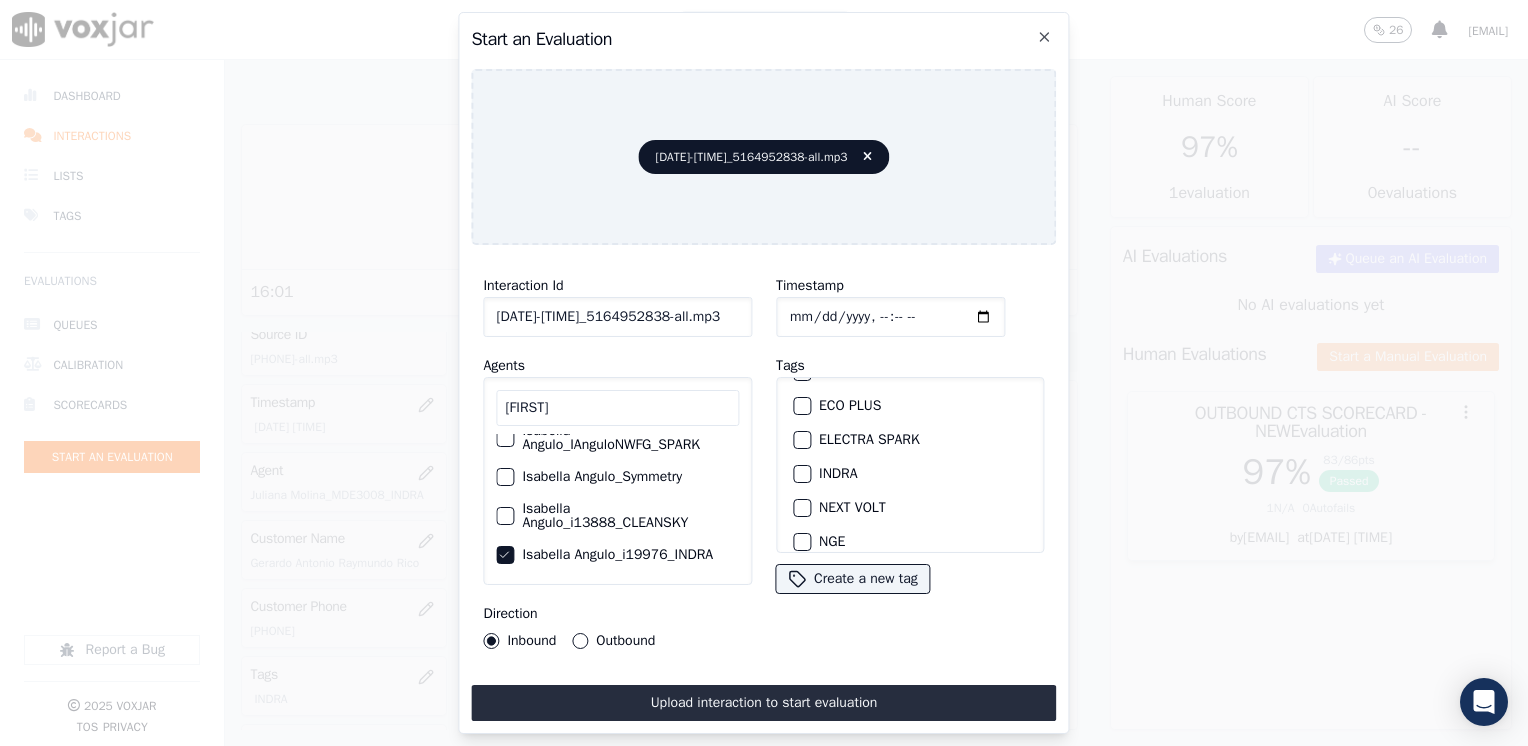 scroll, scrollTop: 100, scrollLeft: 0, axis: vertical 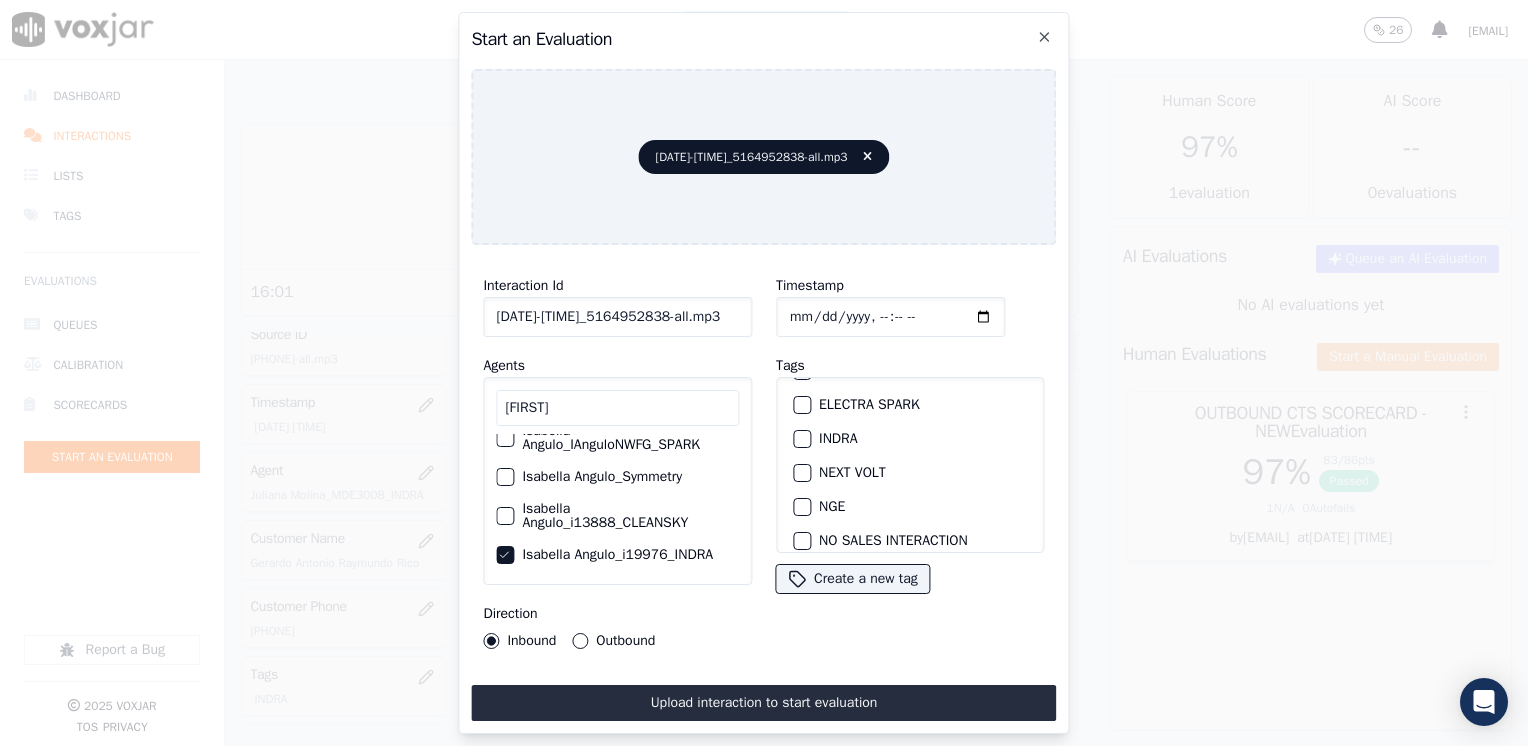 click at bounding box center [801, 439] 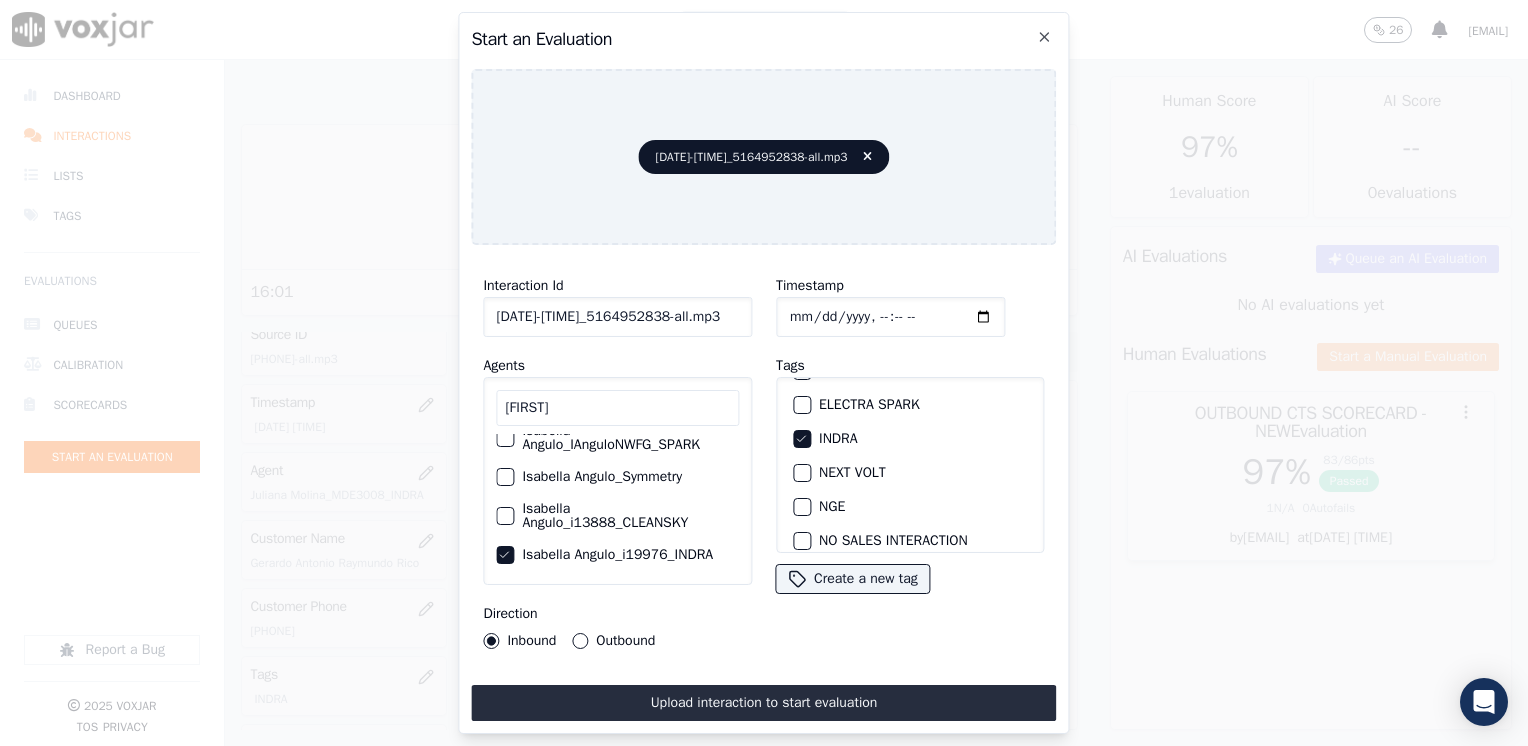 click on "Outbound" at bounding box center [580, 641] 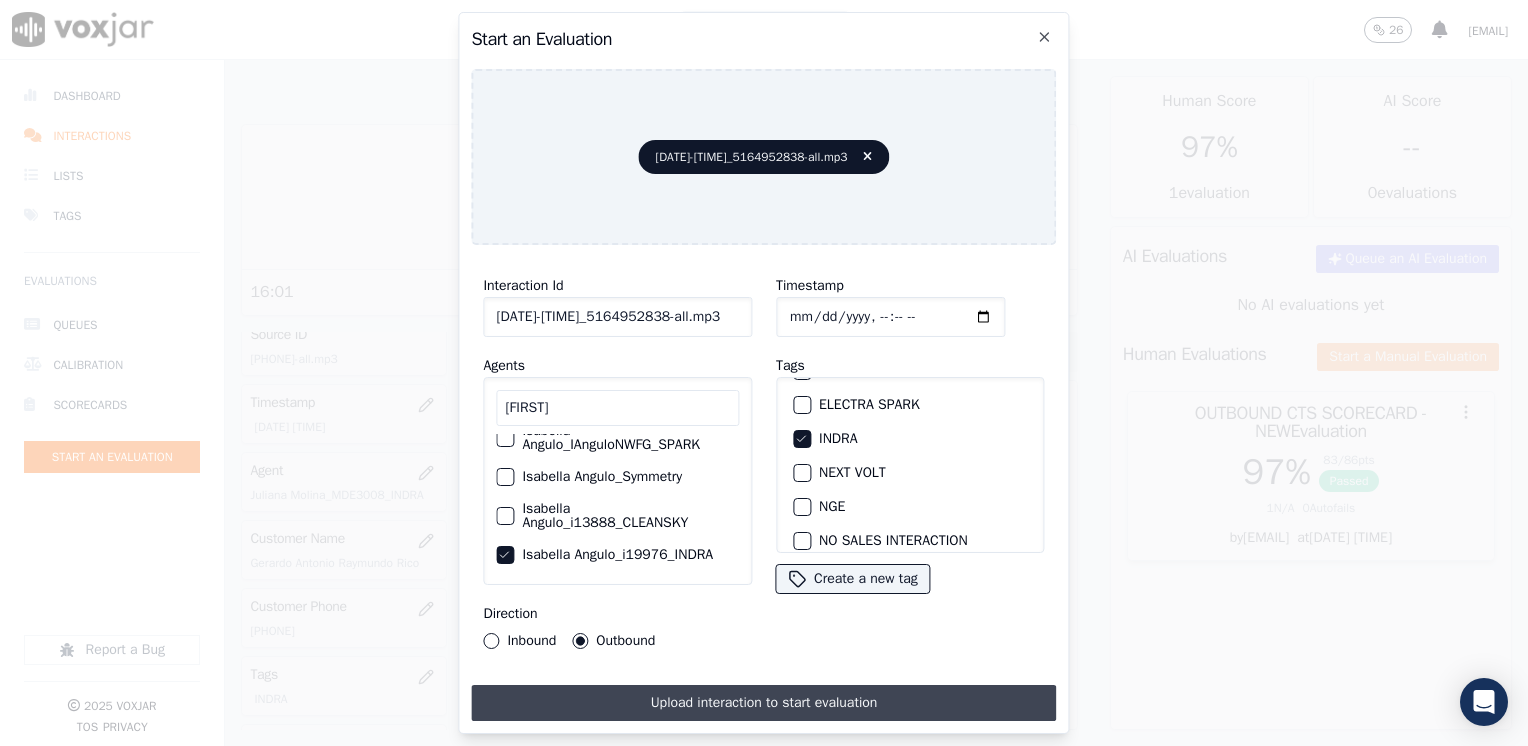 click on "Upload interaction to start evaluation" at bounding box center [763, 703] 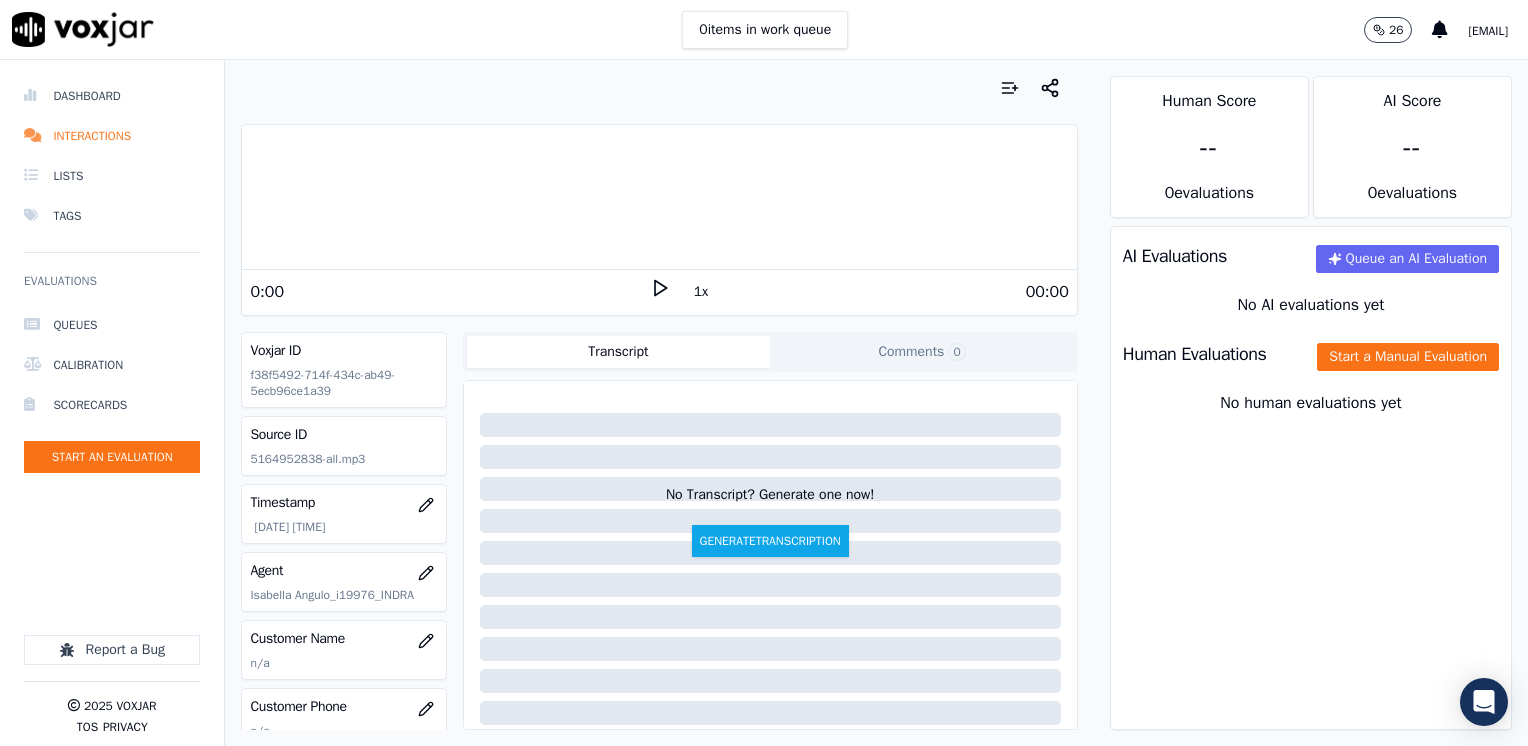 click 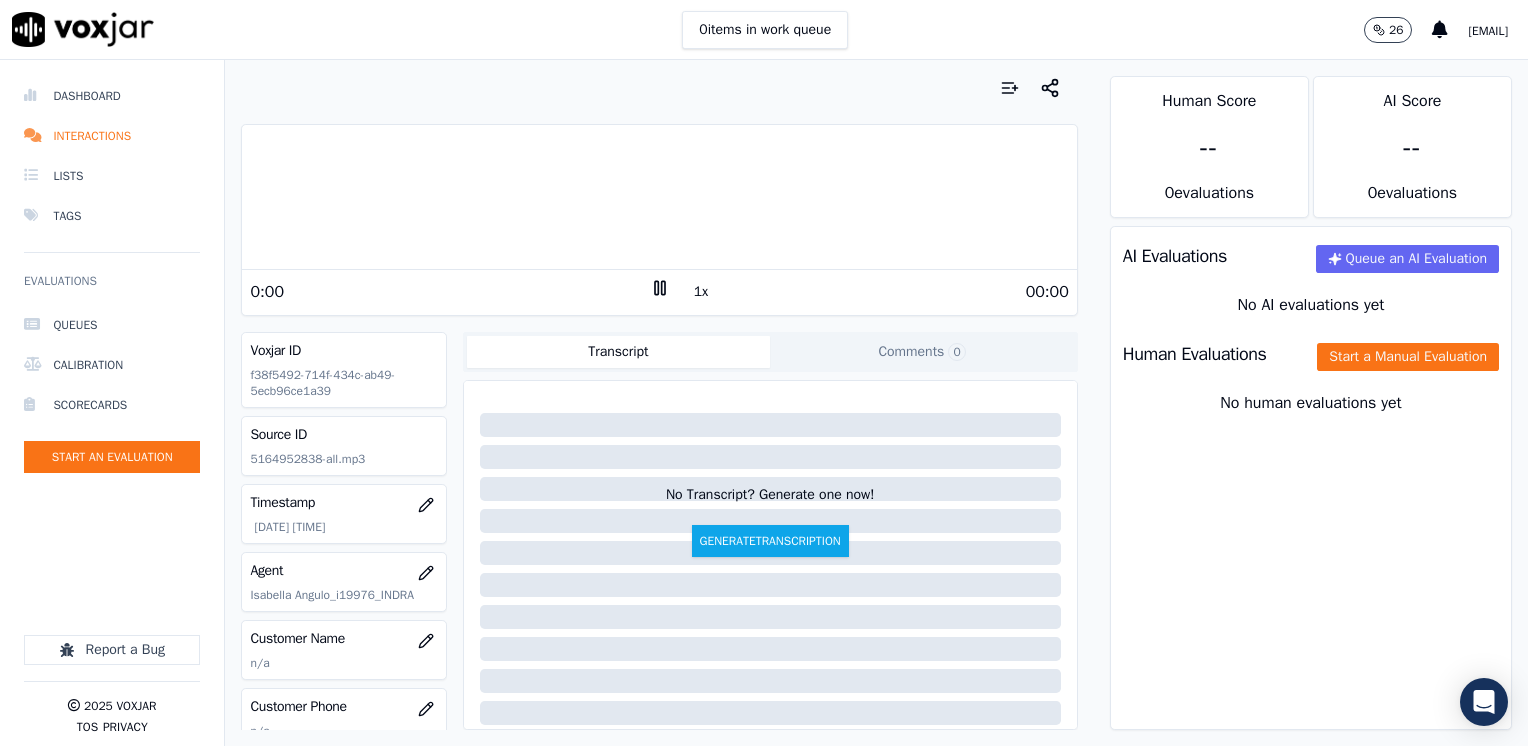 click 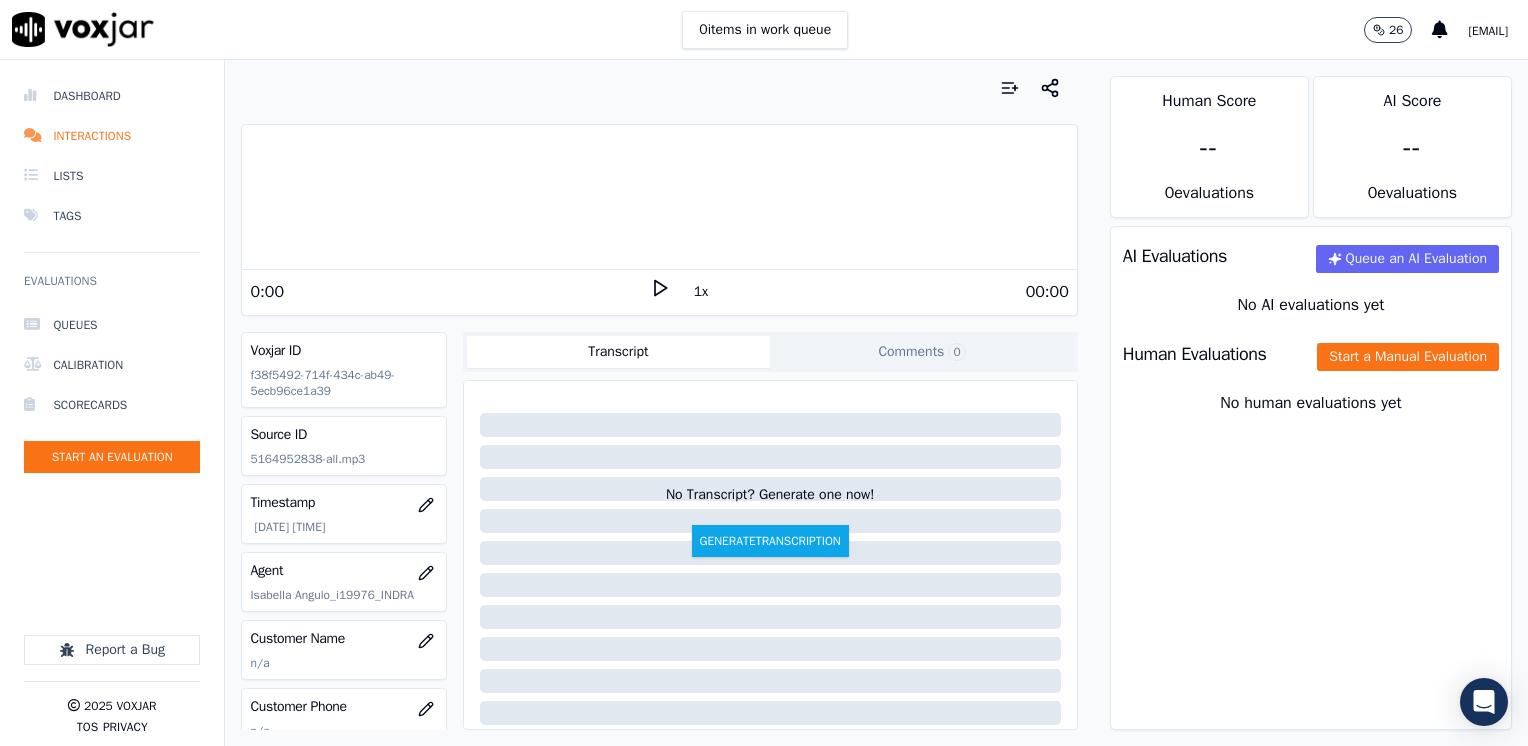 click 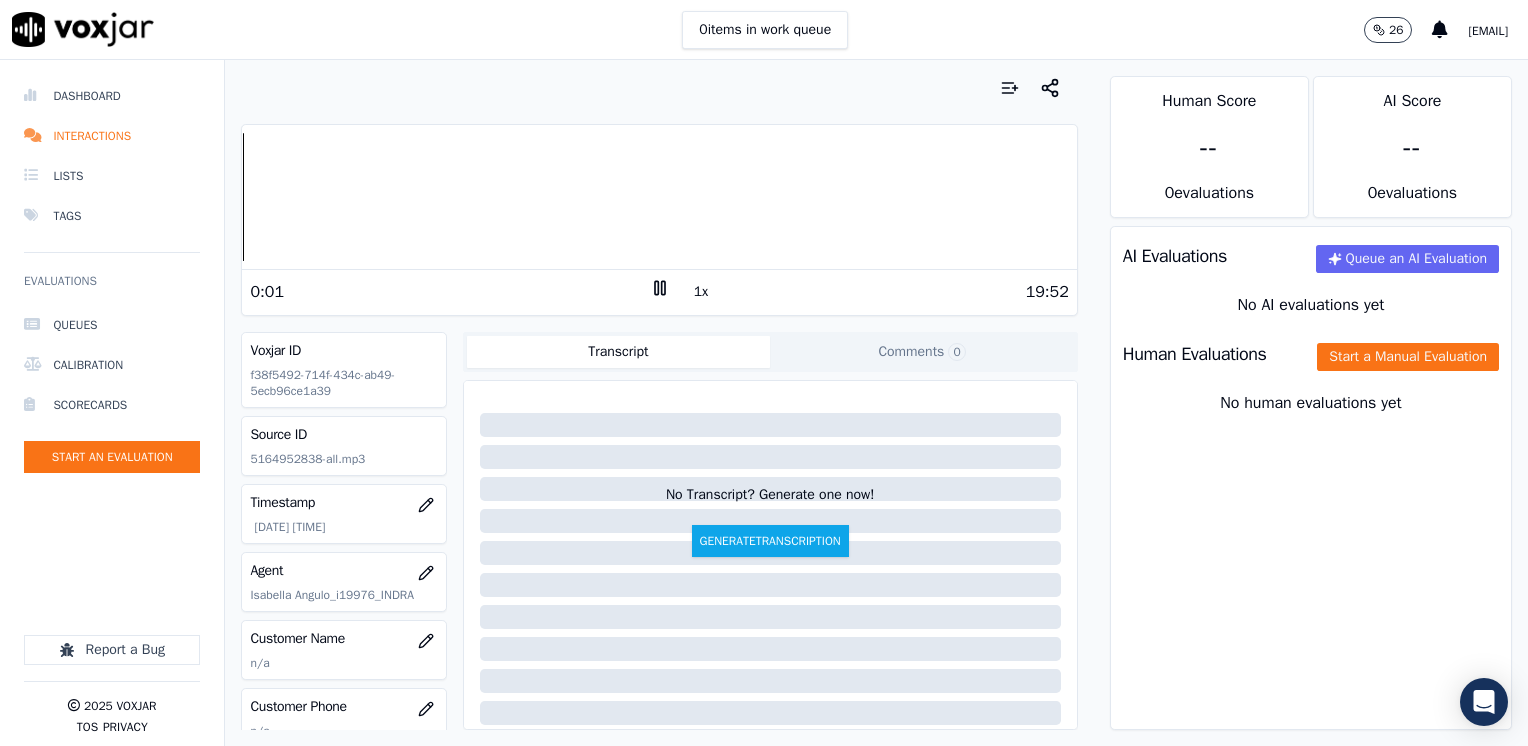 click 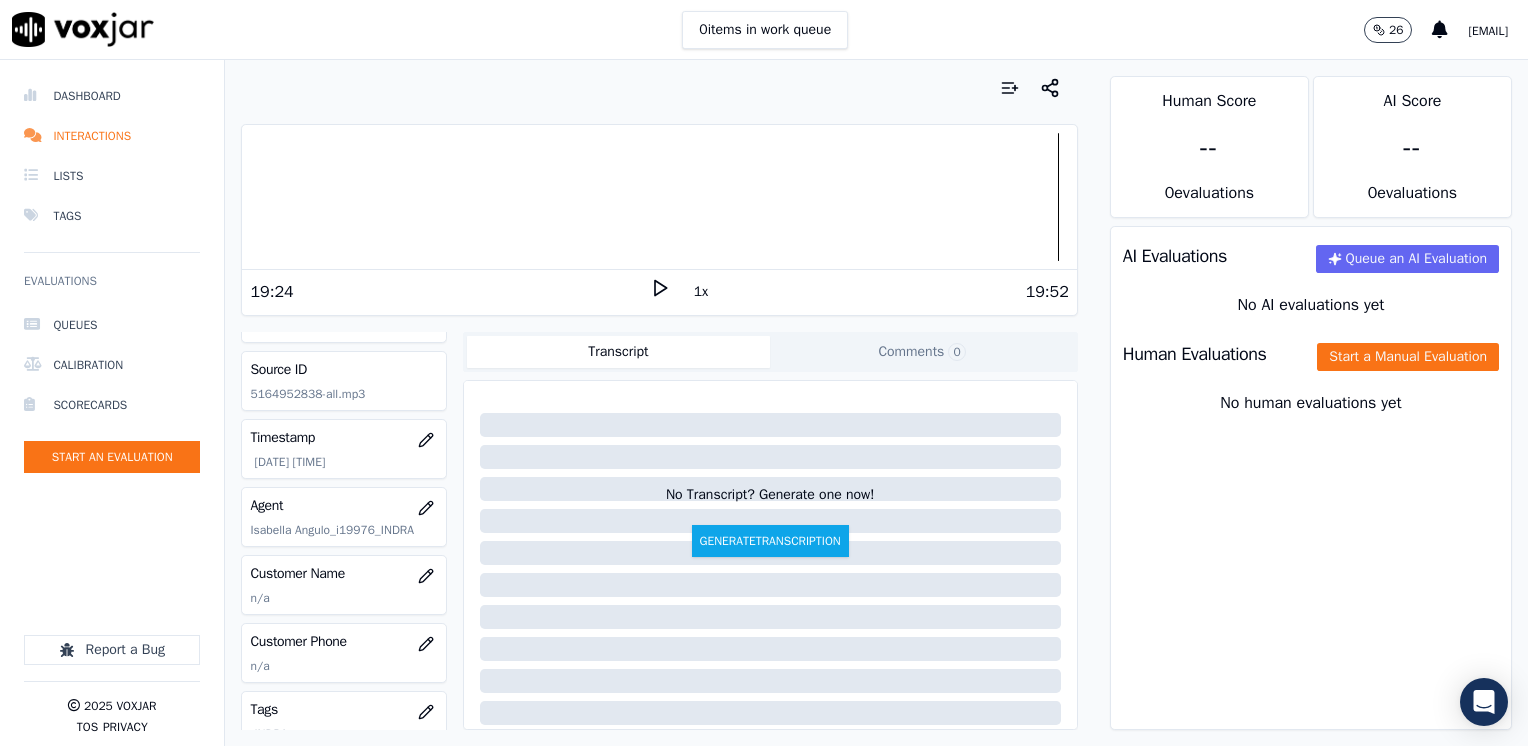 scroll, scrollTop: 100, scrollLeft: 0, axis: vertical 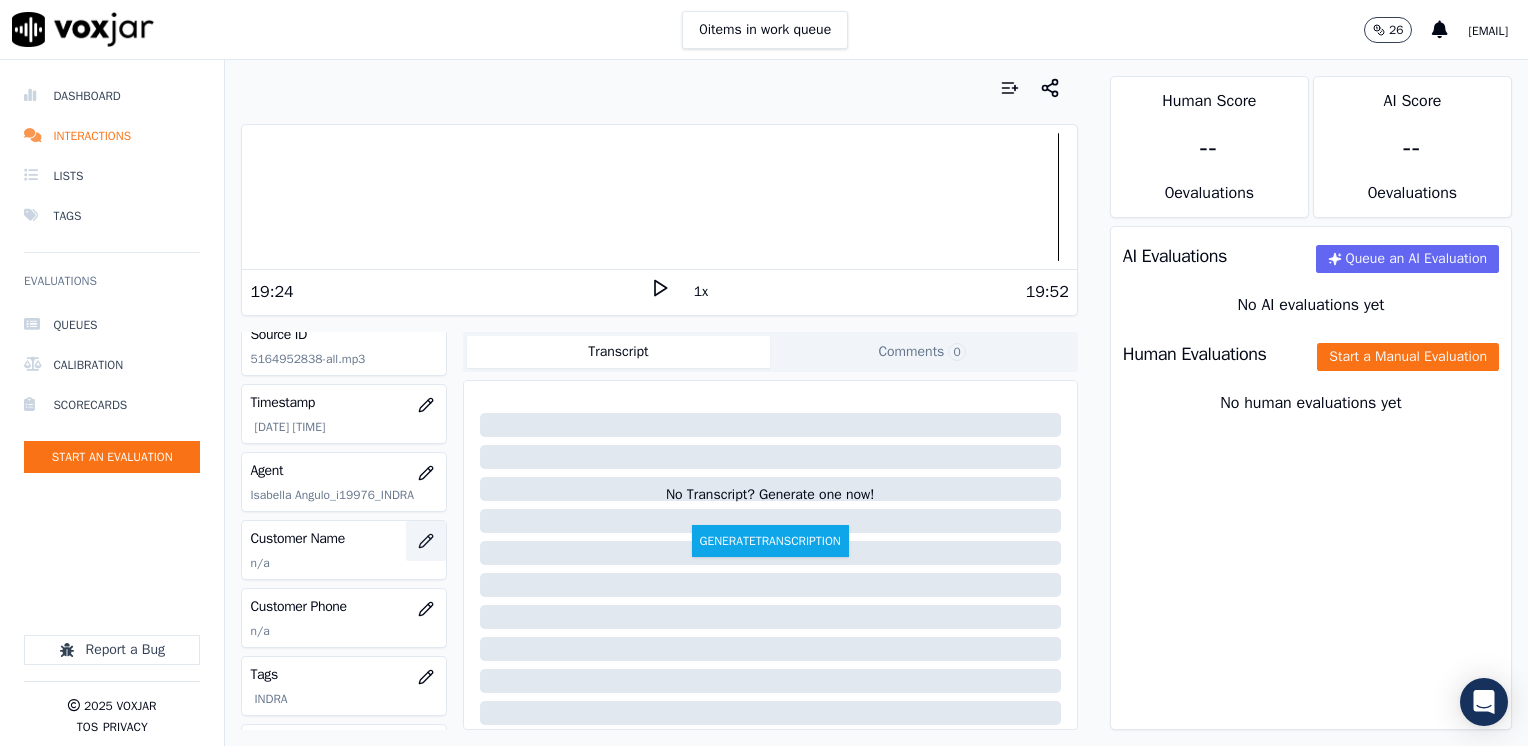 click 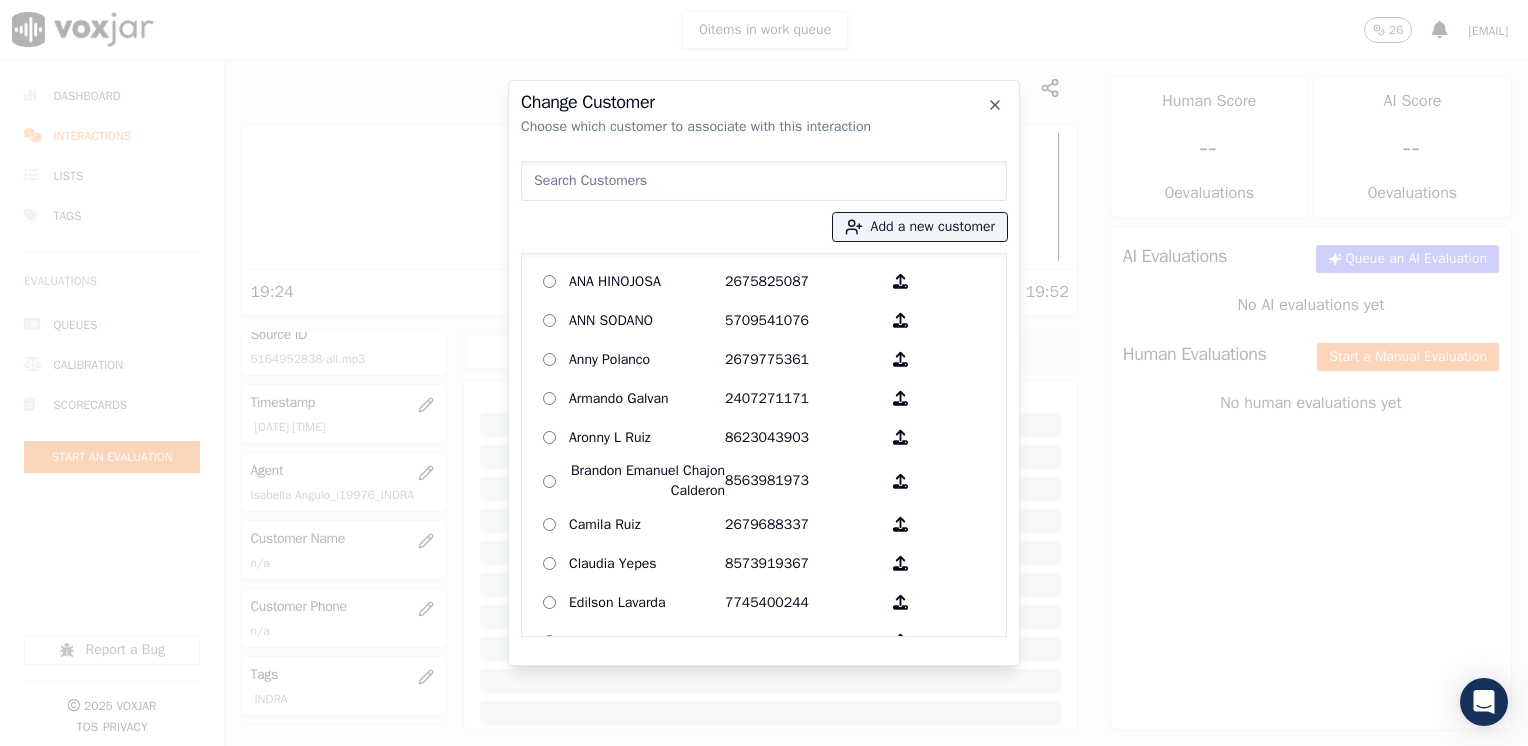 drag, startPoint x: 568, startPoint y: 178, endPoint x: 593, endPoint y: 186, distance: 26.24881 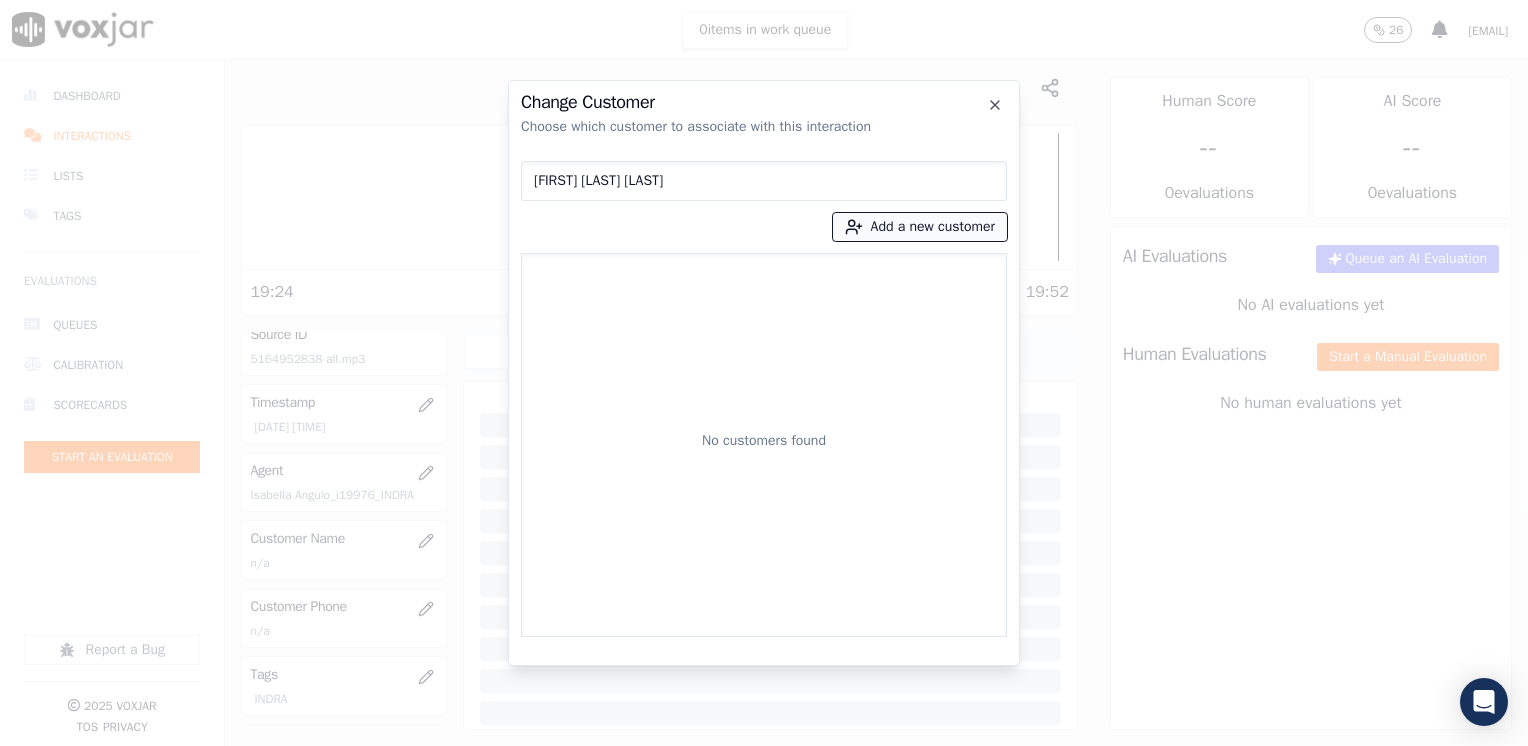 type on "[FIRST] [LAST] [LAST]" 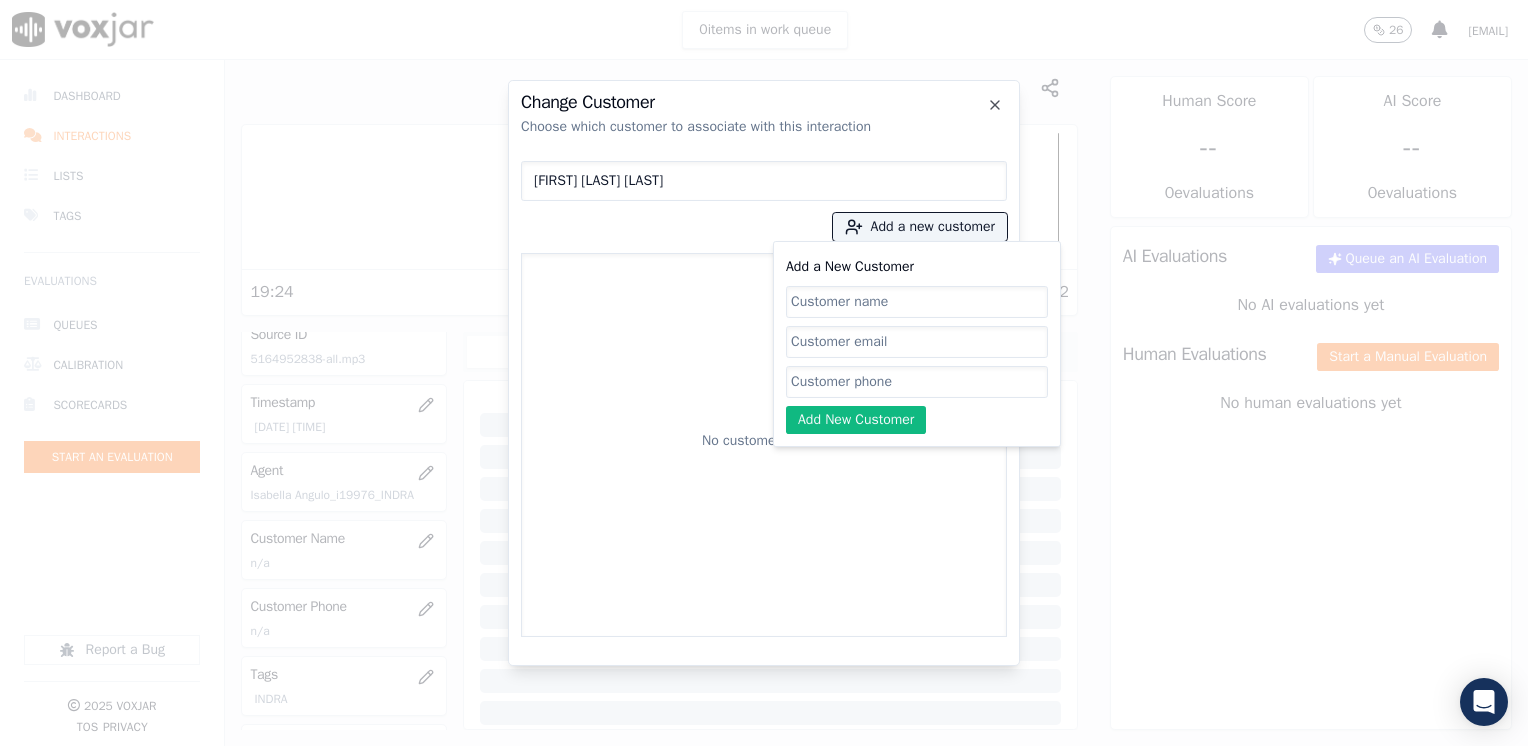 click on "Add a New Customer" 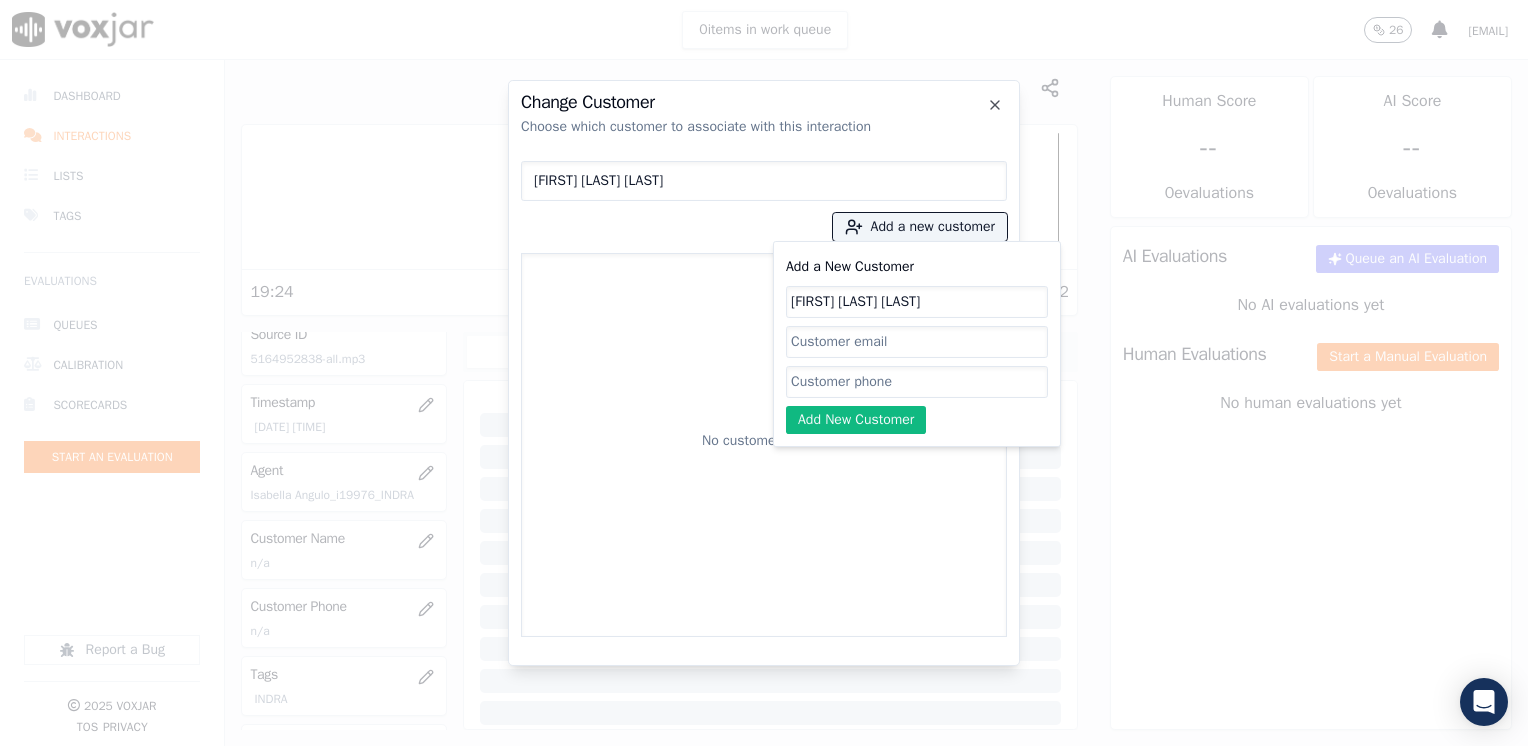 type on "[FIRST] [LAST] [LAST]" 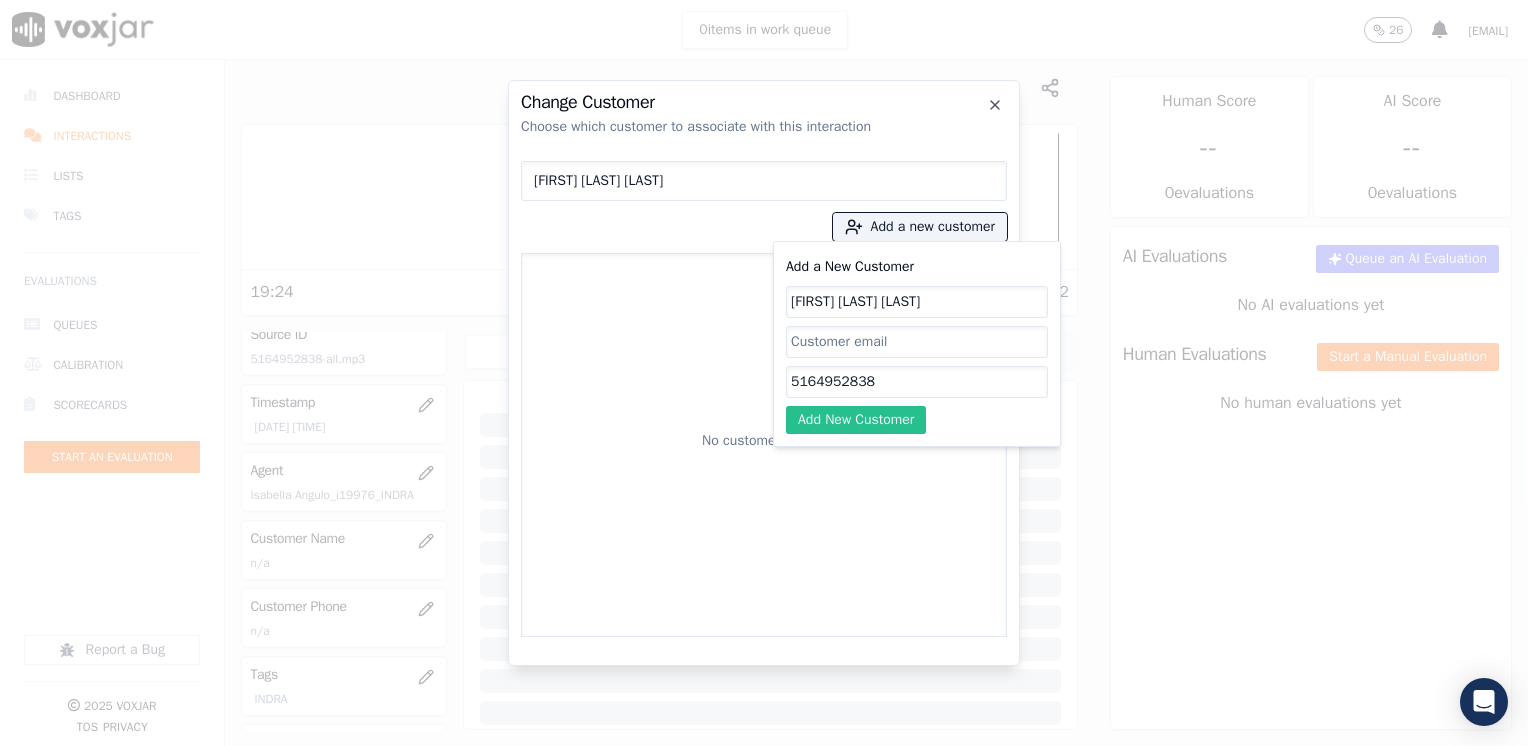 type on "5164952838" 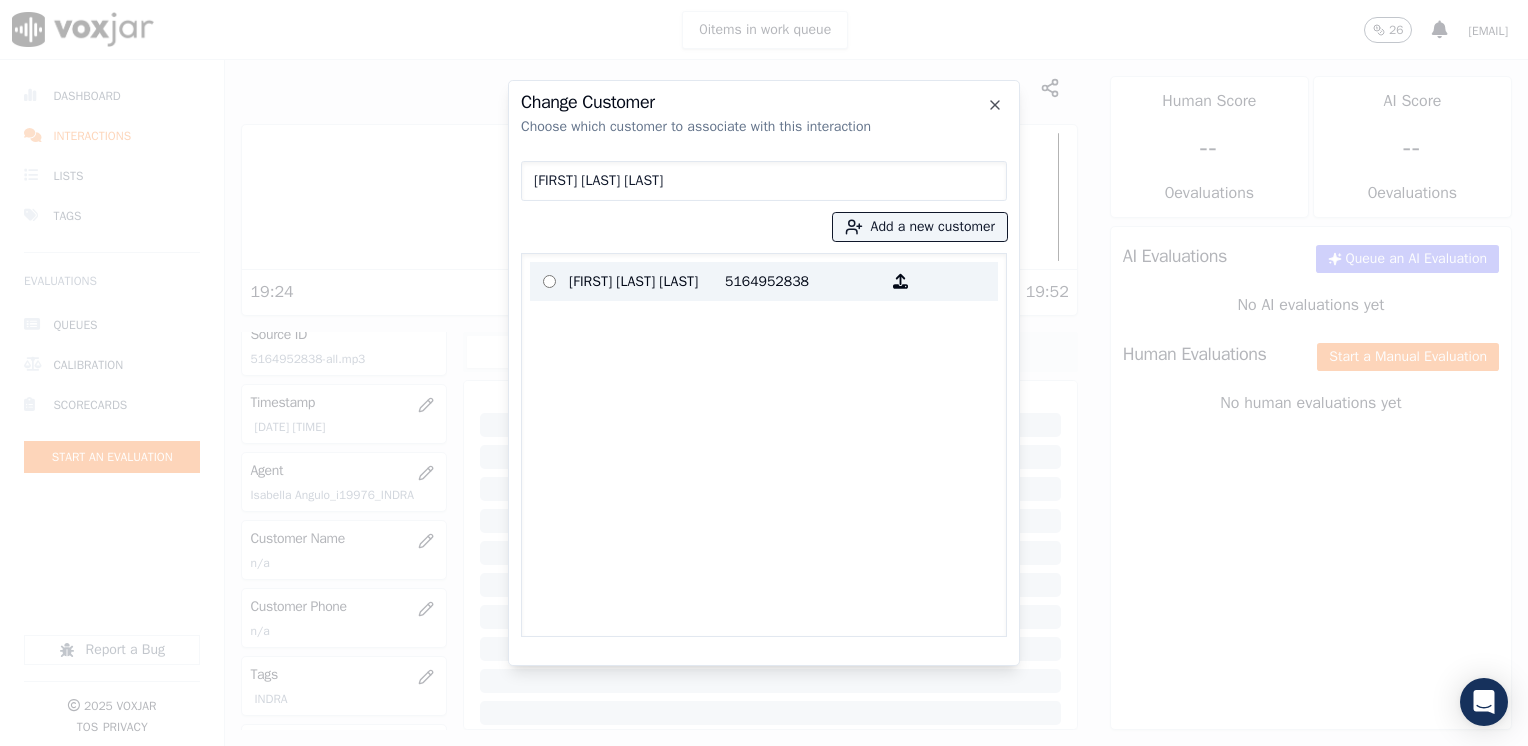 click on "5164952838" at bounding box center [803, 281] 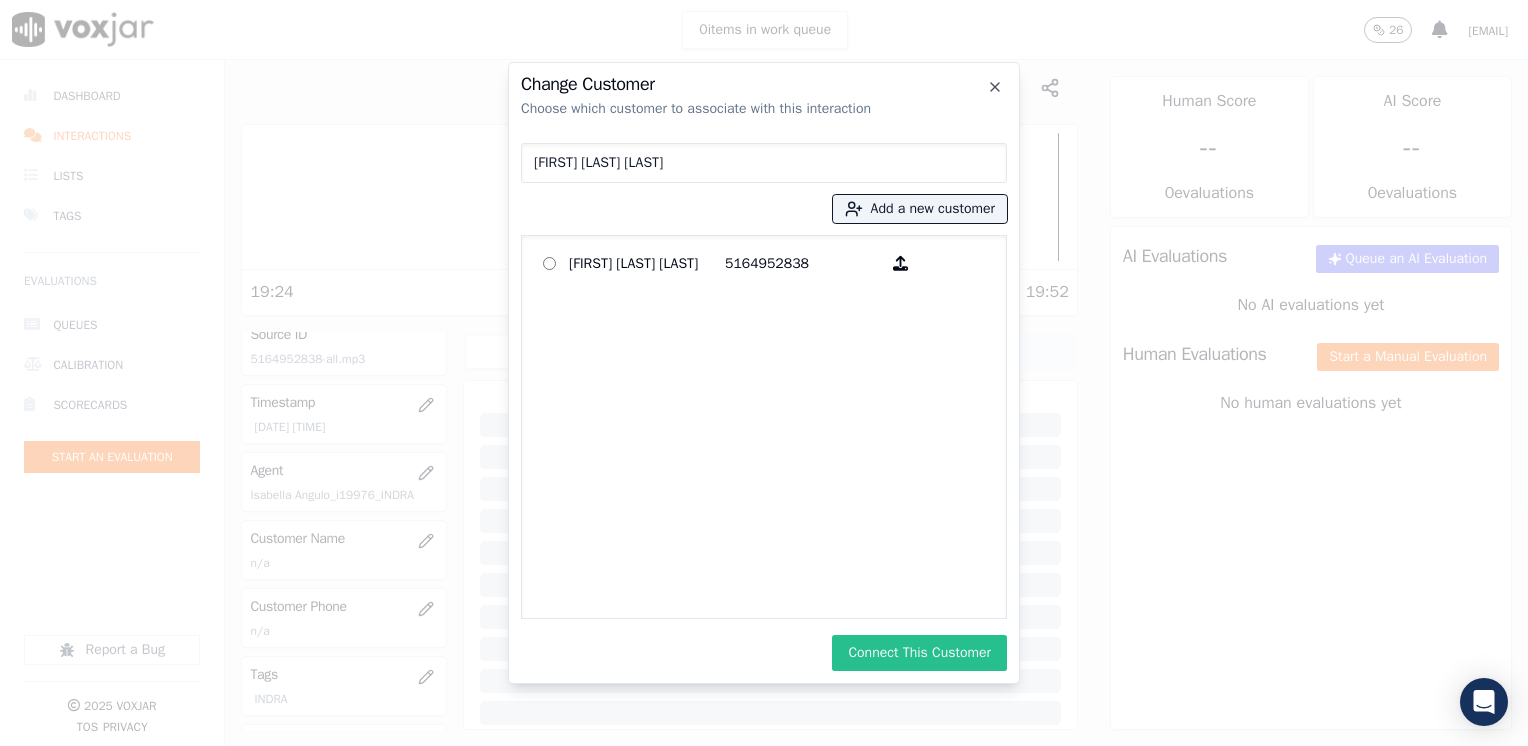 click on "Connect This Customer" at bounding box center (919, 653) 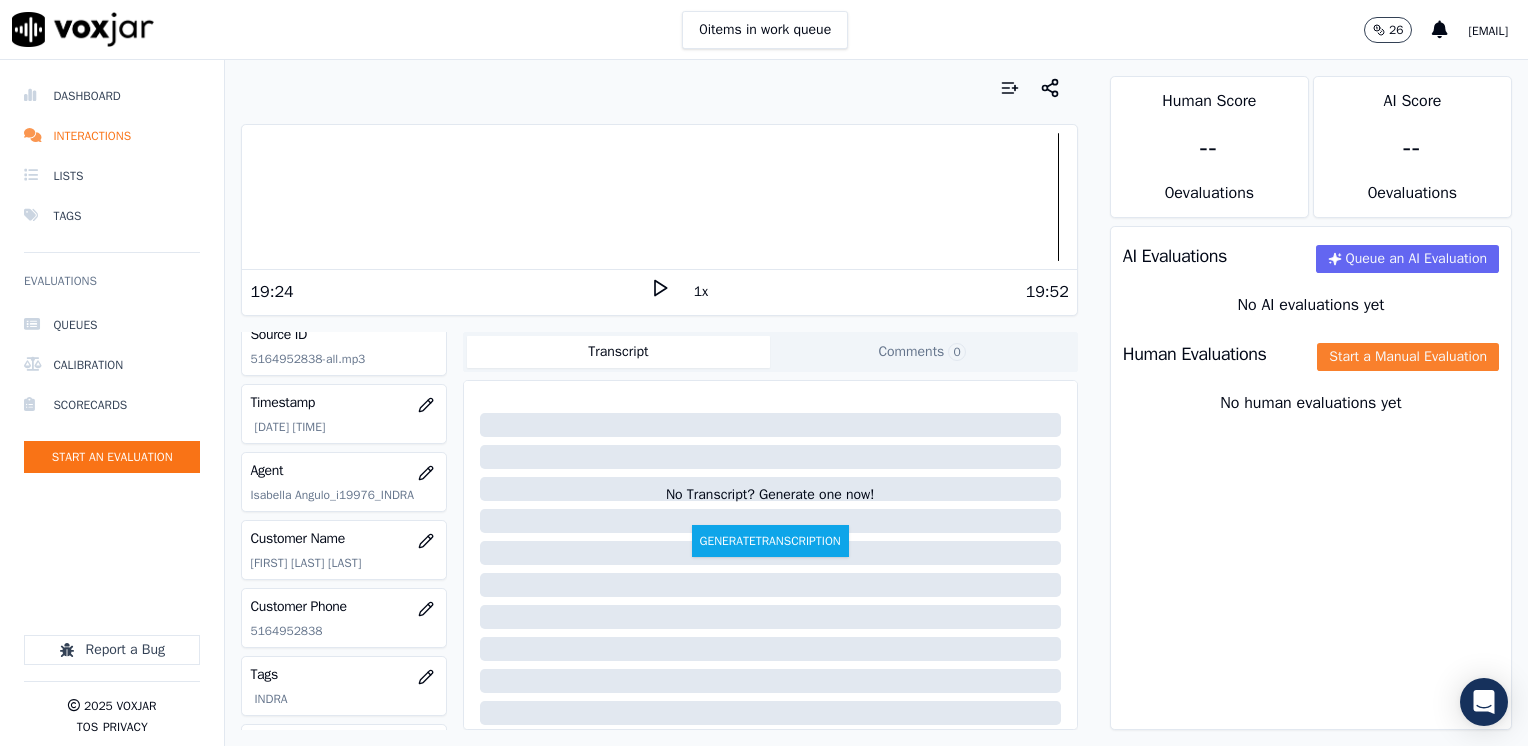 click on "Start a Manual Evaluation" 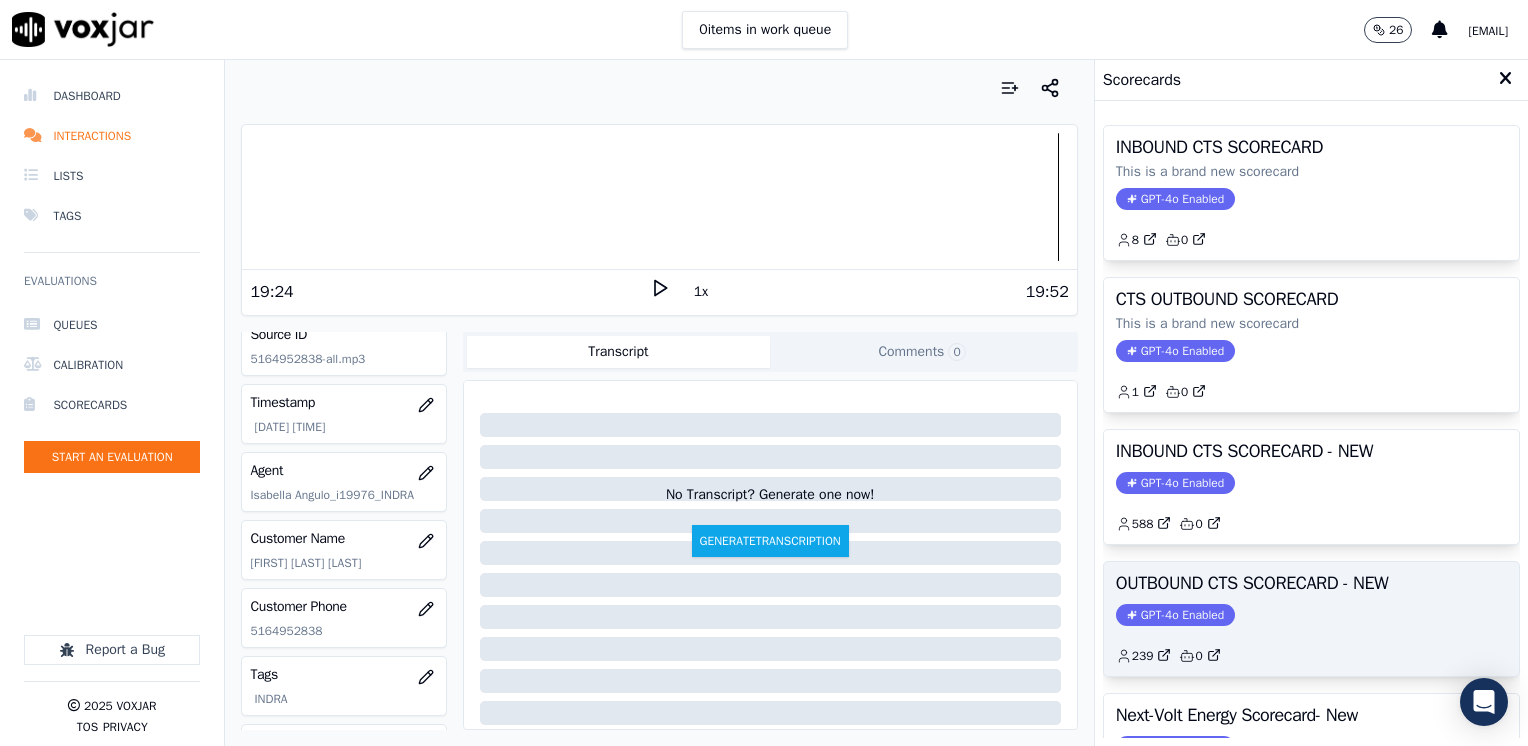click on "GPT-4o Enabled" at bounding box center (1175, 615) 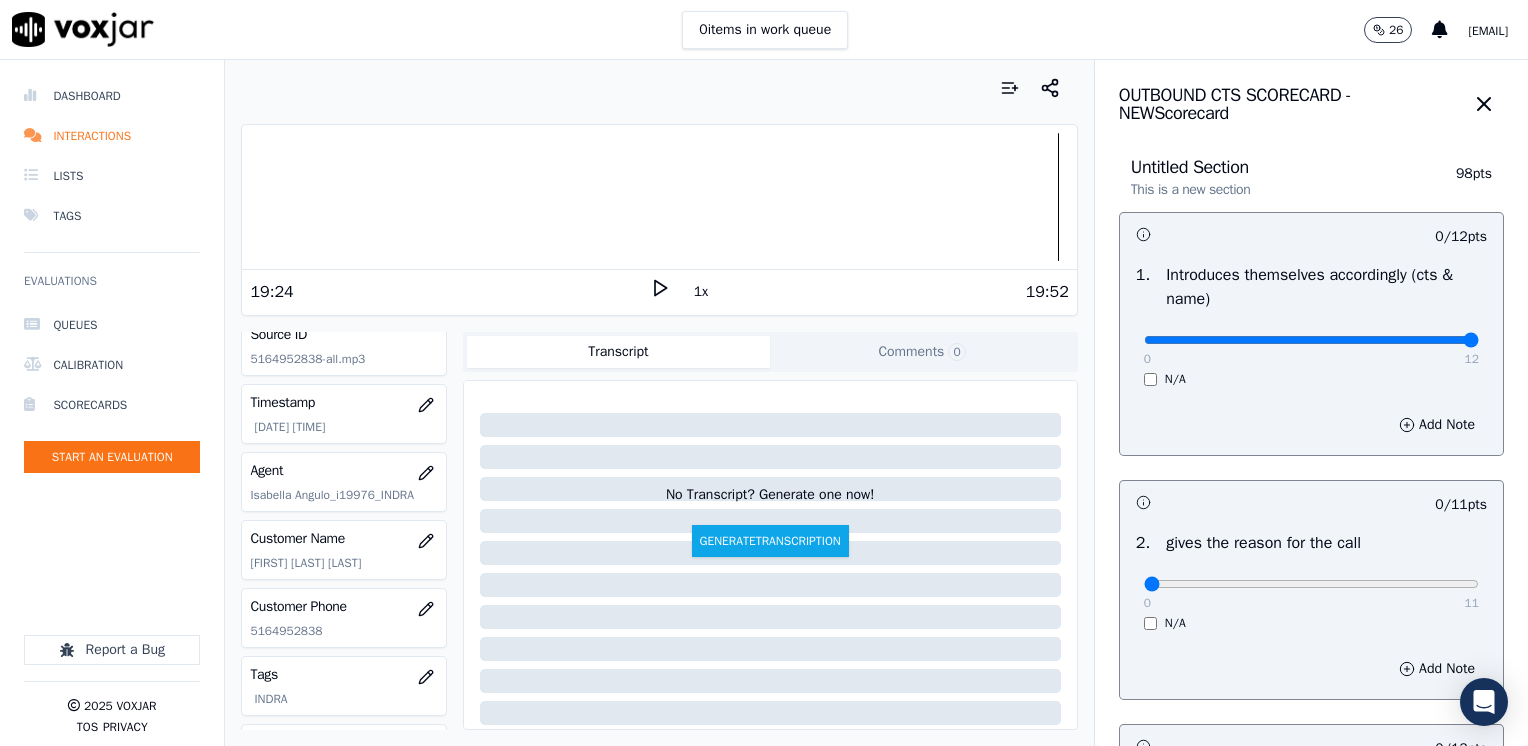 drag, startPoint x: 1131, startPoint y: 335, endPoint x: 1531, endPoint y: 337, distance: 400.005 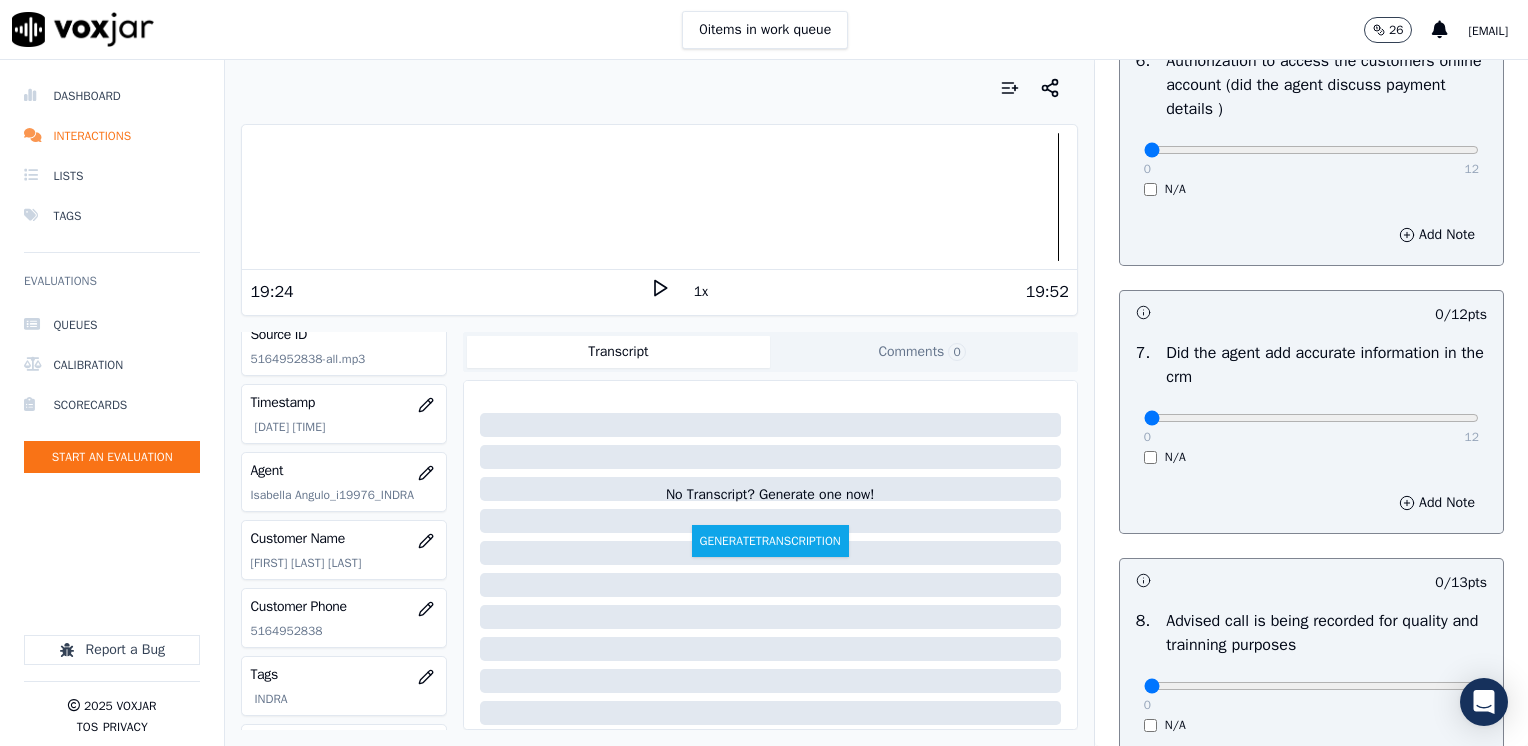 scroll, scrollTop: 1700, scrollLeft: 0, axis: vertical 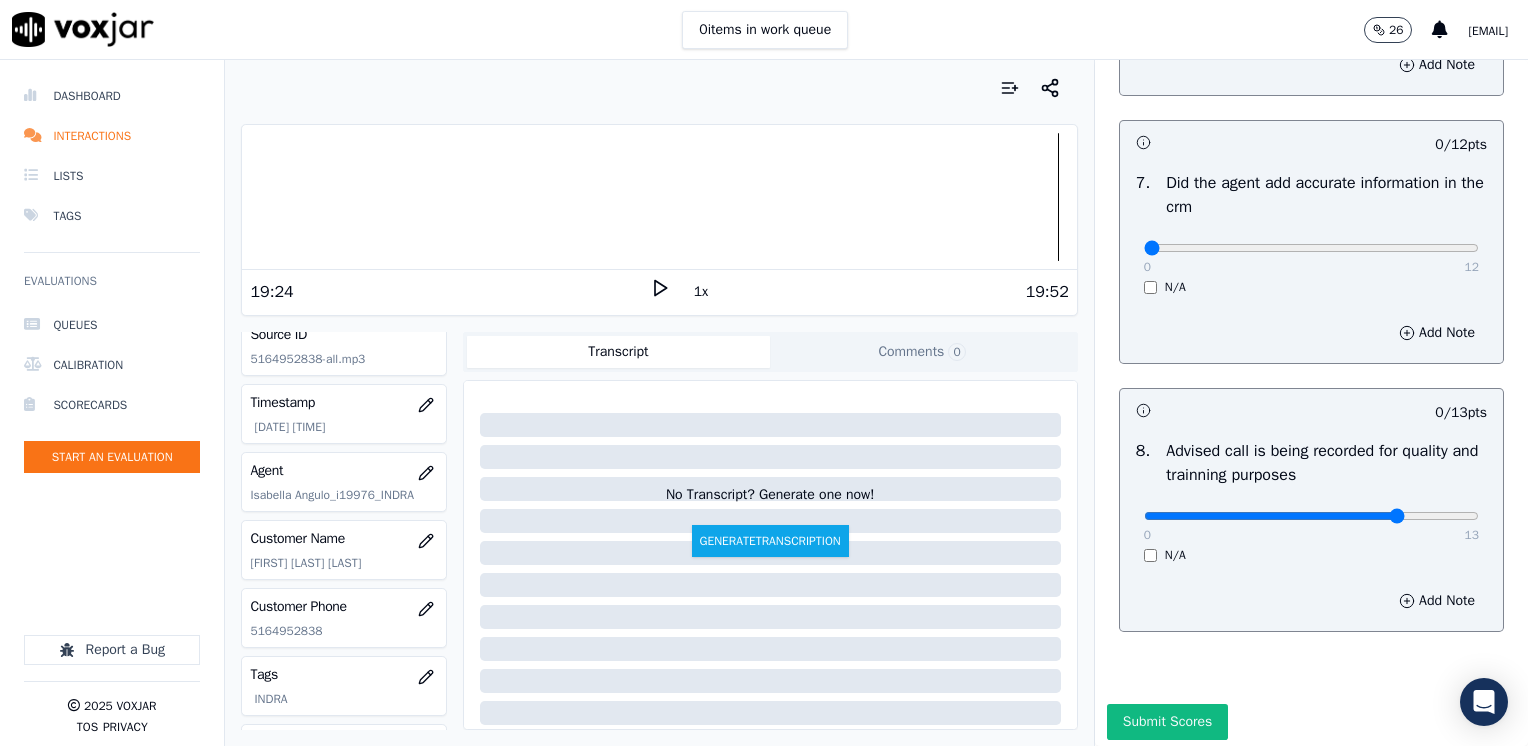 type on "10" 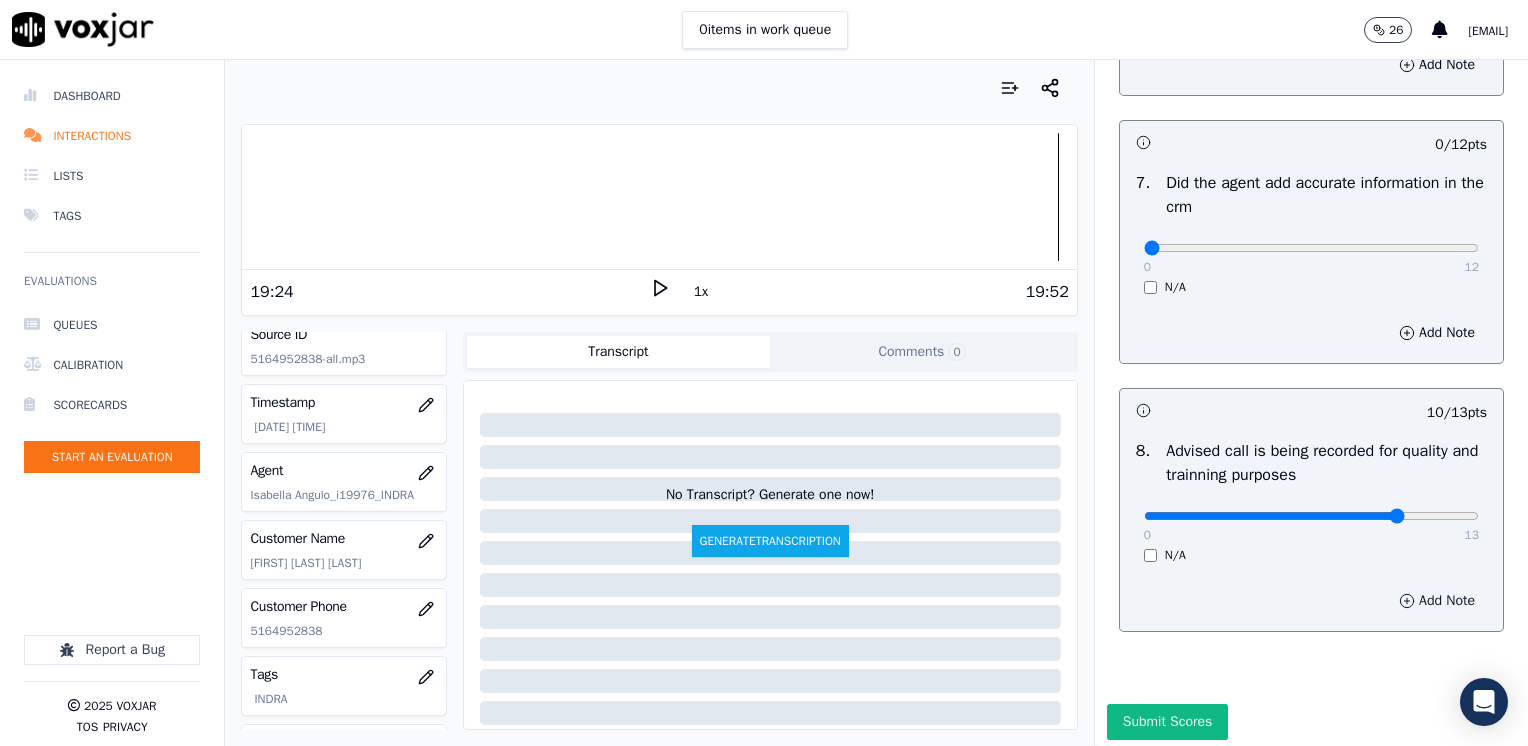 drag, startPoint x: 1404, startPoint y: 603, endPoint x: 1386, endPoint y: 610, distance: 19.313208 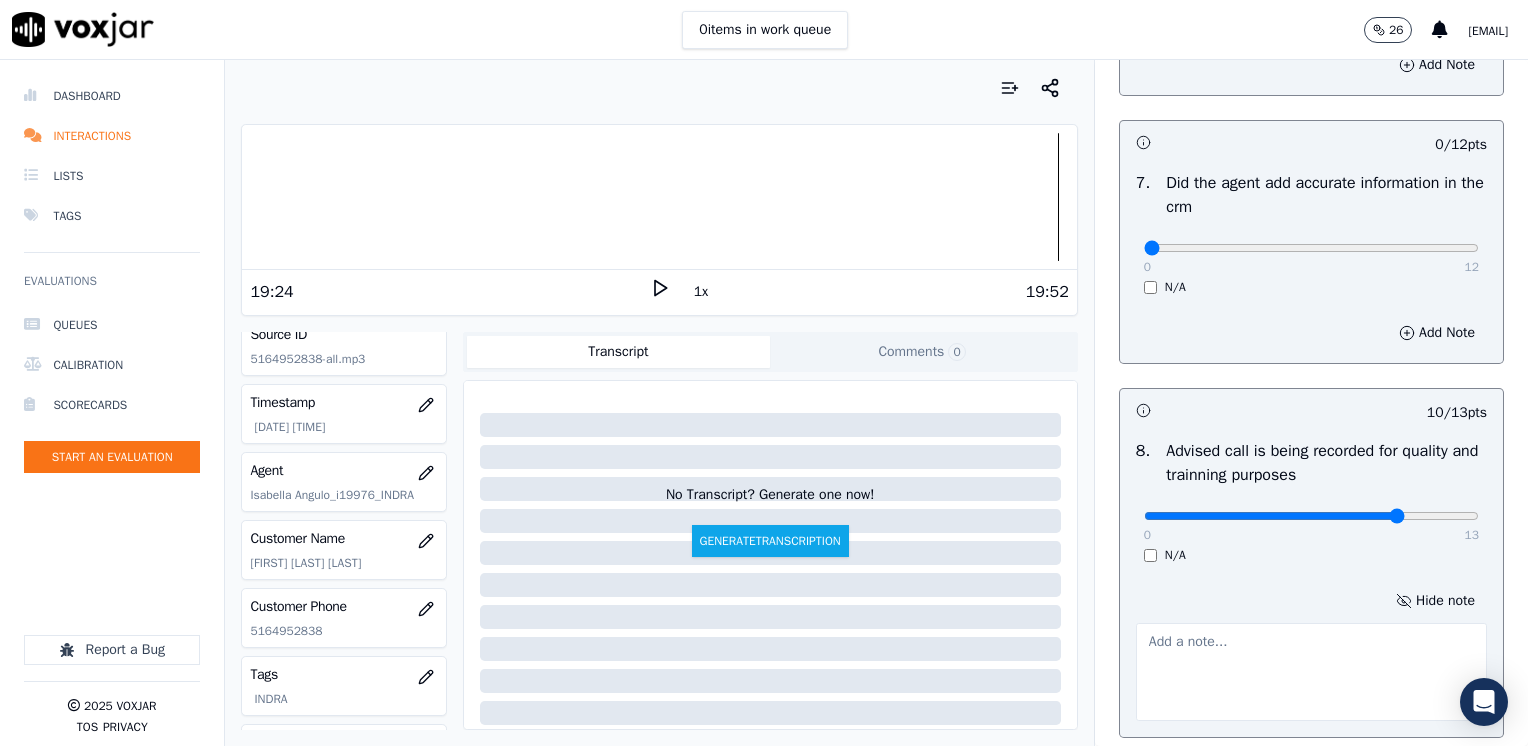 click at bounding box center (1311, 672) 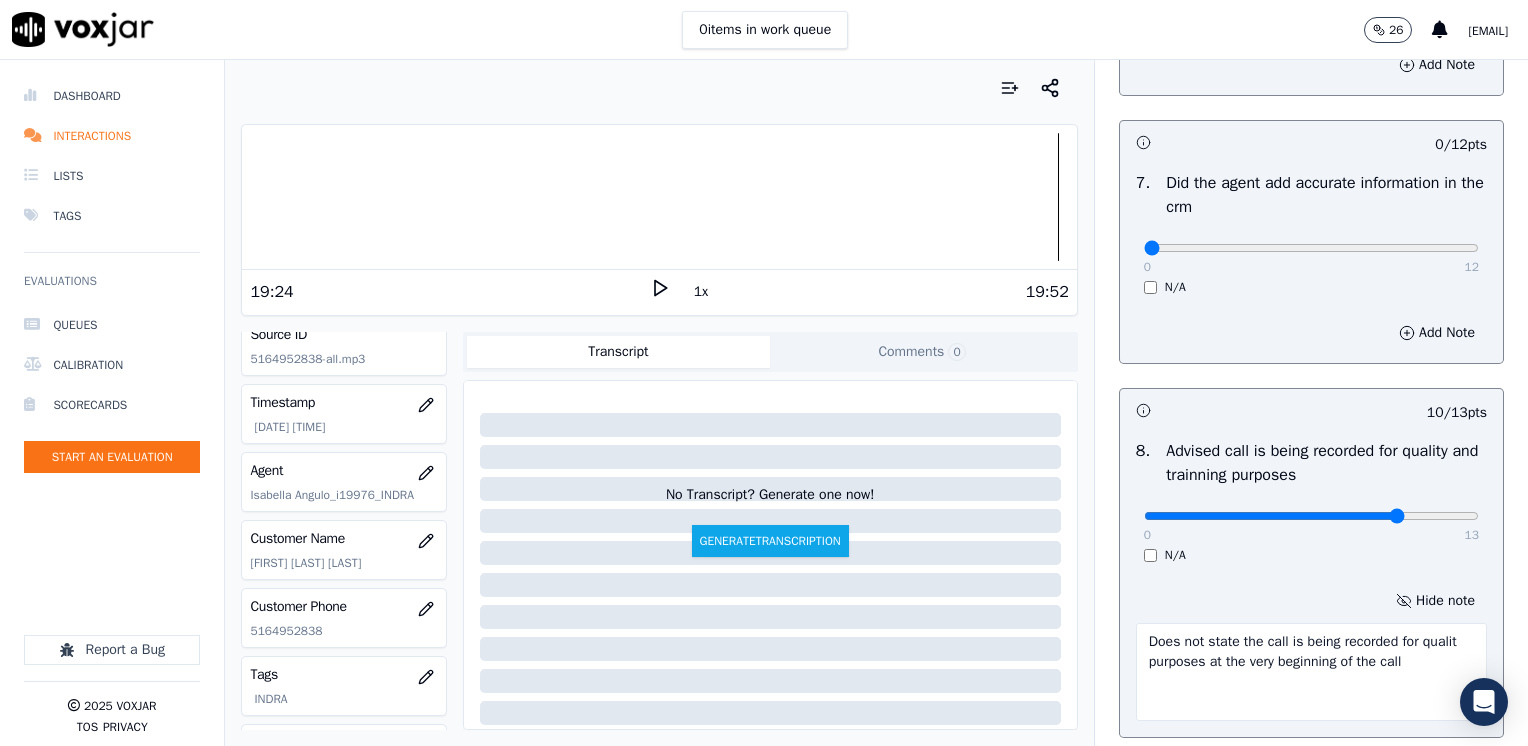 type on "Does not state the call is being recorded for qualit purposes at the very beginning of the call" 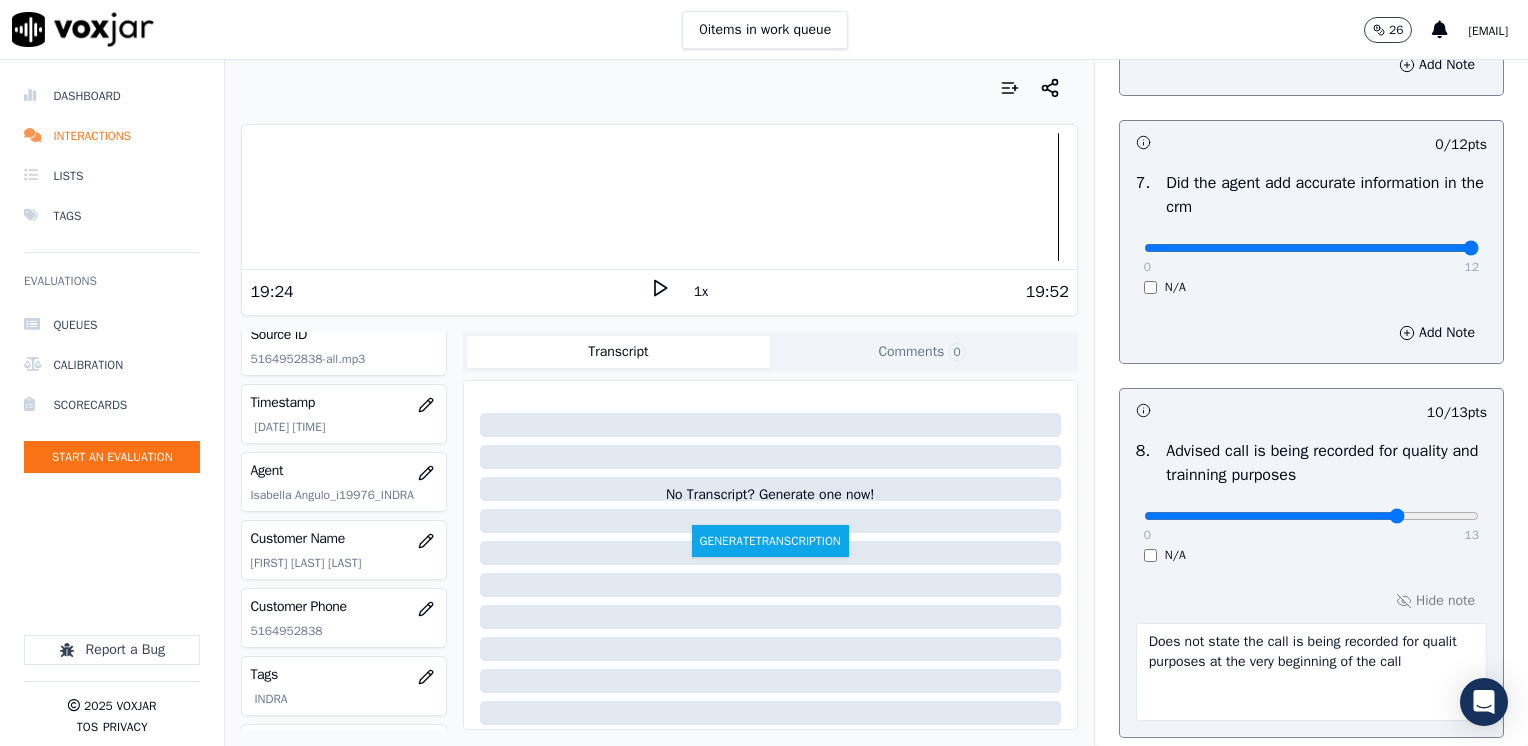 drag, startPoint x: 1135, startPoint y: 243, endPoint x: 1531, endPoint y: 230, distance: 396.21332 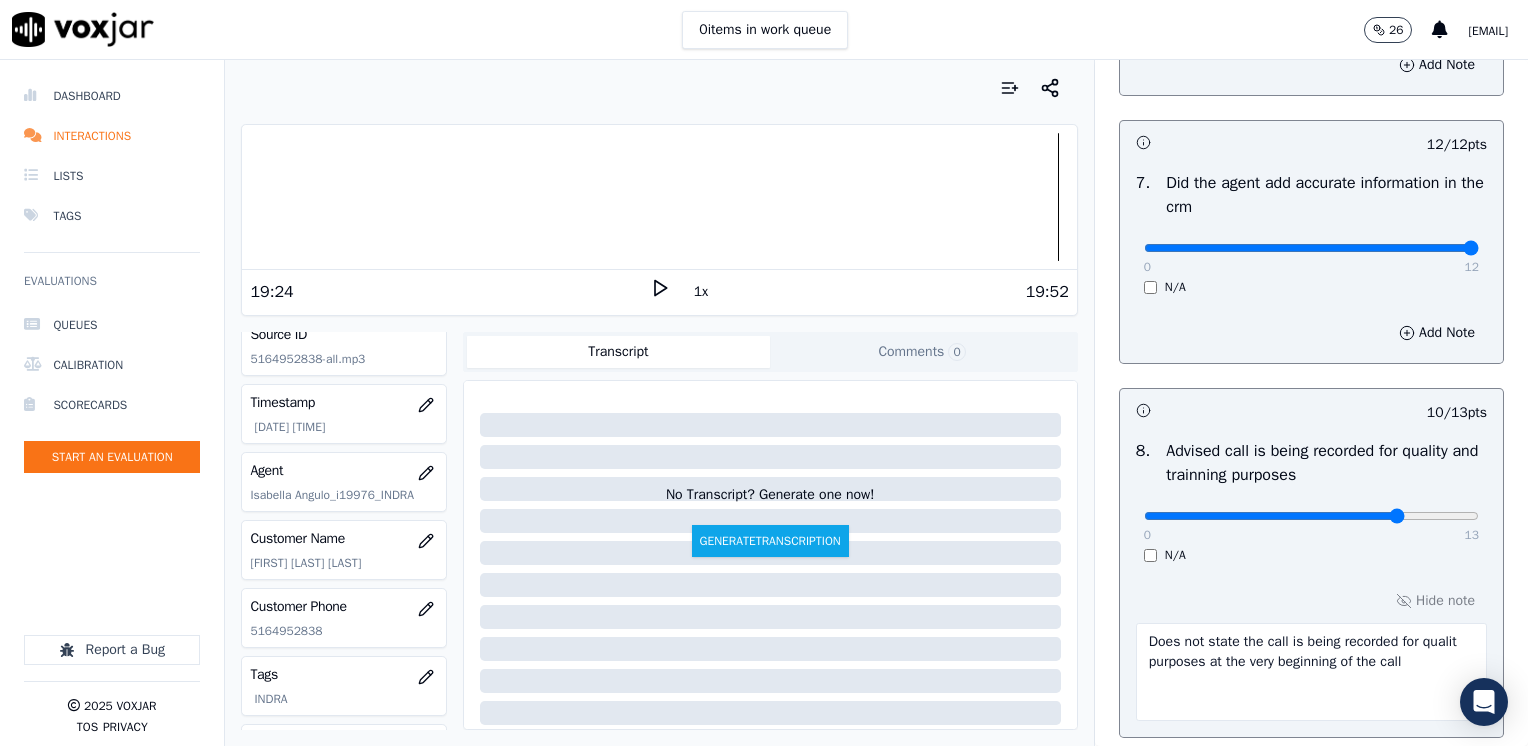 scroll, scrollTop: 1400, scrollLeft: 0, axis: vertical 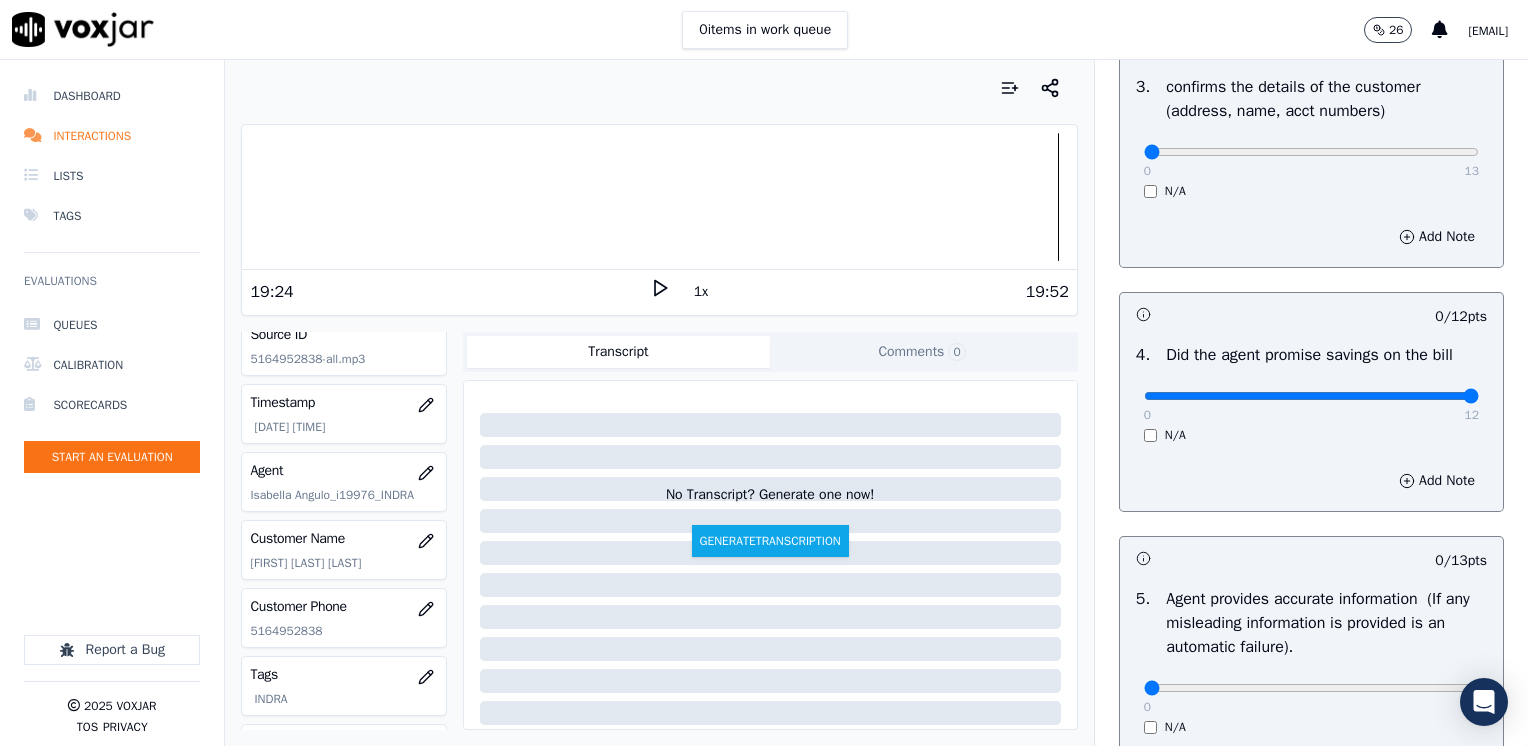 drag, startPoint x: 1130, startPoint y: 395, endPoint x: 1531, endPoint y: 402, distance: 401.0611 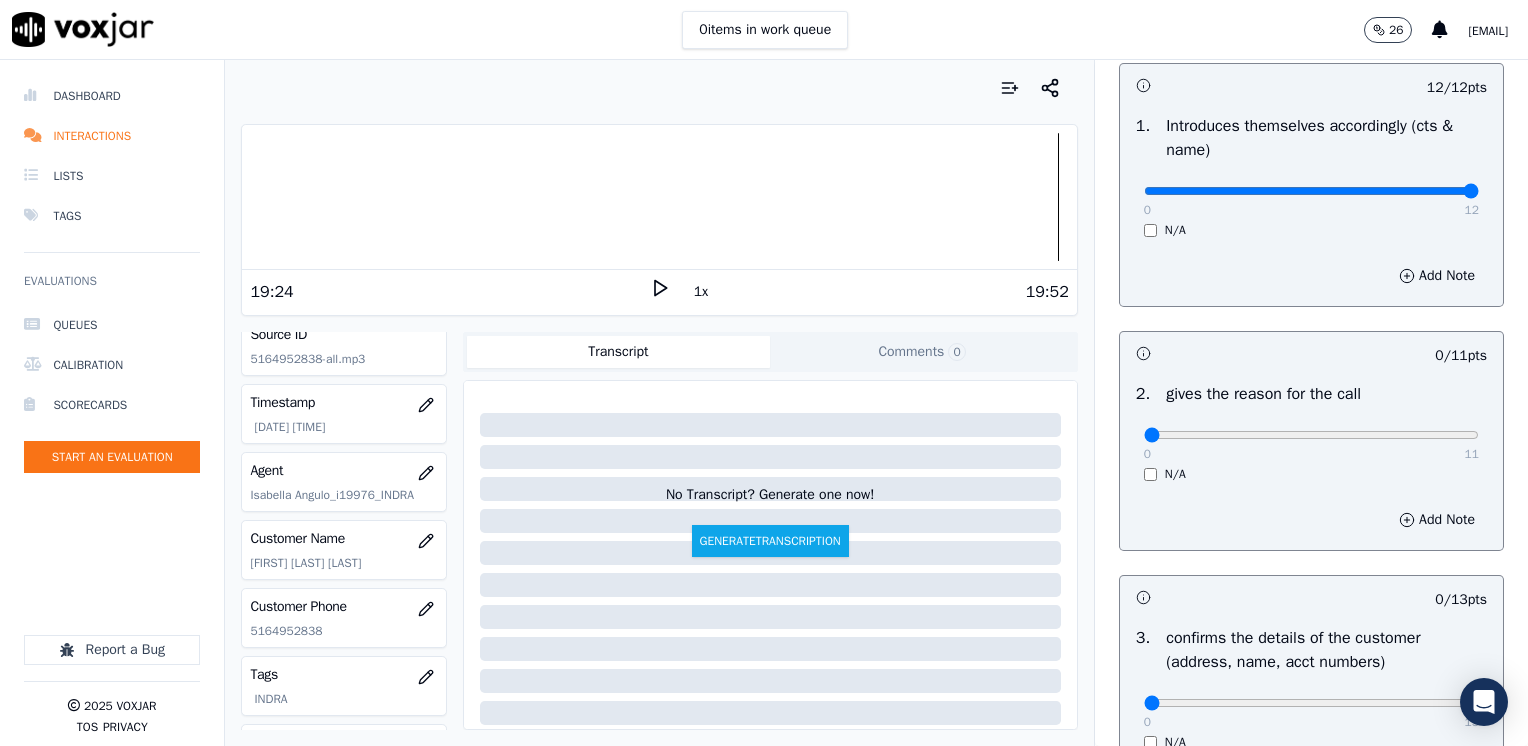 scroll, scrollTop: 100, scrollLeft: 0, axis: vertical 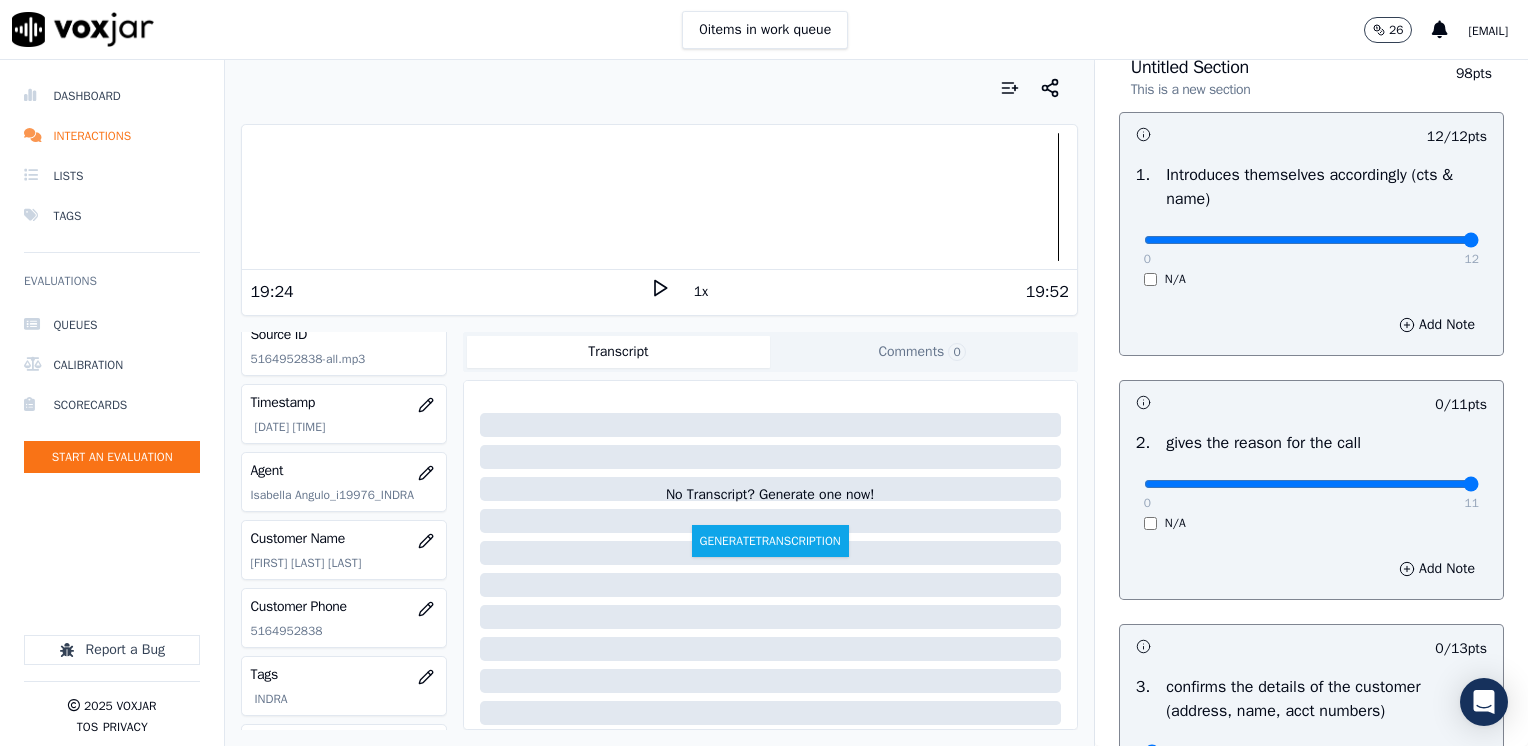 drag, startPoint x: 1131, startPoint y: 485, endPoint x: 1527, endPoint y: 510, distance: 396.78836 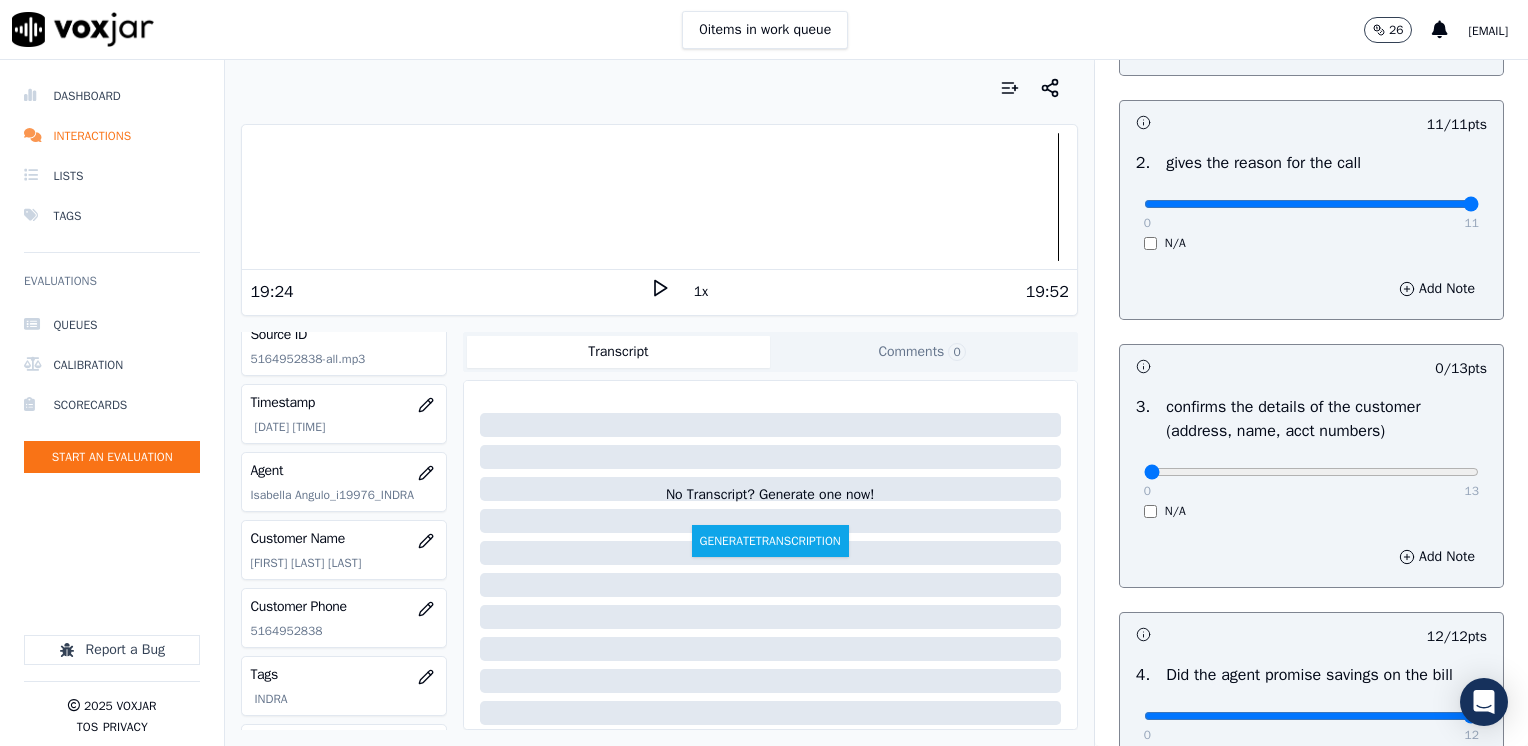 scroll, scrollTop: 500, scrollLeft: 0, axis: vertical 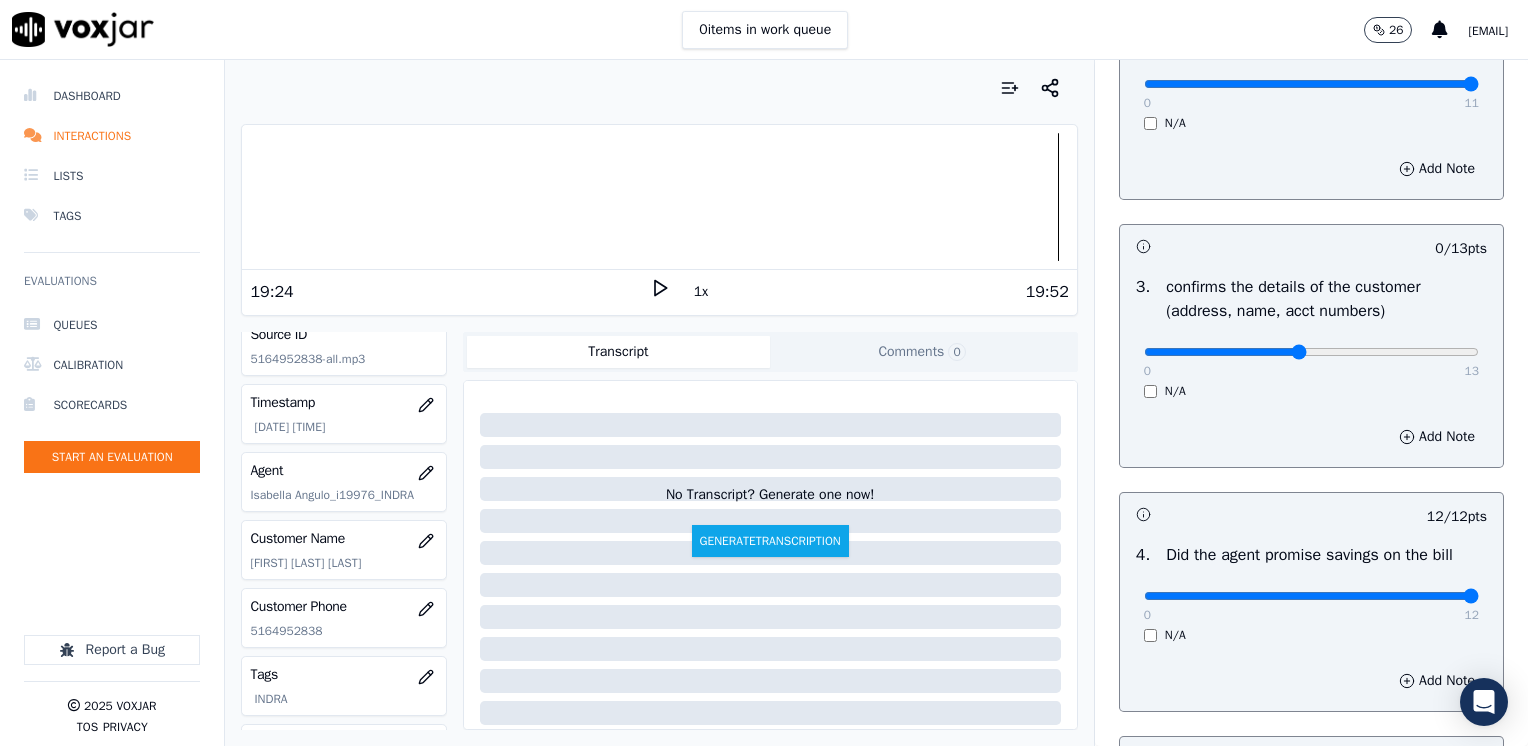 click at bounding box center [1311, -160] 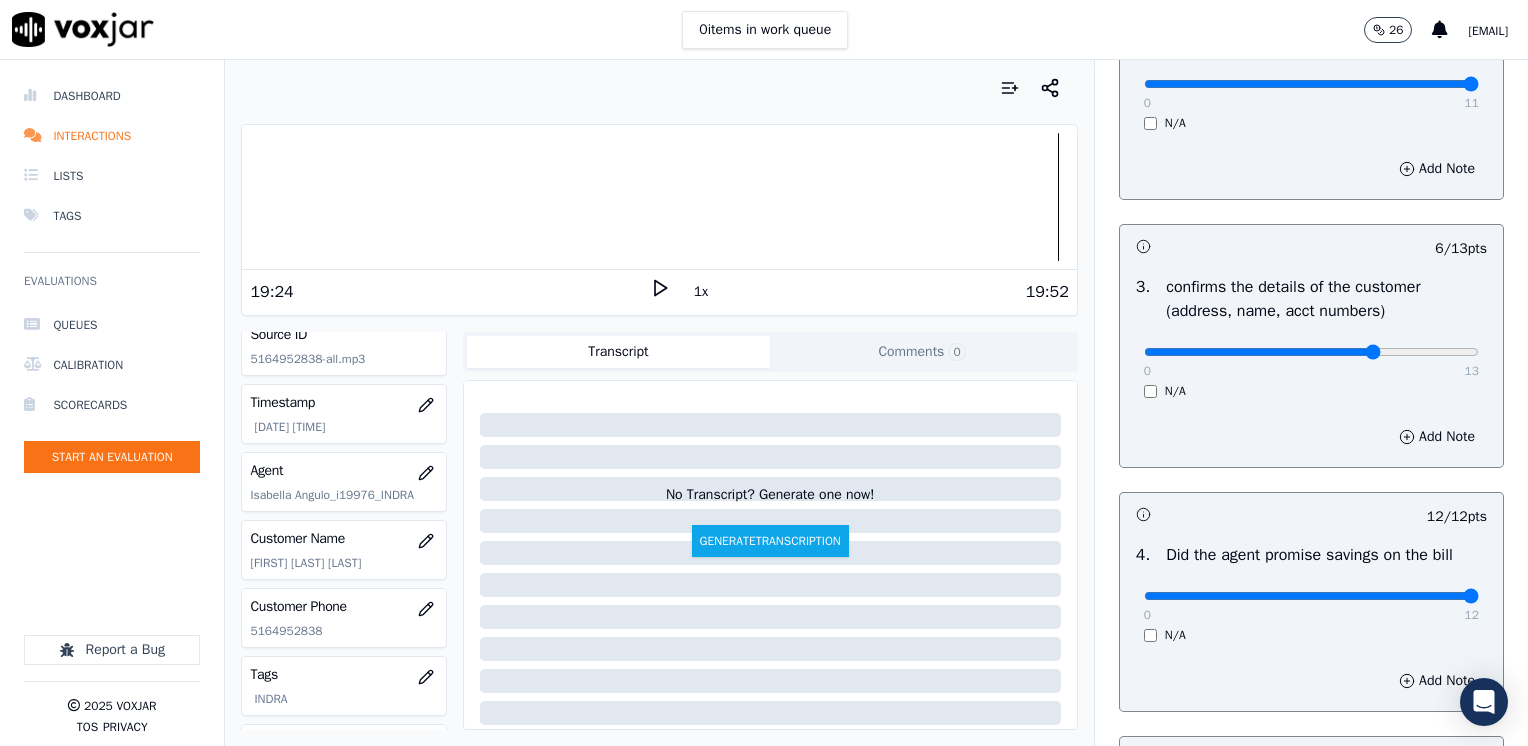 type on "9" 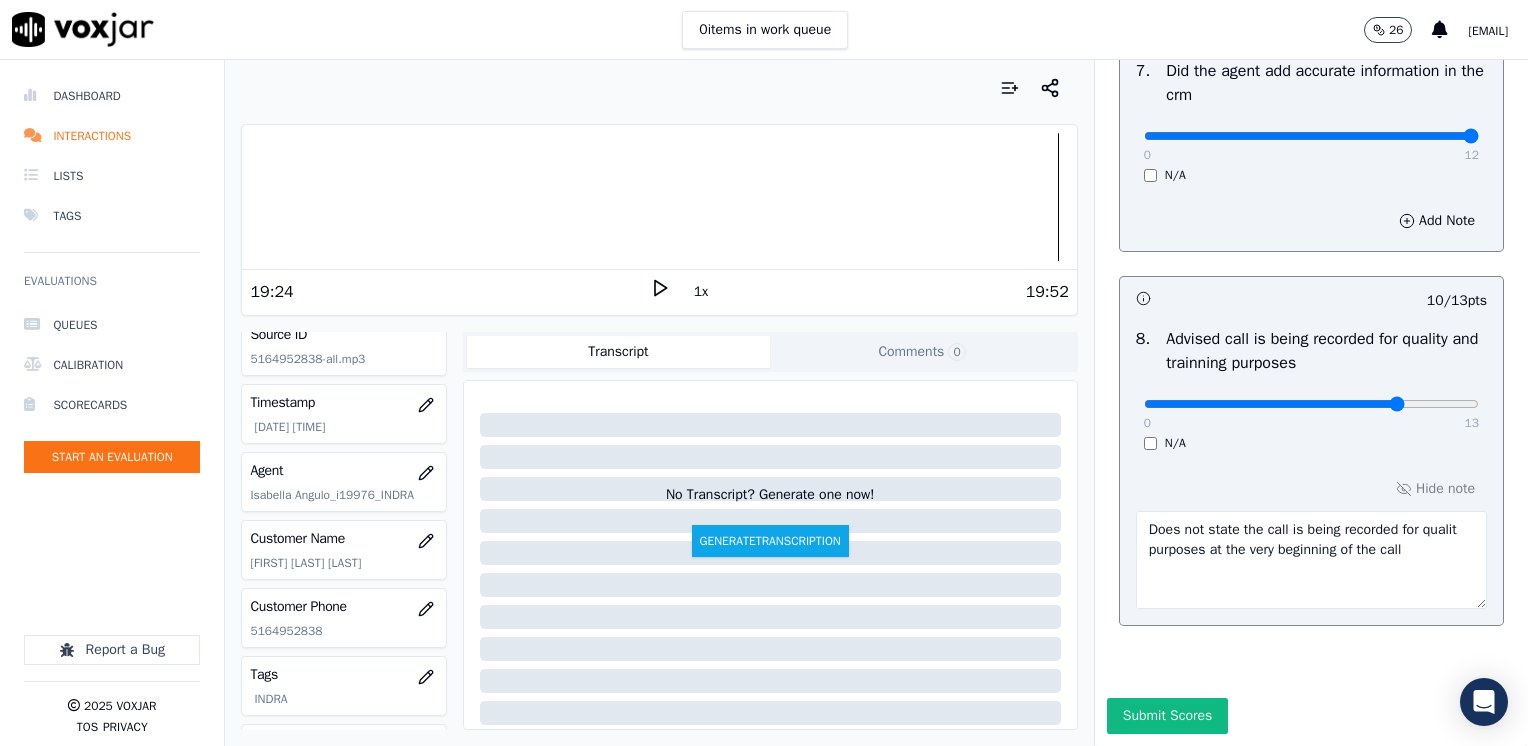 scroll, scrollTop: 1853, scrollLeft: 0, axis: vertical 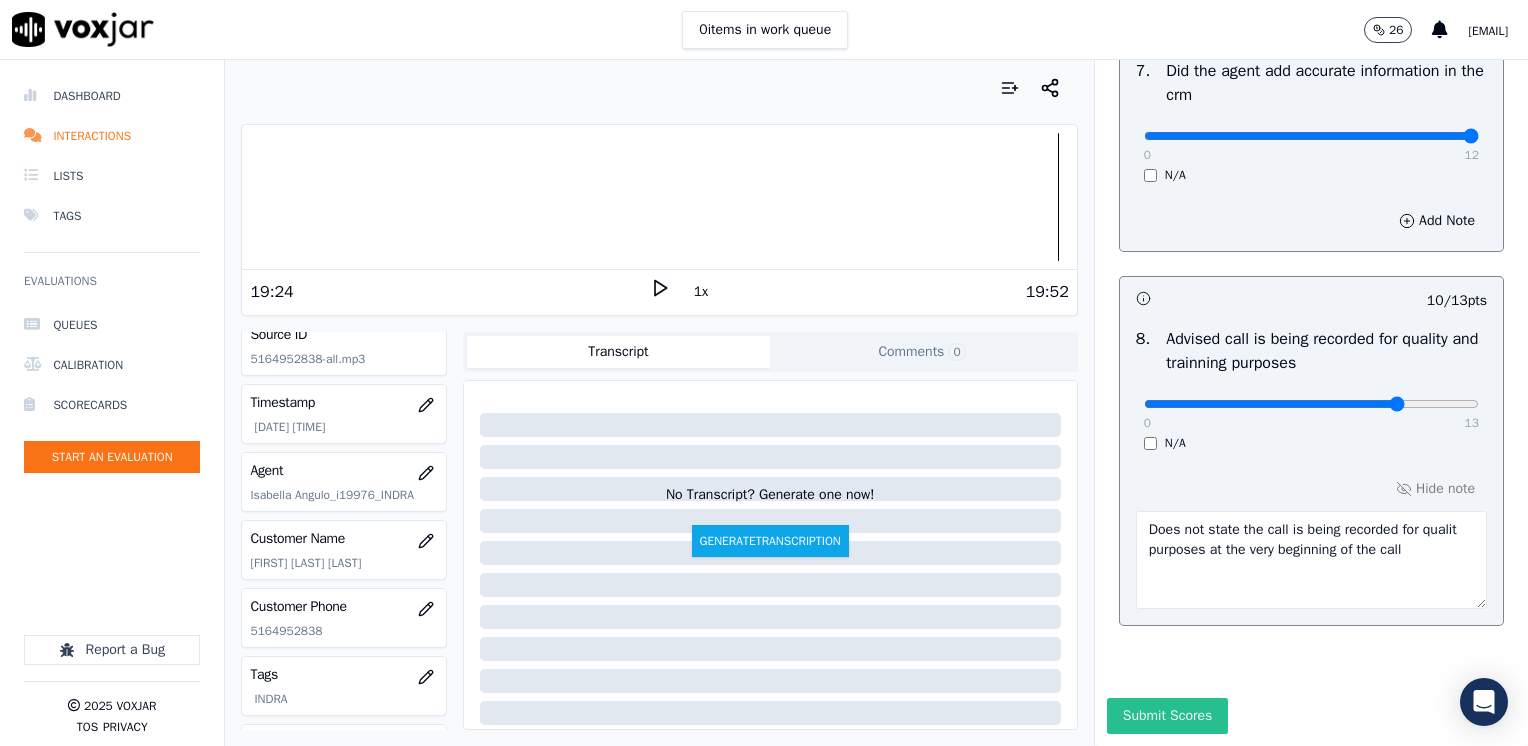 click on "Submit Scores" at bounding box center [1167, 716] 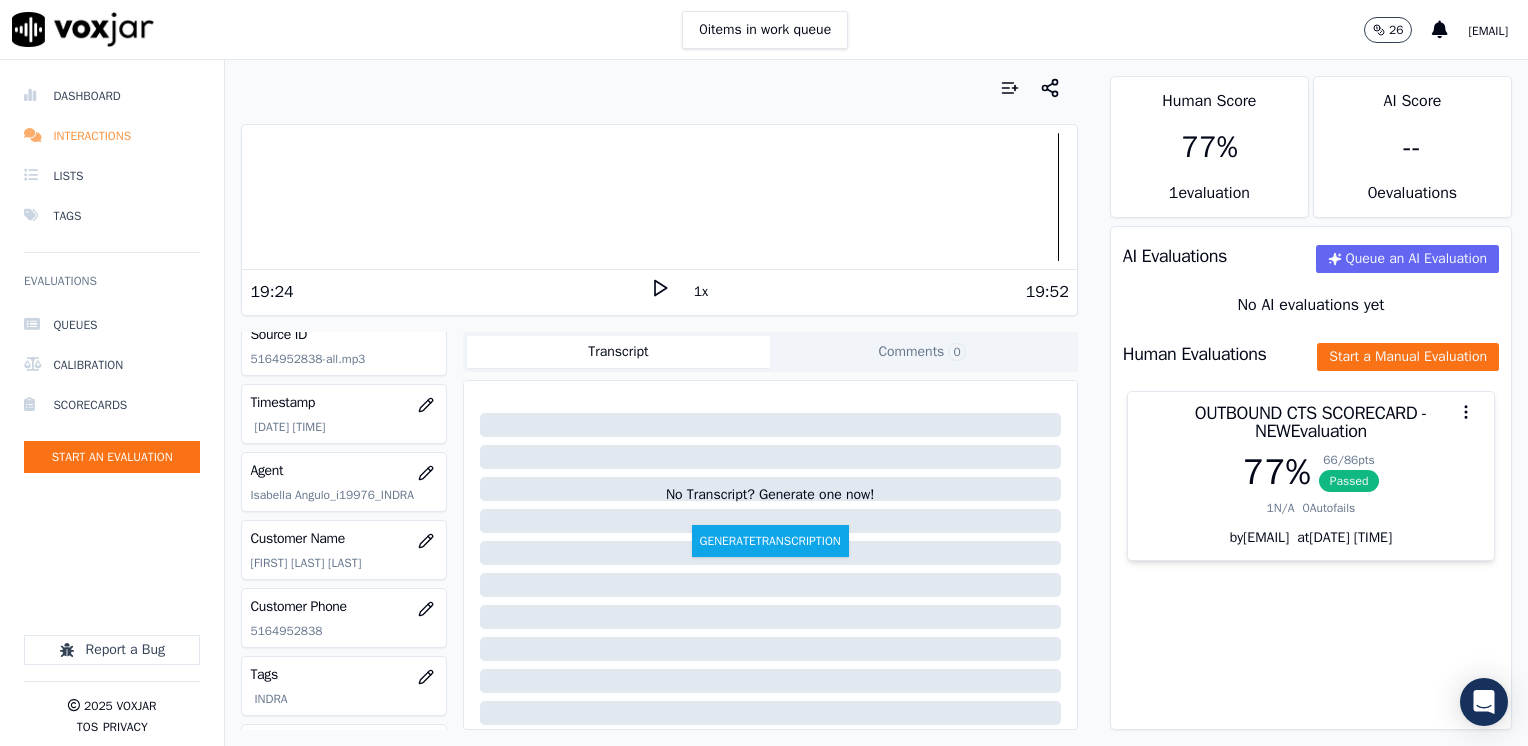 click on "Interactions" at bounding box center (112, 136) 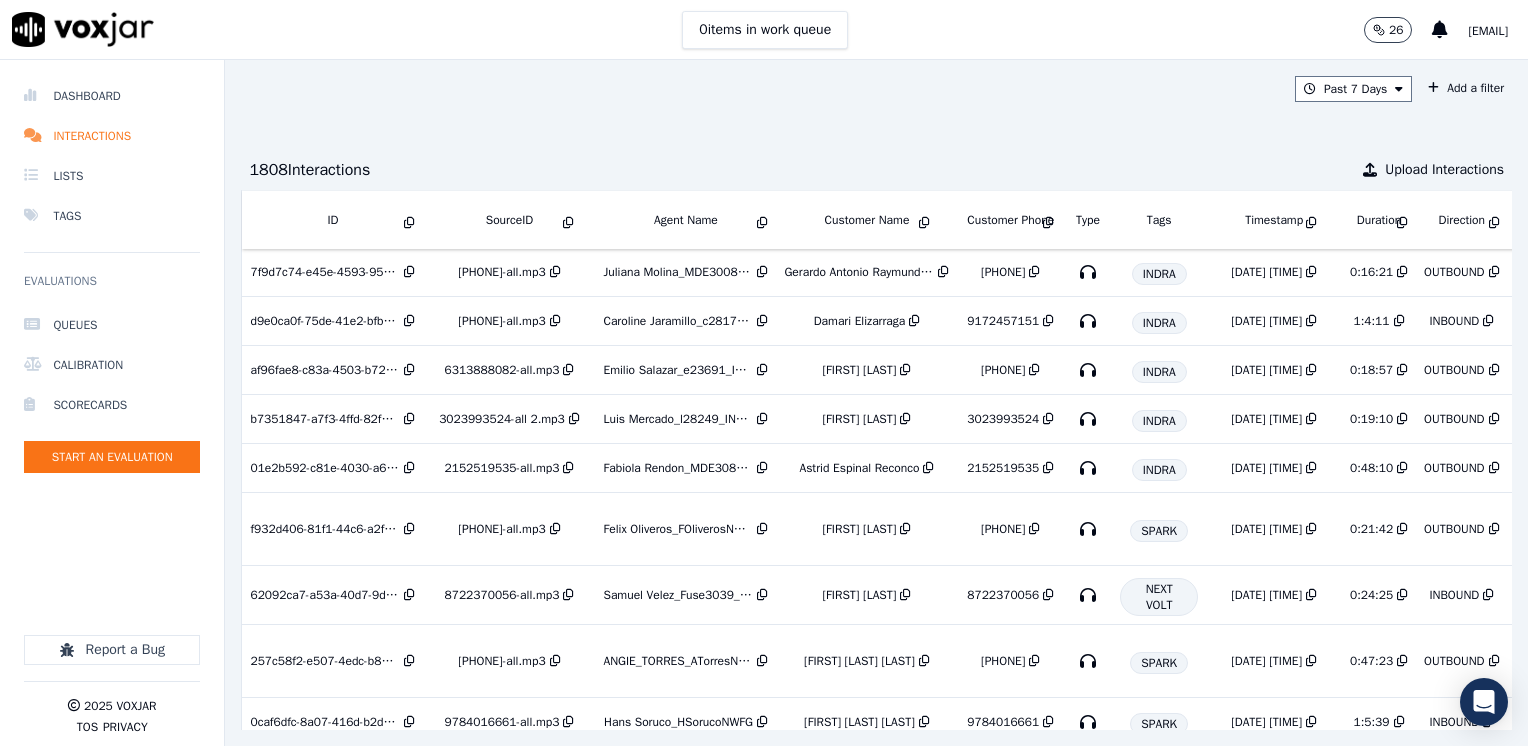 scroll, scrollTop: 0, scrollLeft: 0, axis: both 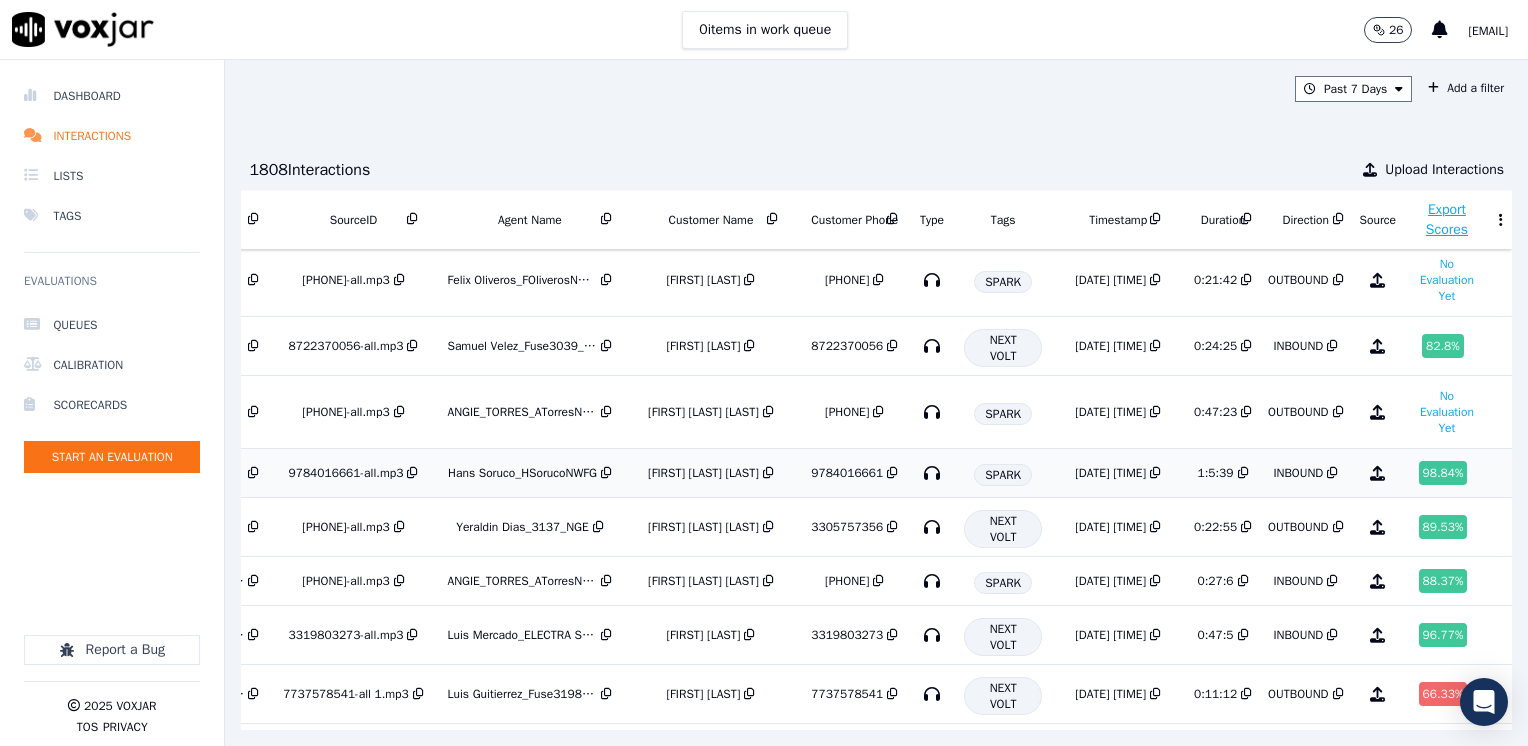 click on "98.84 %" at bounding box center [1443, 473] 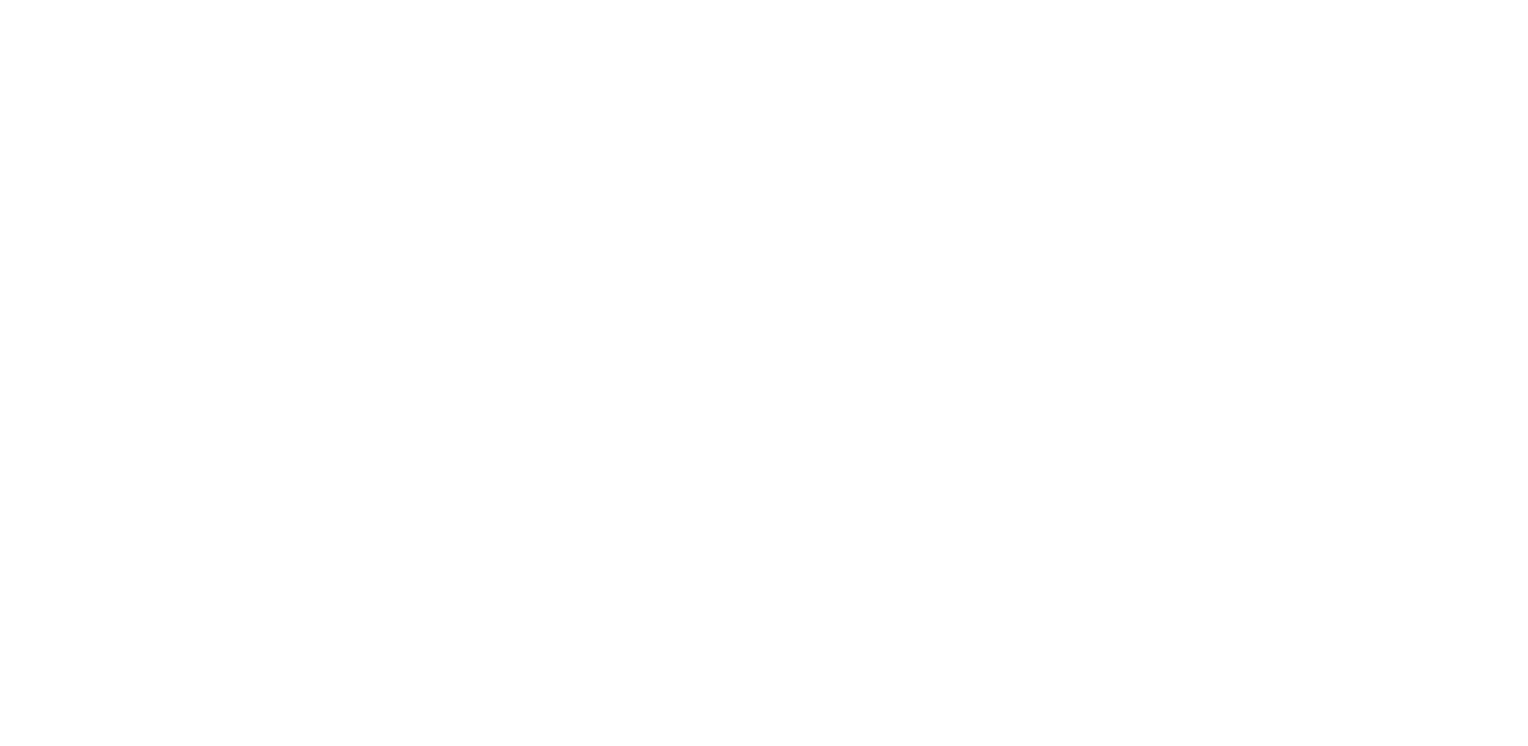 scroll, scrollTop: 0, scrollLeft: 0, axis: both 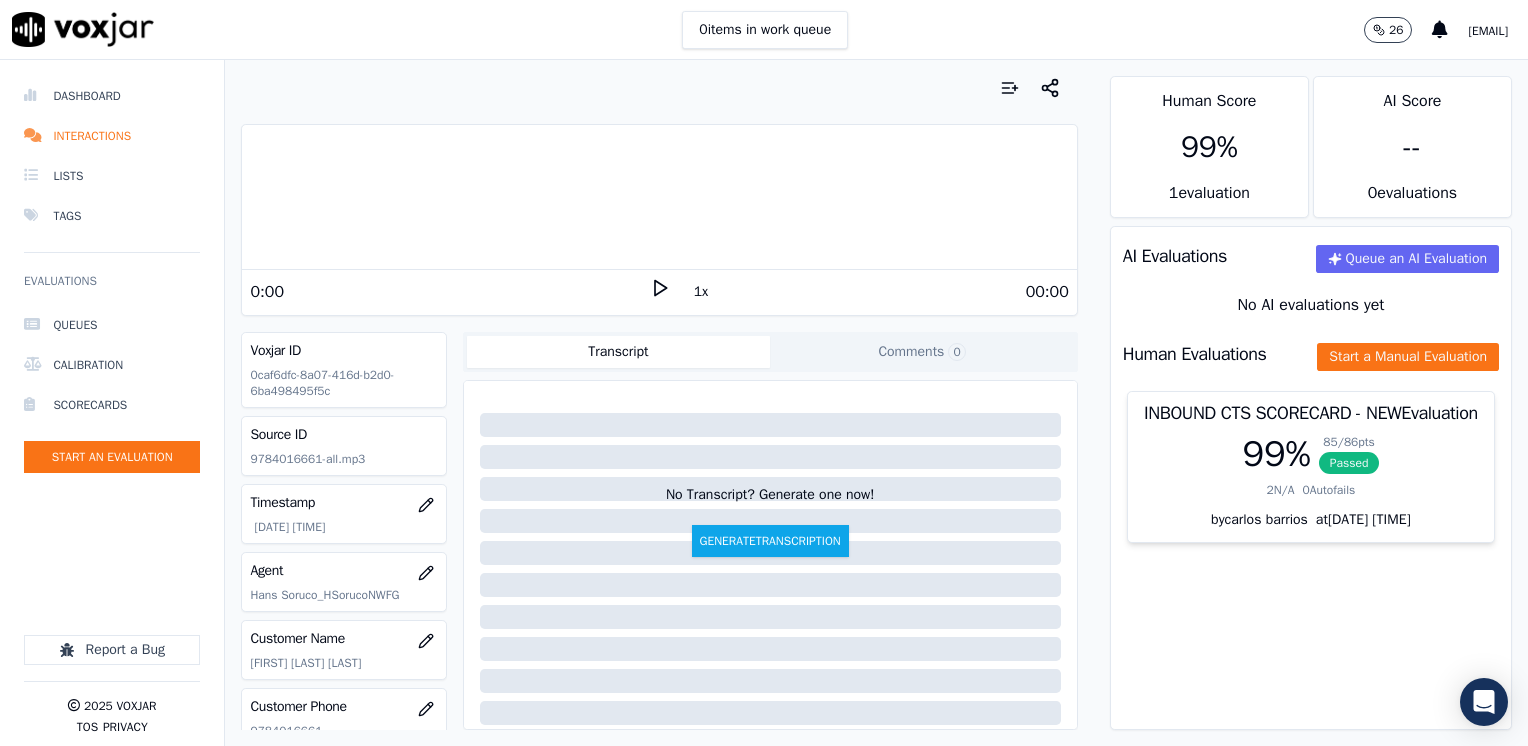 click 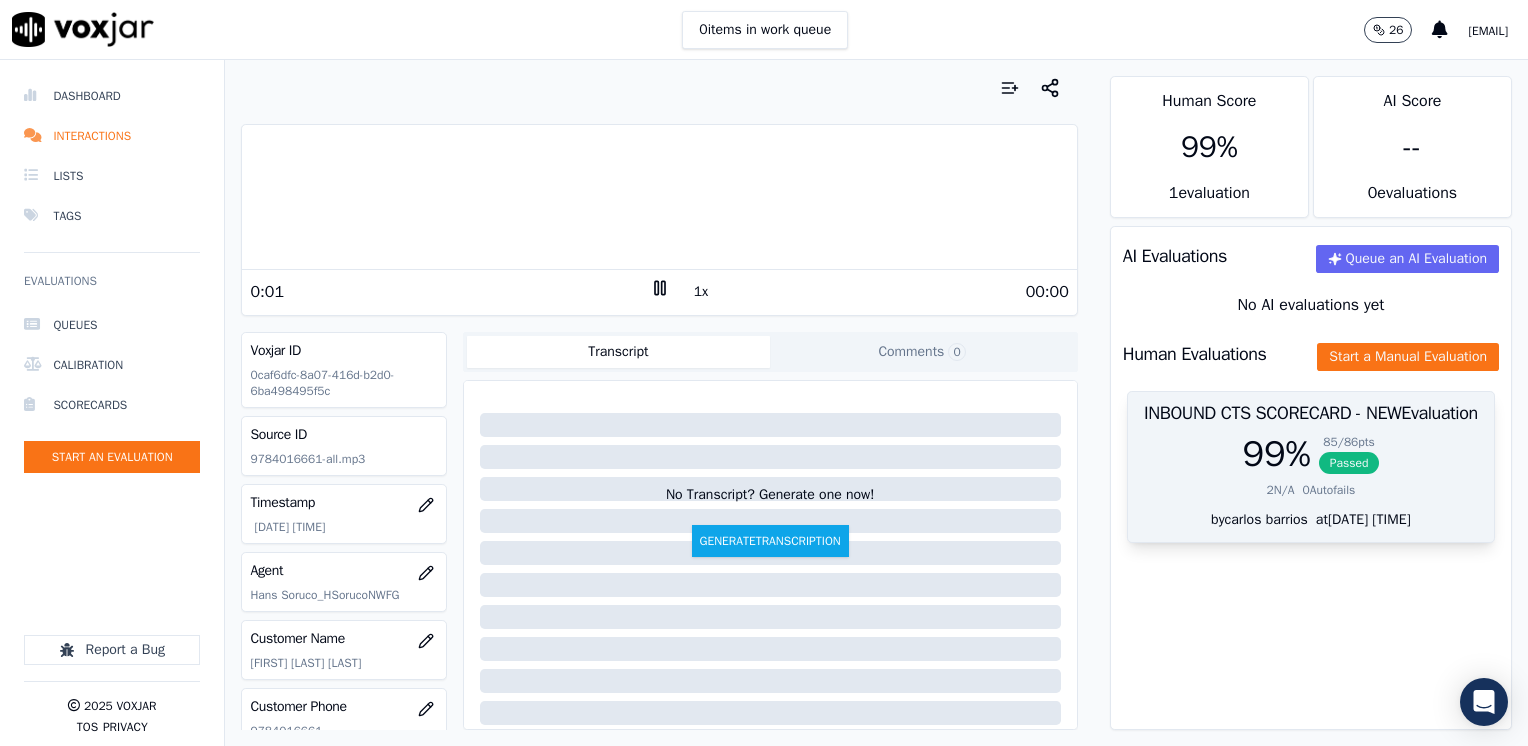 click on "99 %" at bounding box center (1276, 454) 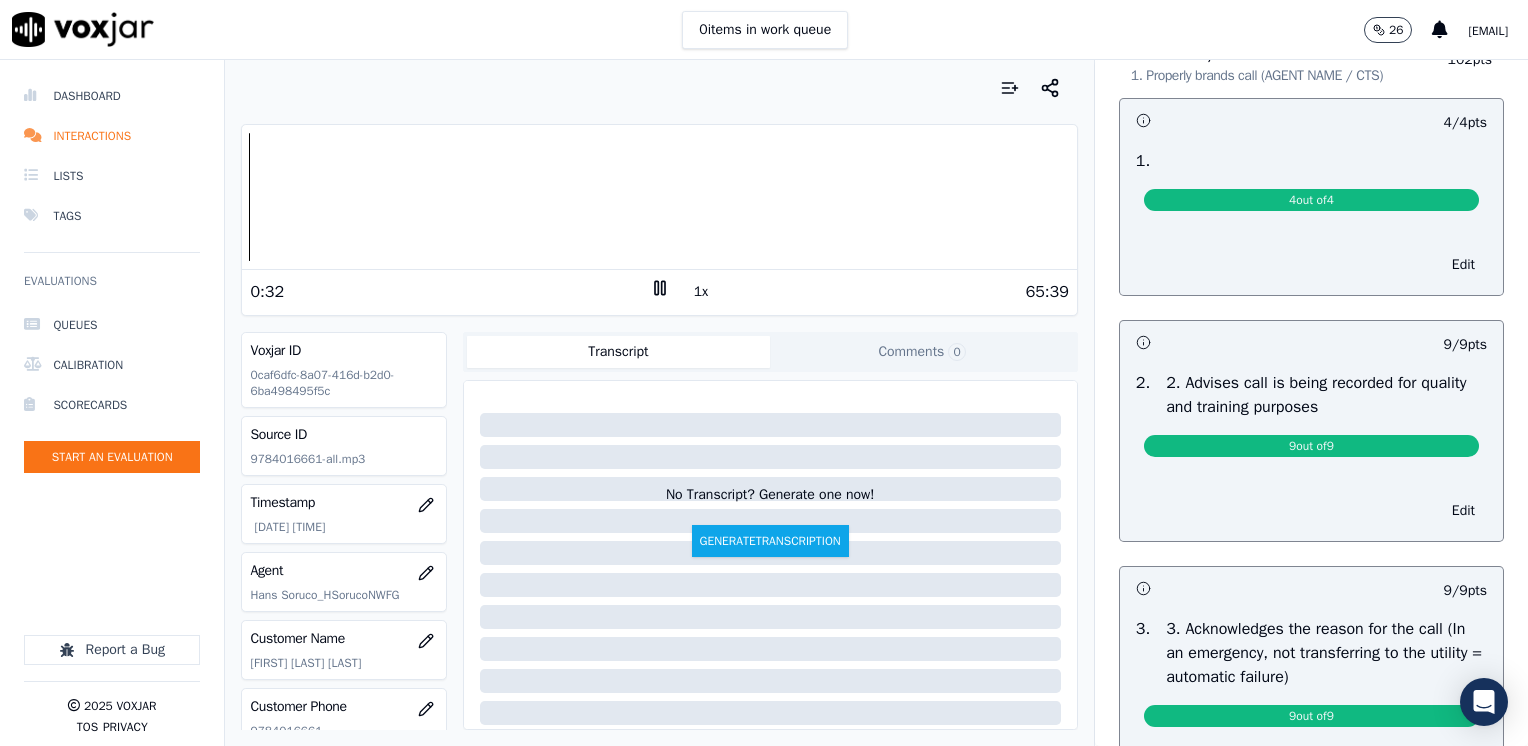 scroll, scrollTop: 0, scrollLeft: 0, axis: both 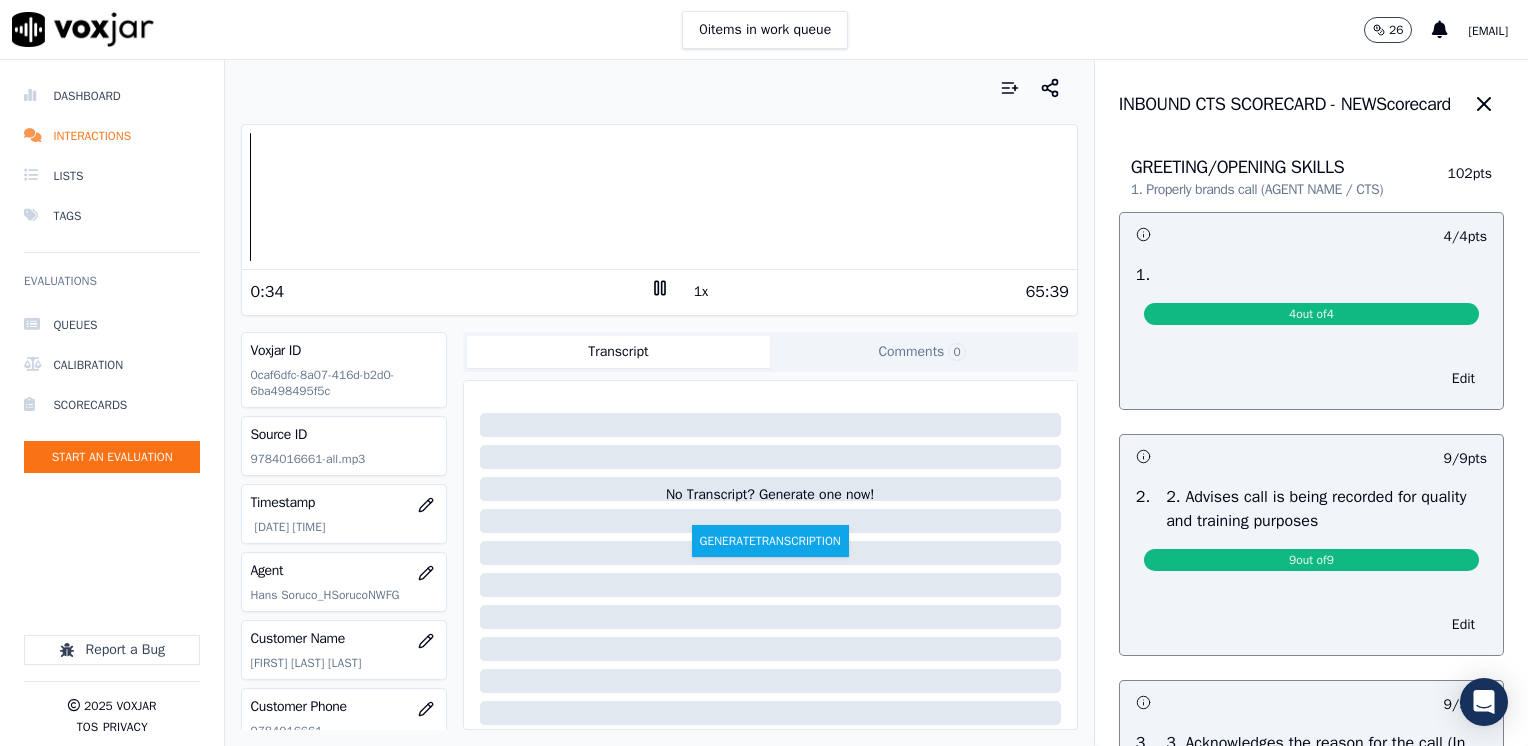 click 